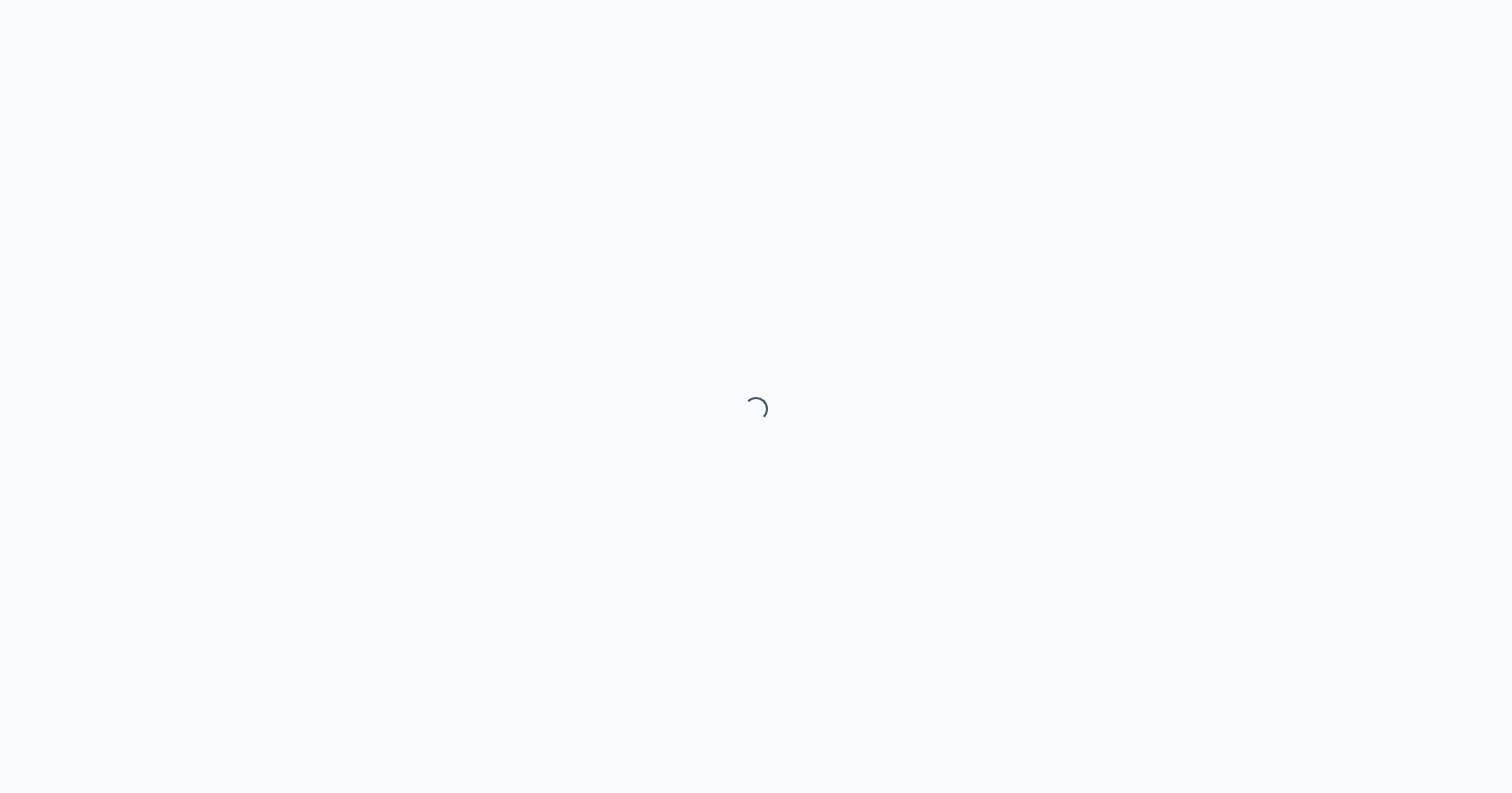 select on "month" 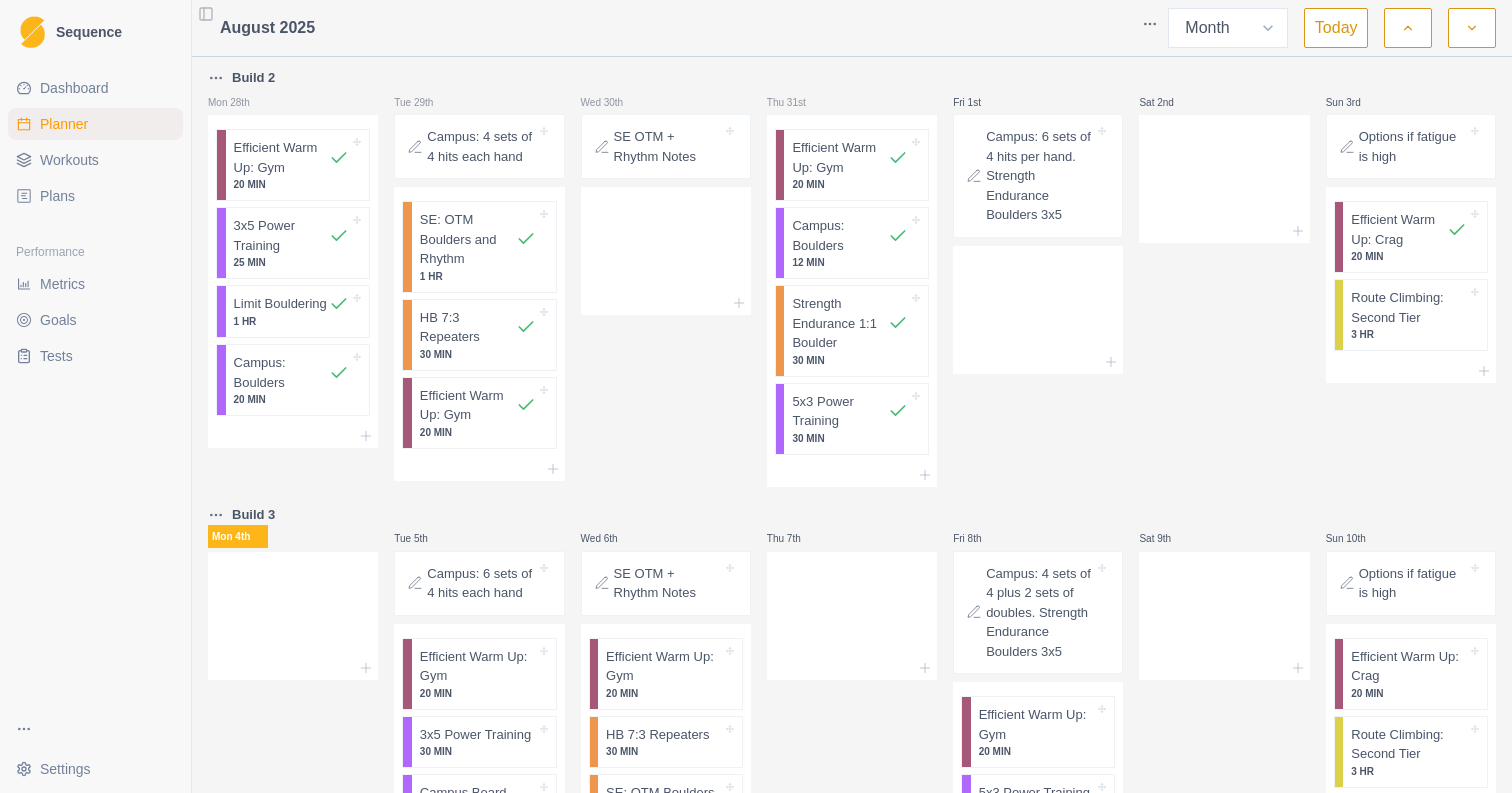 scroll, scrollTop: 0, scrollLeft: 0, axis: both 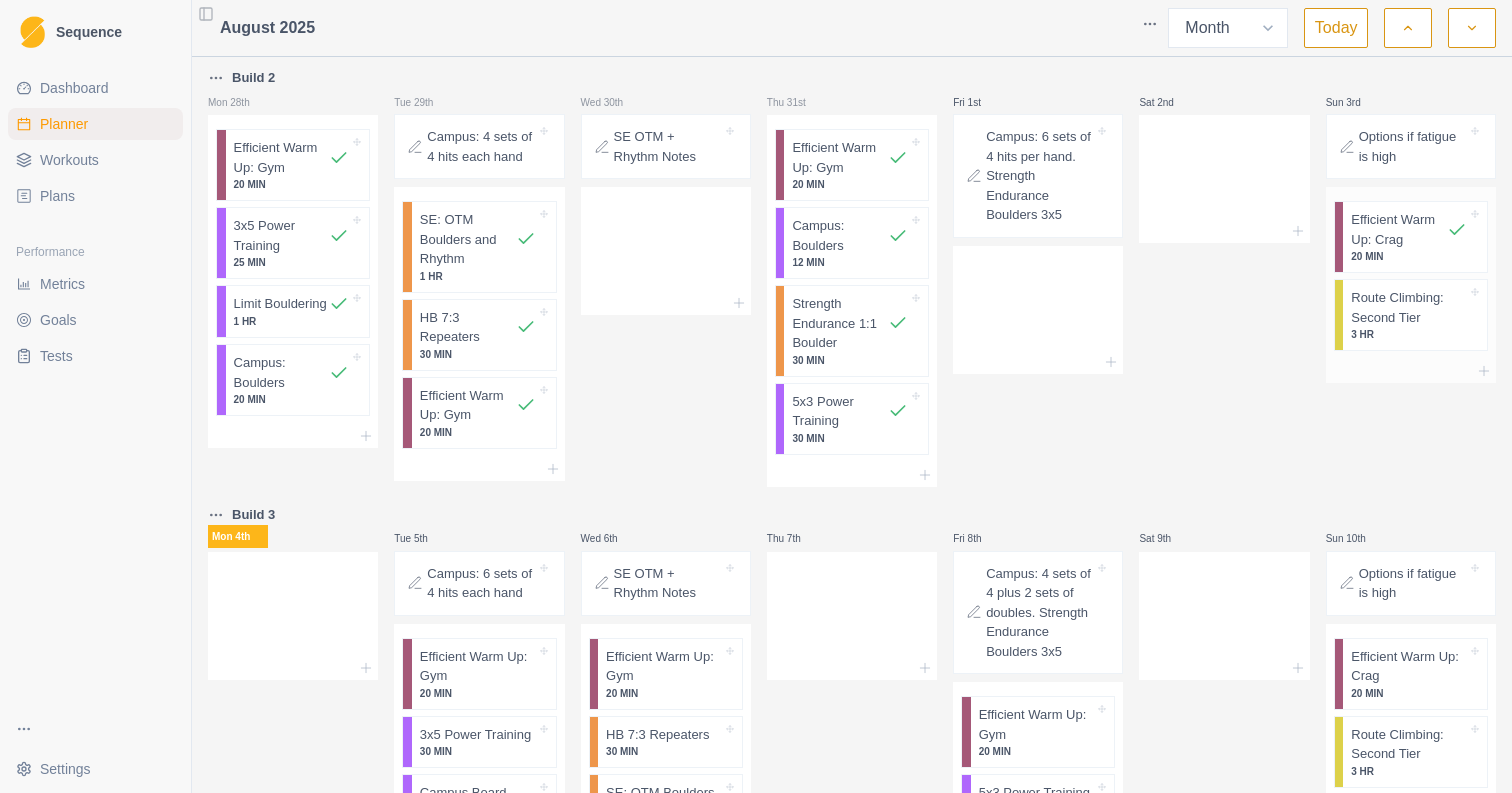 click on "Route Climbing: Second Tier" at bounding box center [1409, 307] 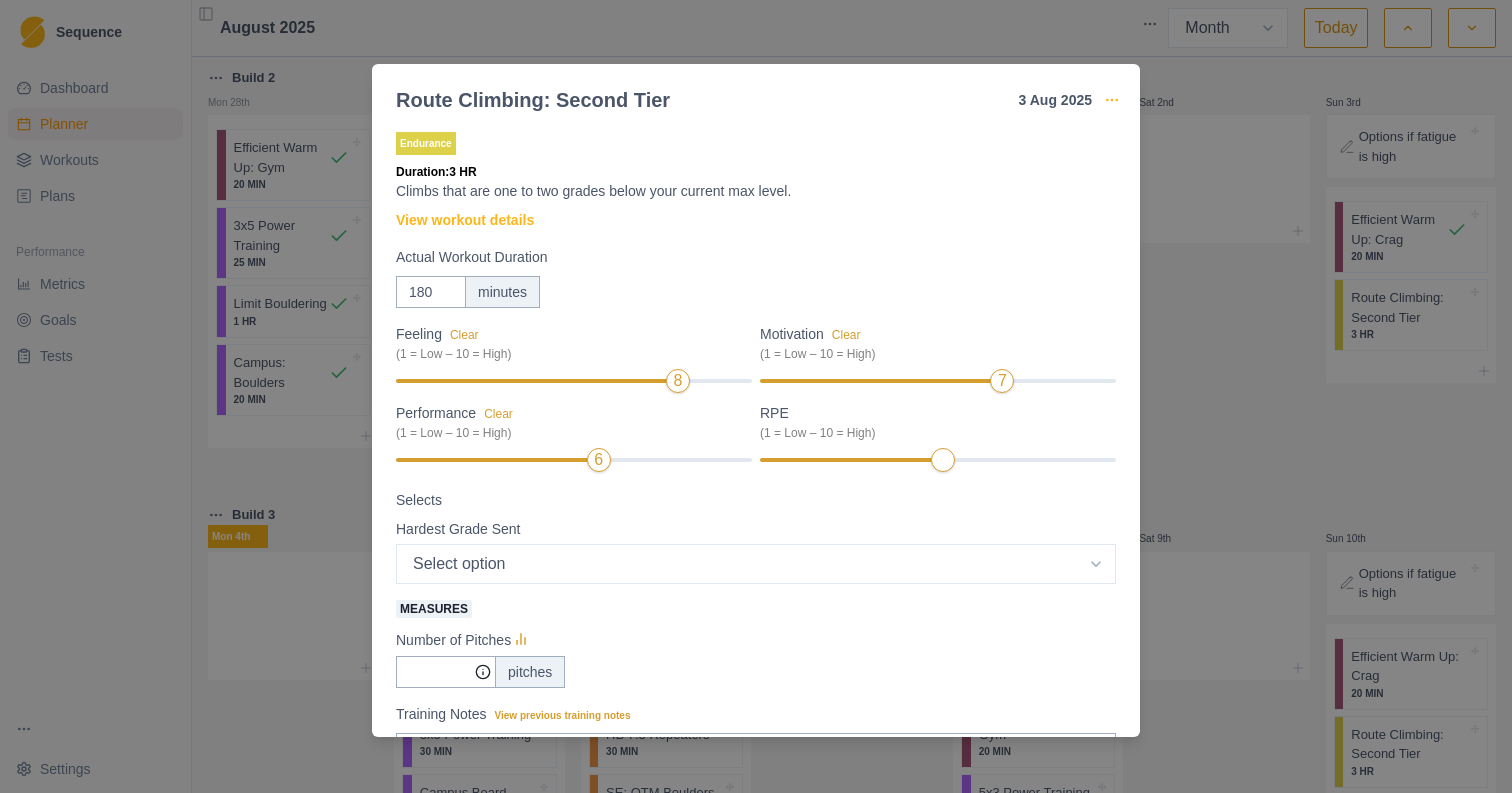 click 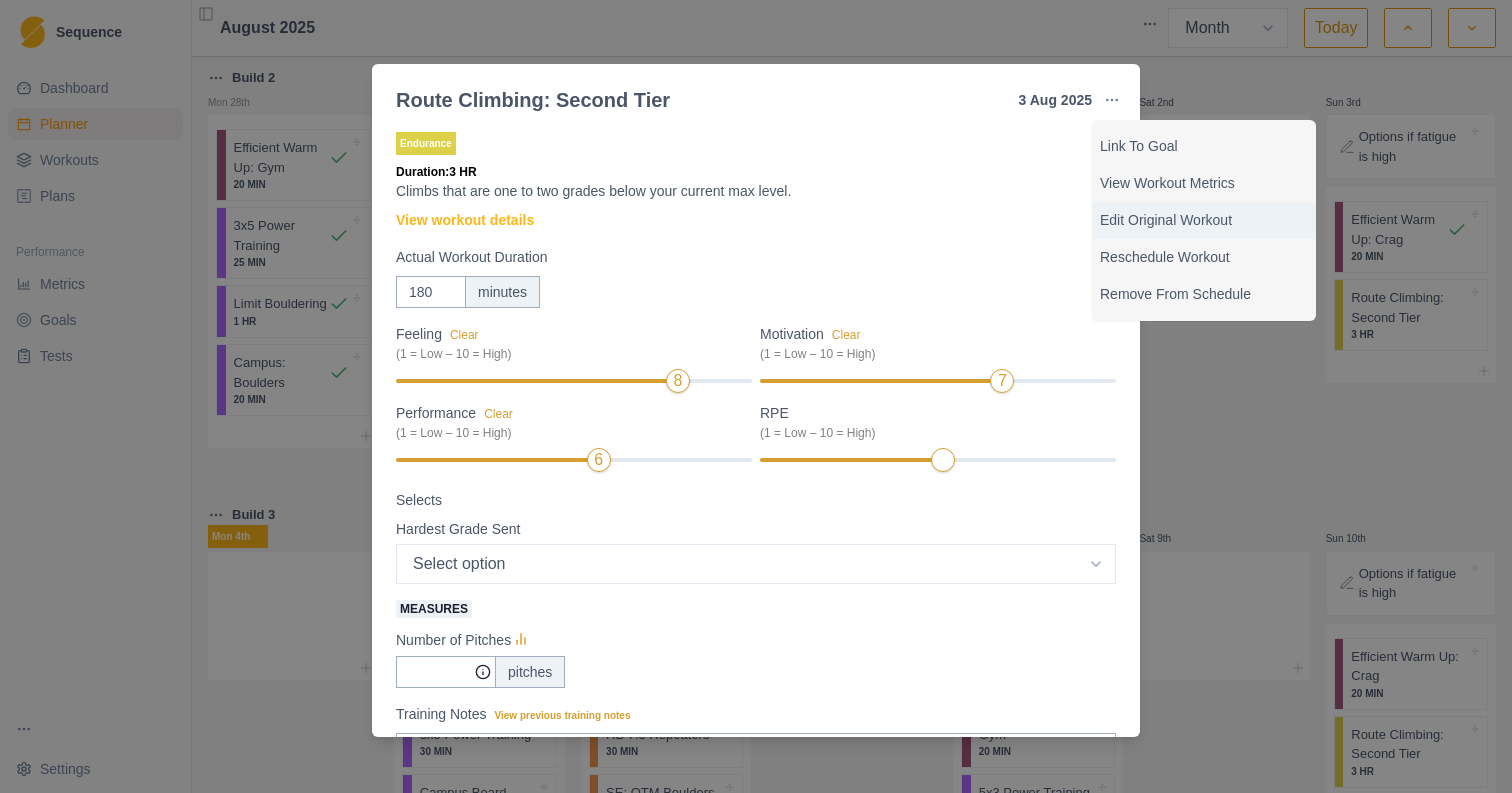 click on "Edit Original Workout" at bounding box center (1204, 220) 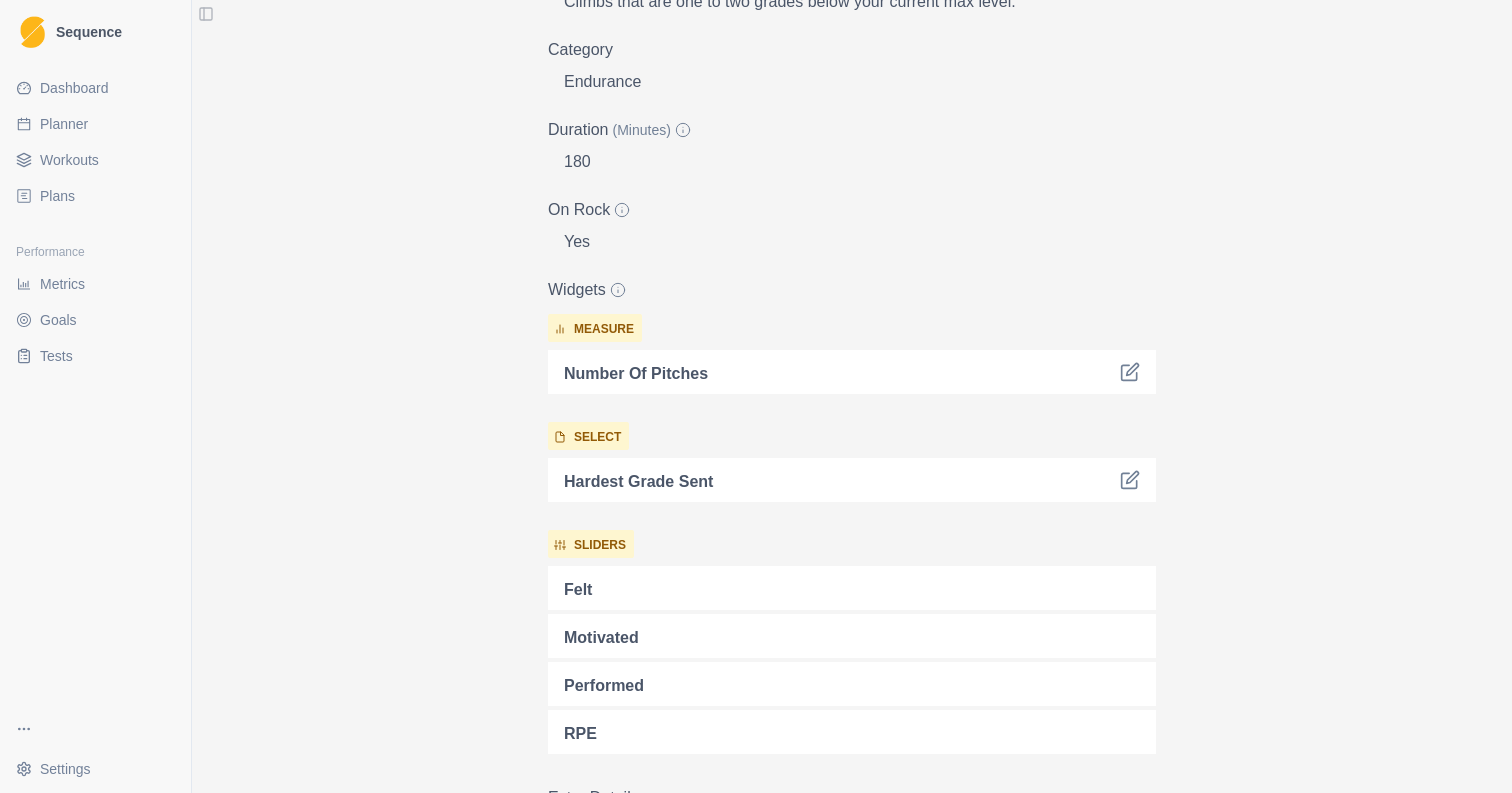 scroll, scrollTop: 328, scrollLeft: 0, axis: vertical 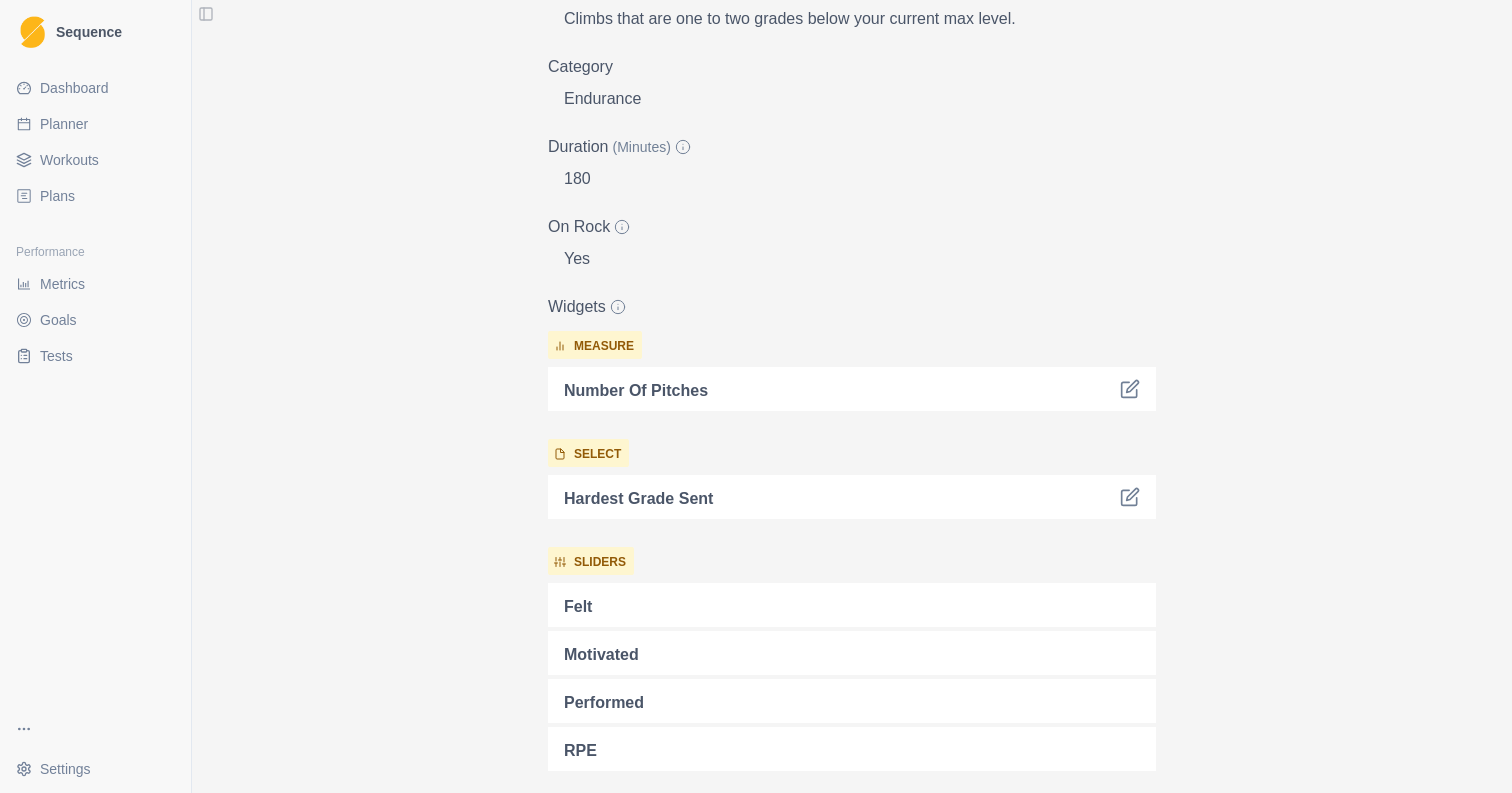 click on "Hardest Grade Sent" at bounding box center [852, 497] 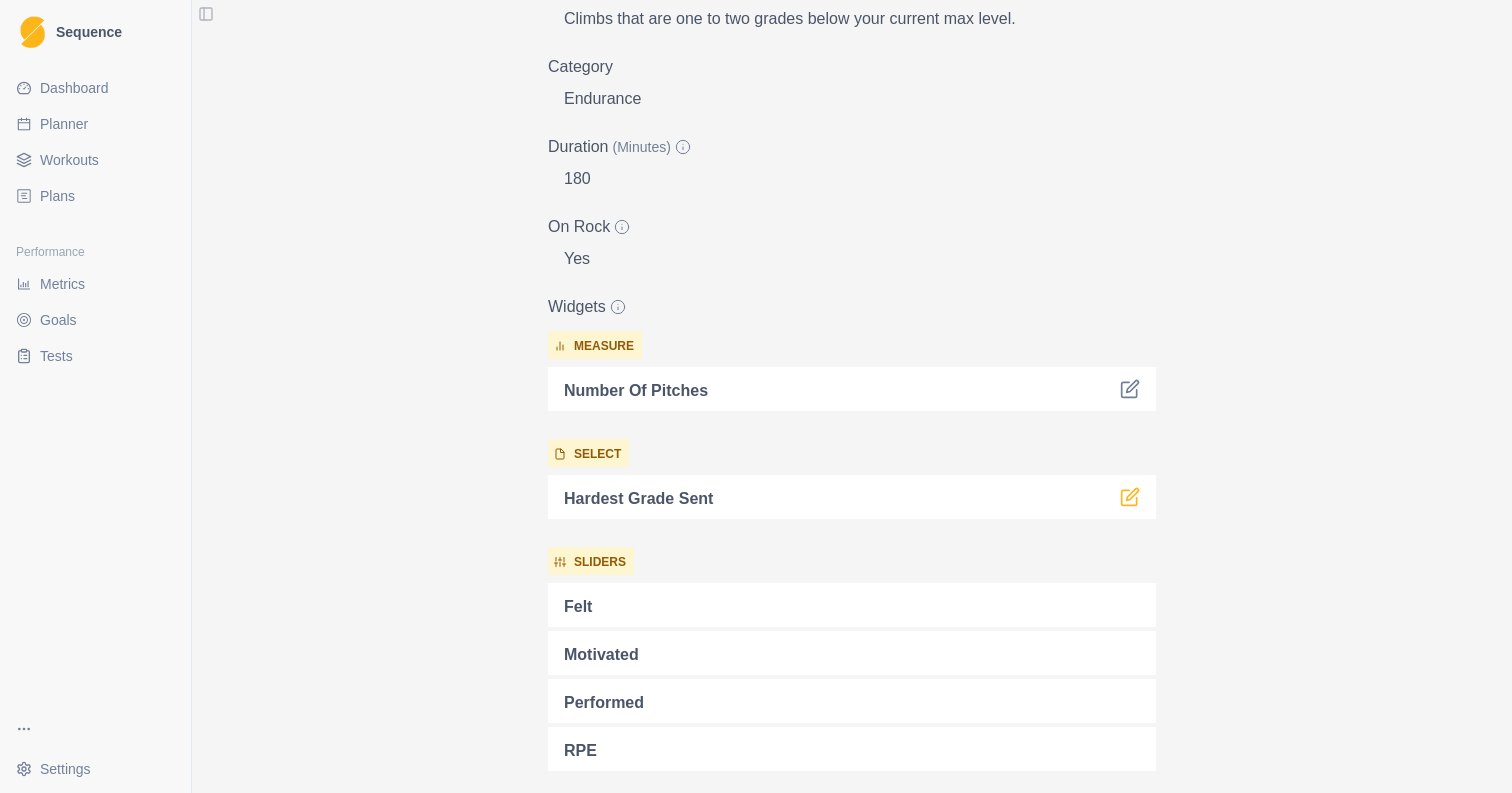 click 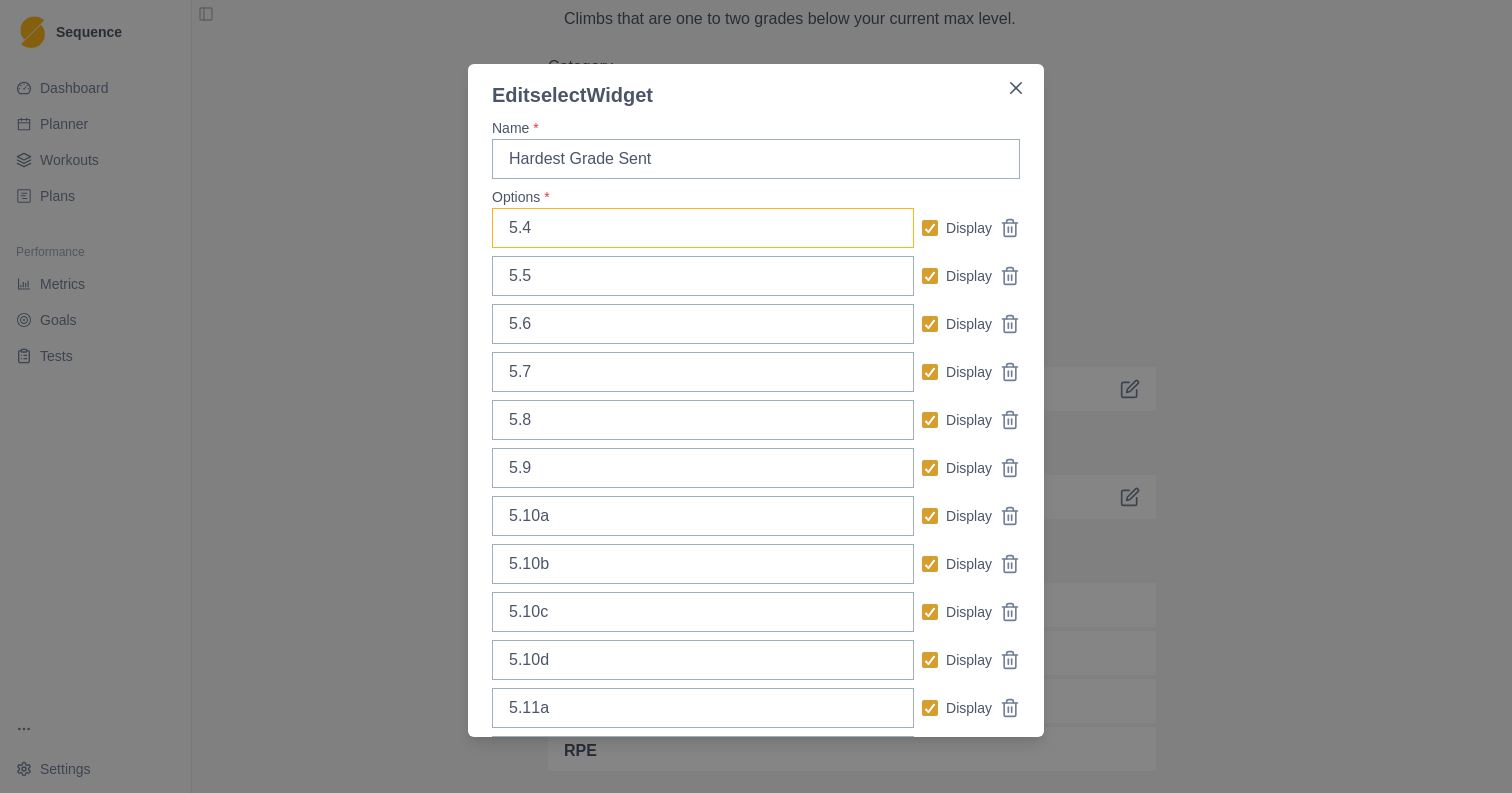click on "5.4" at bounding box center (703, 228) 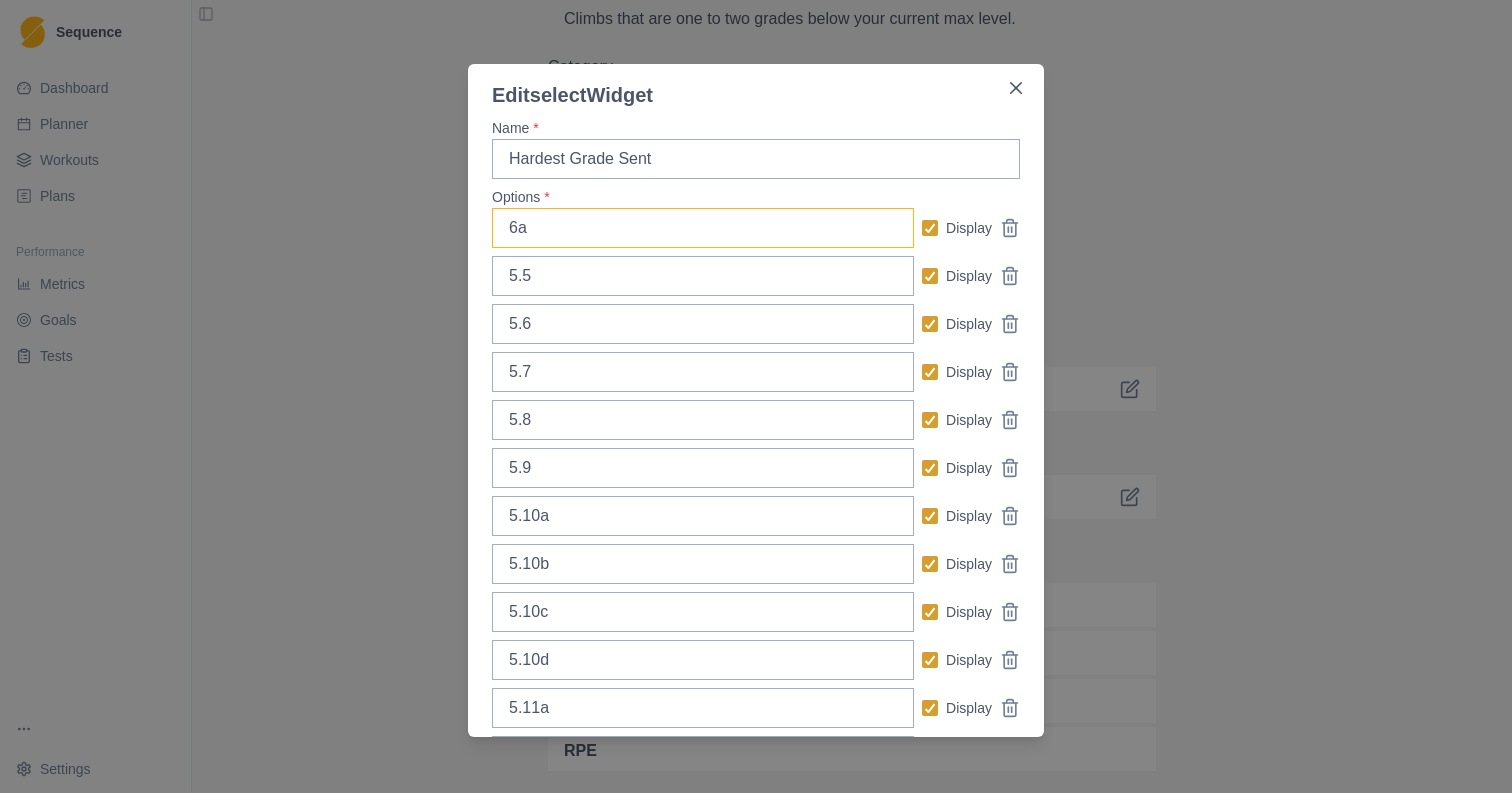type on "6a" 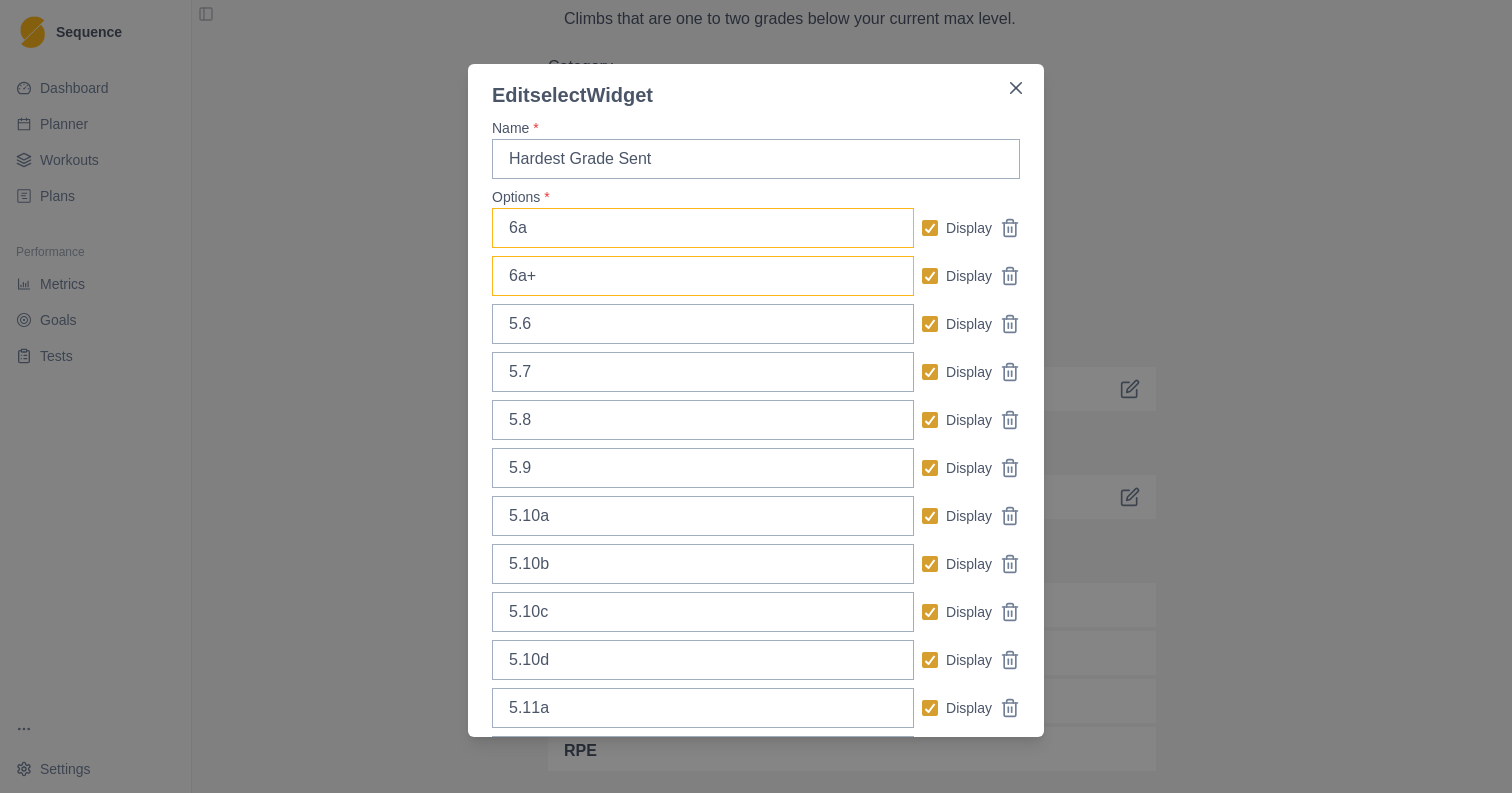type on "6a+" 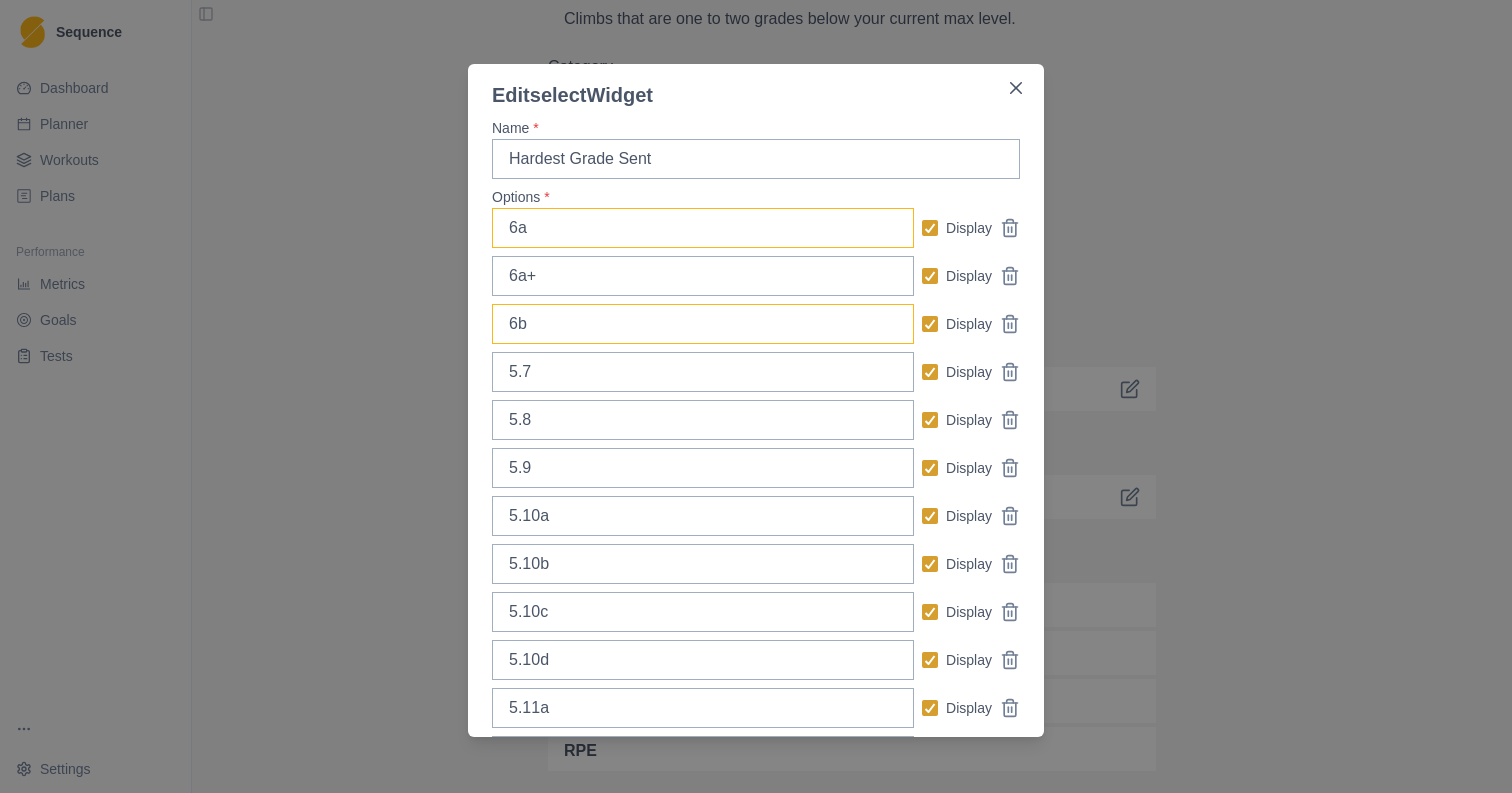 type on "6b" 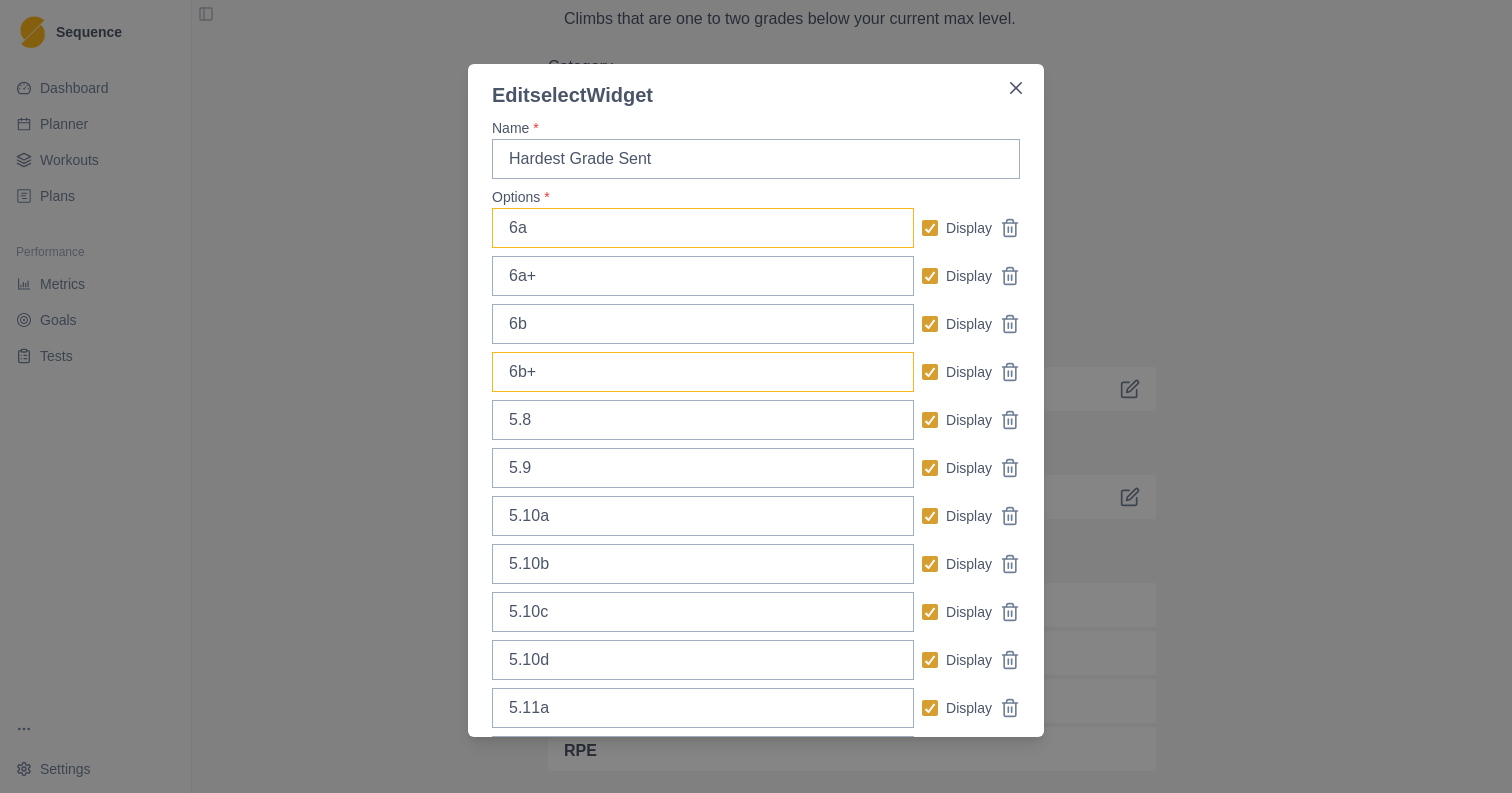 type on "6b+" 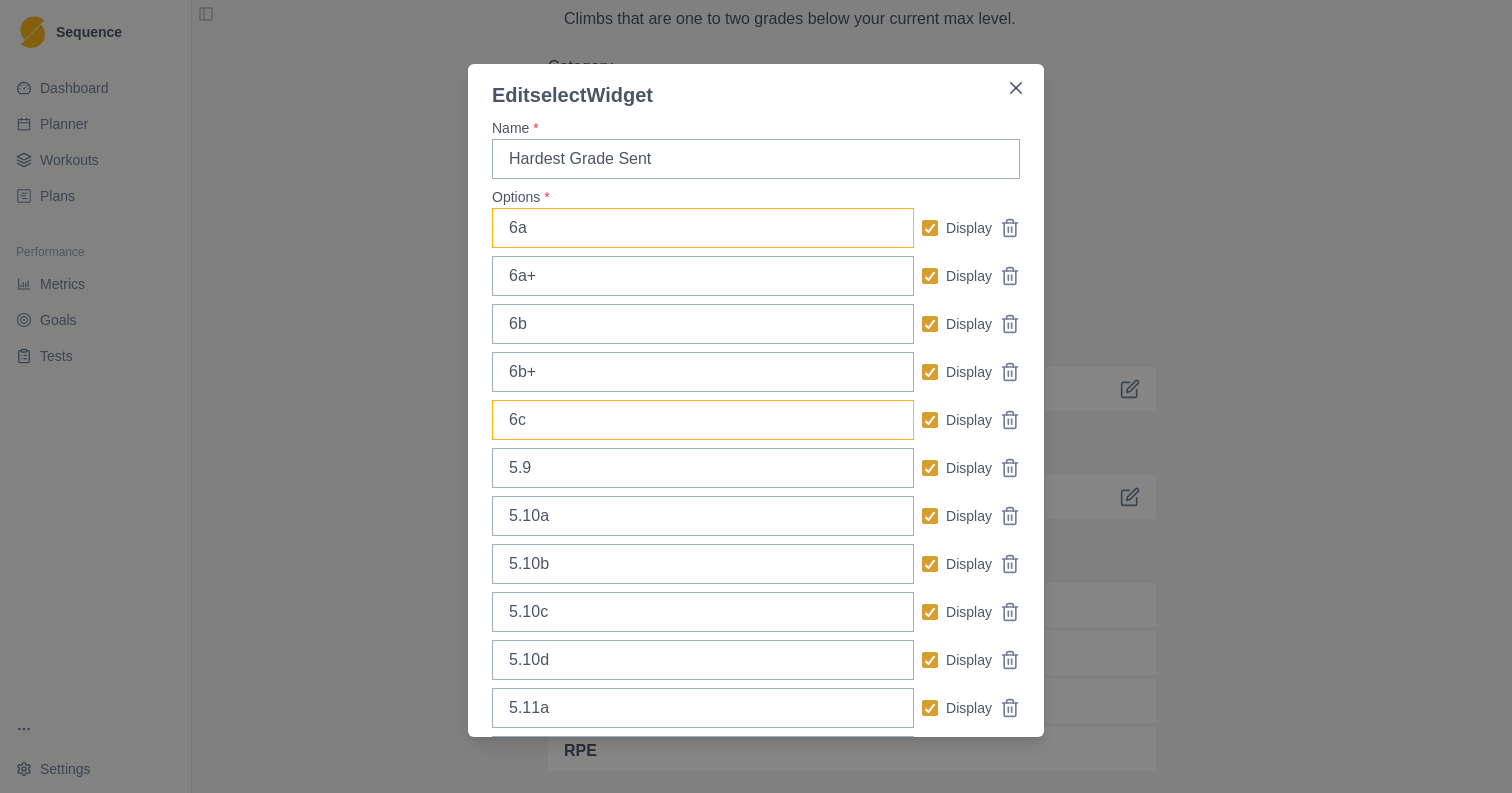 type on "6c" 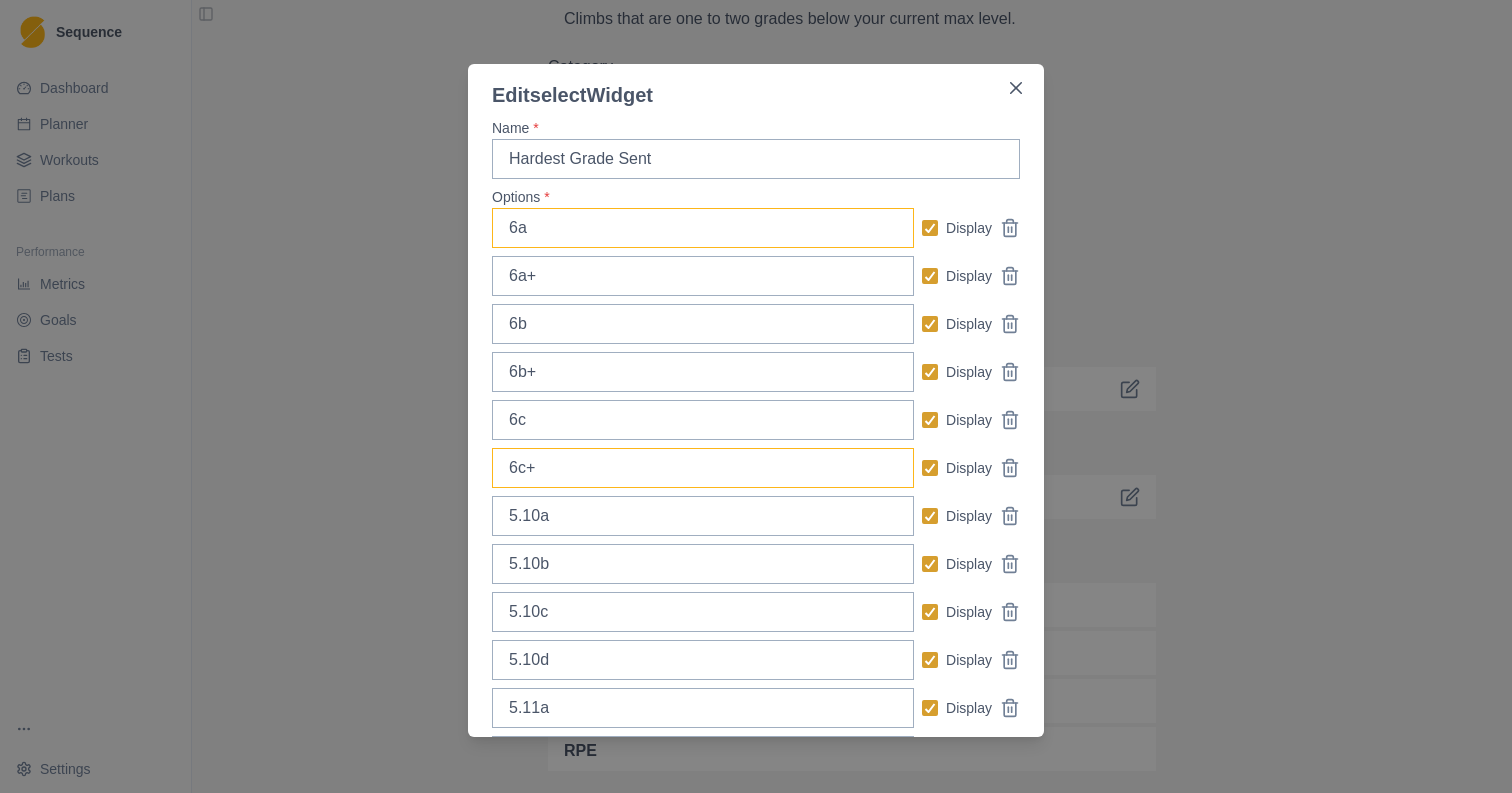 type on "6c+" 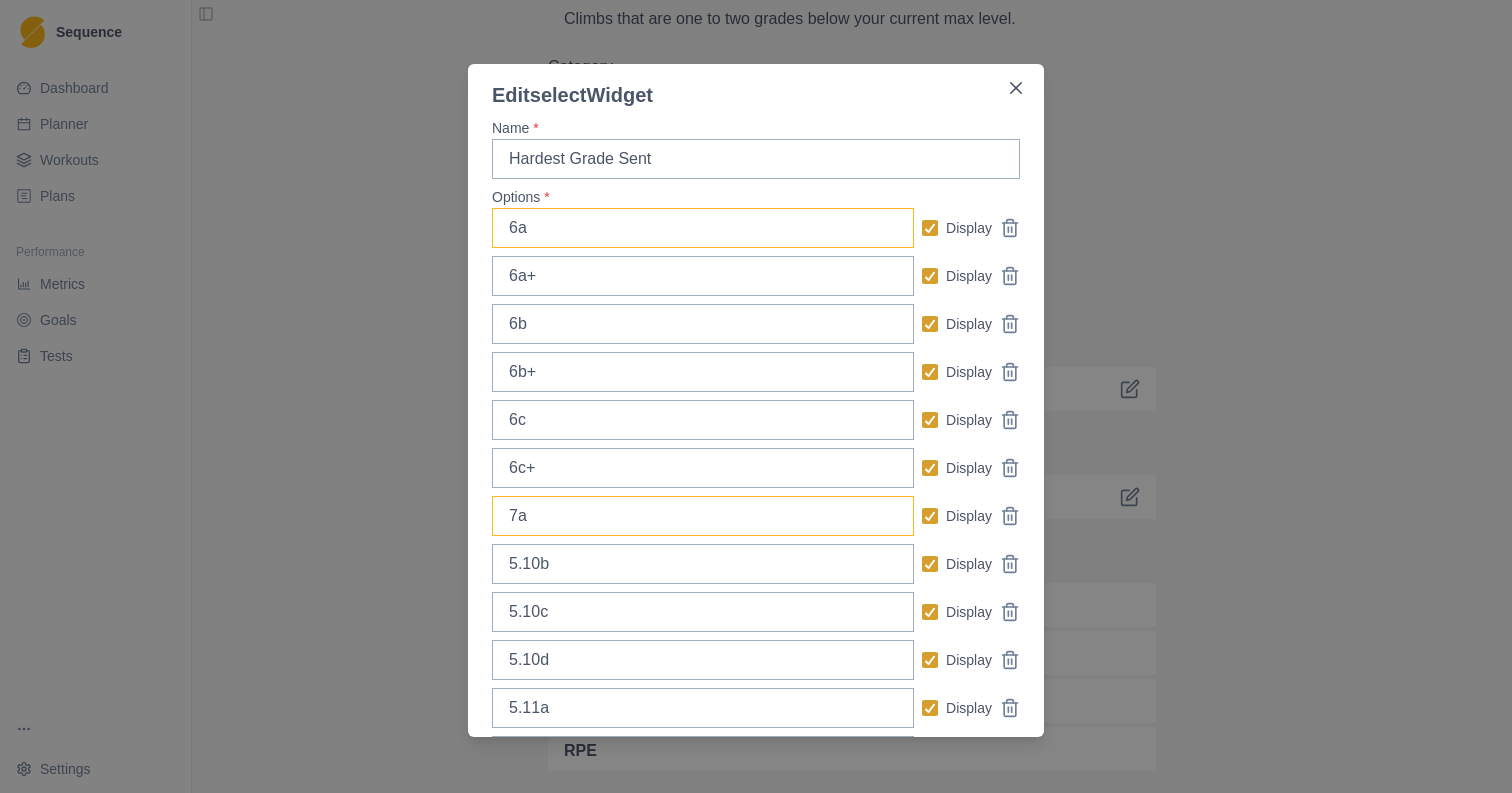 type on "7a" 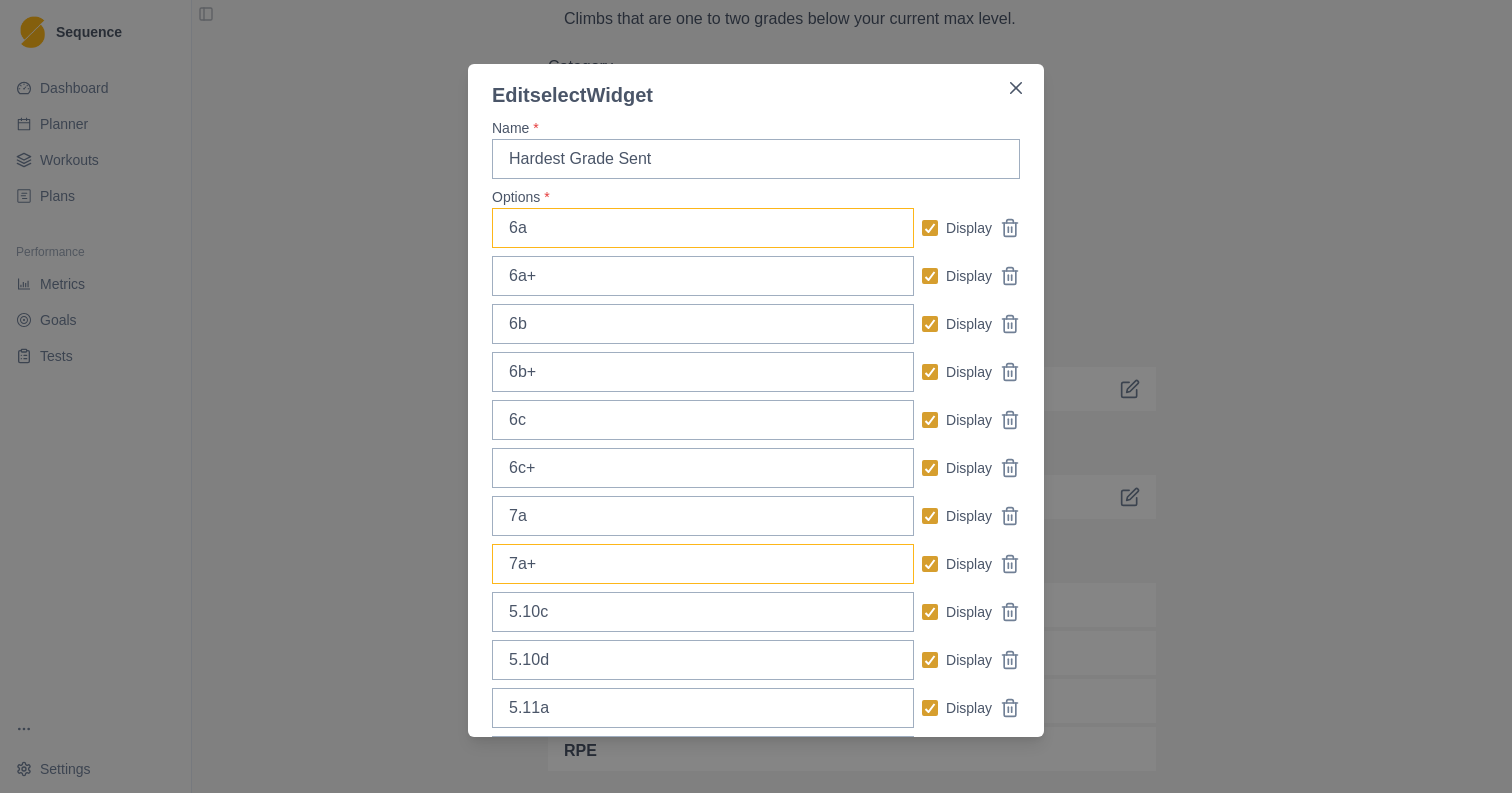 type on "7a+" 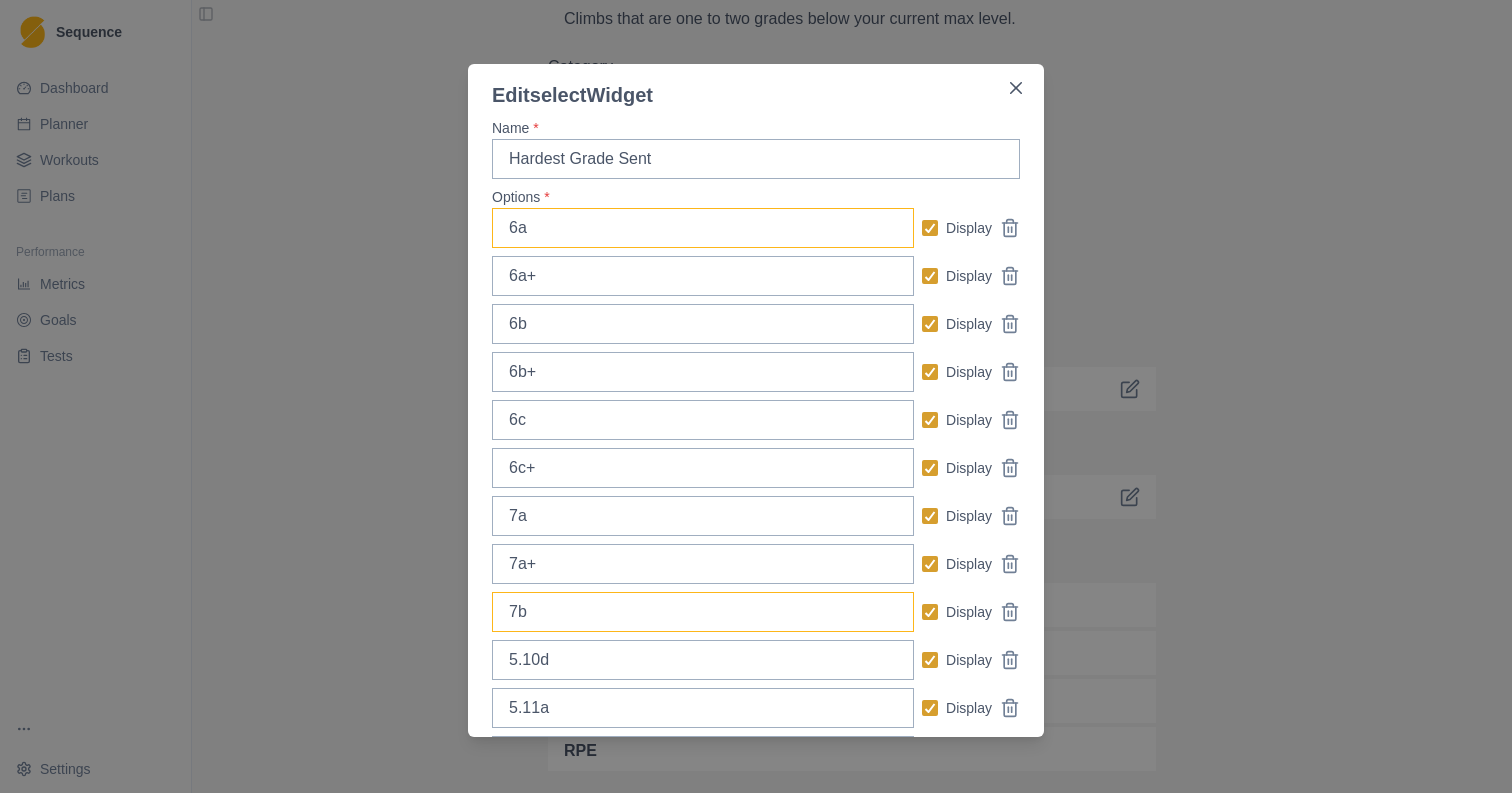 type on "7b" 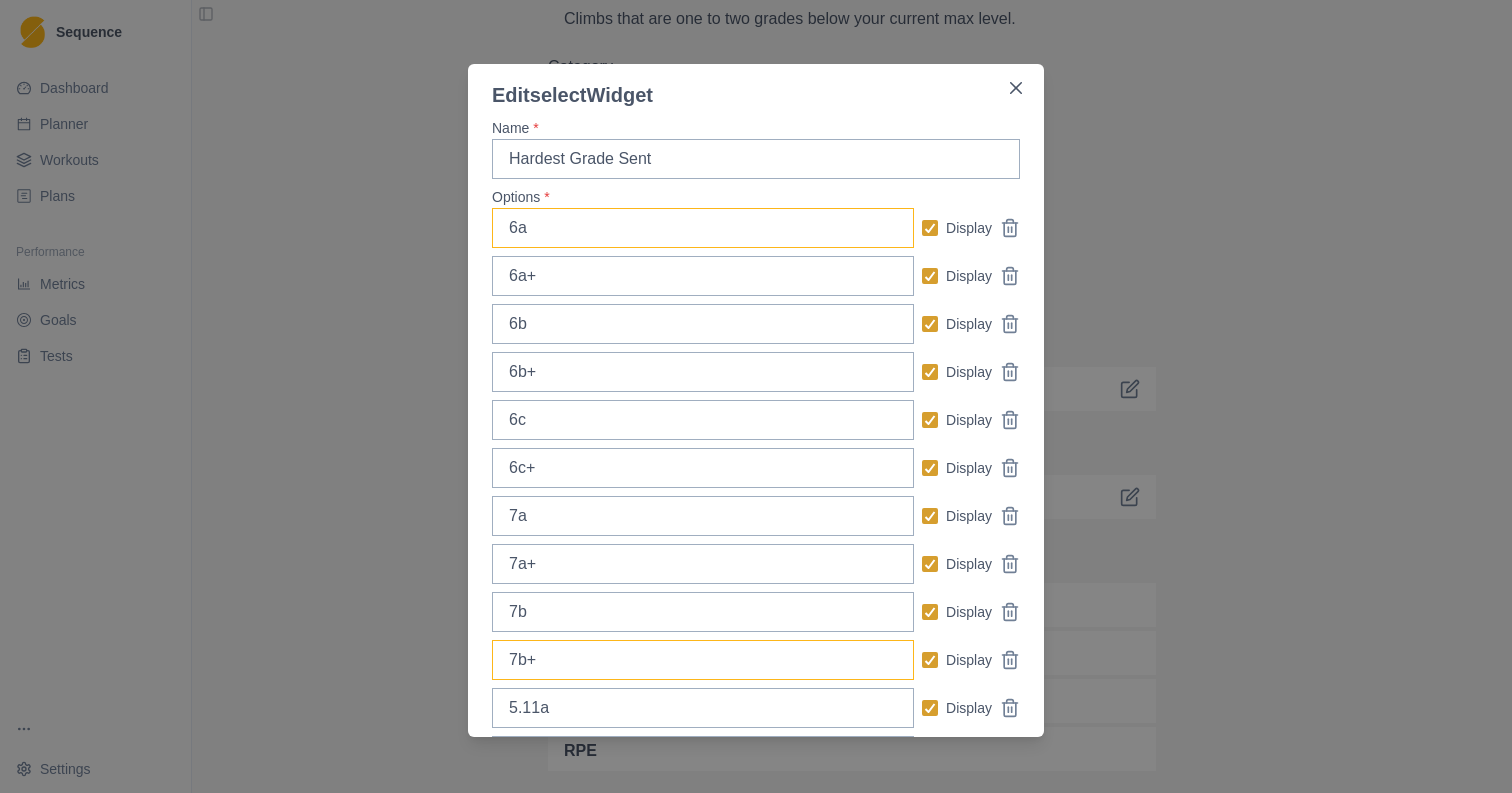 type on "7b+" 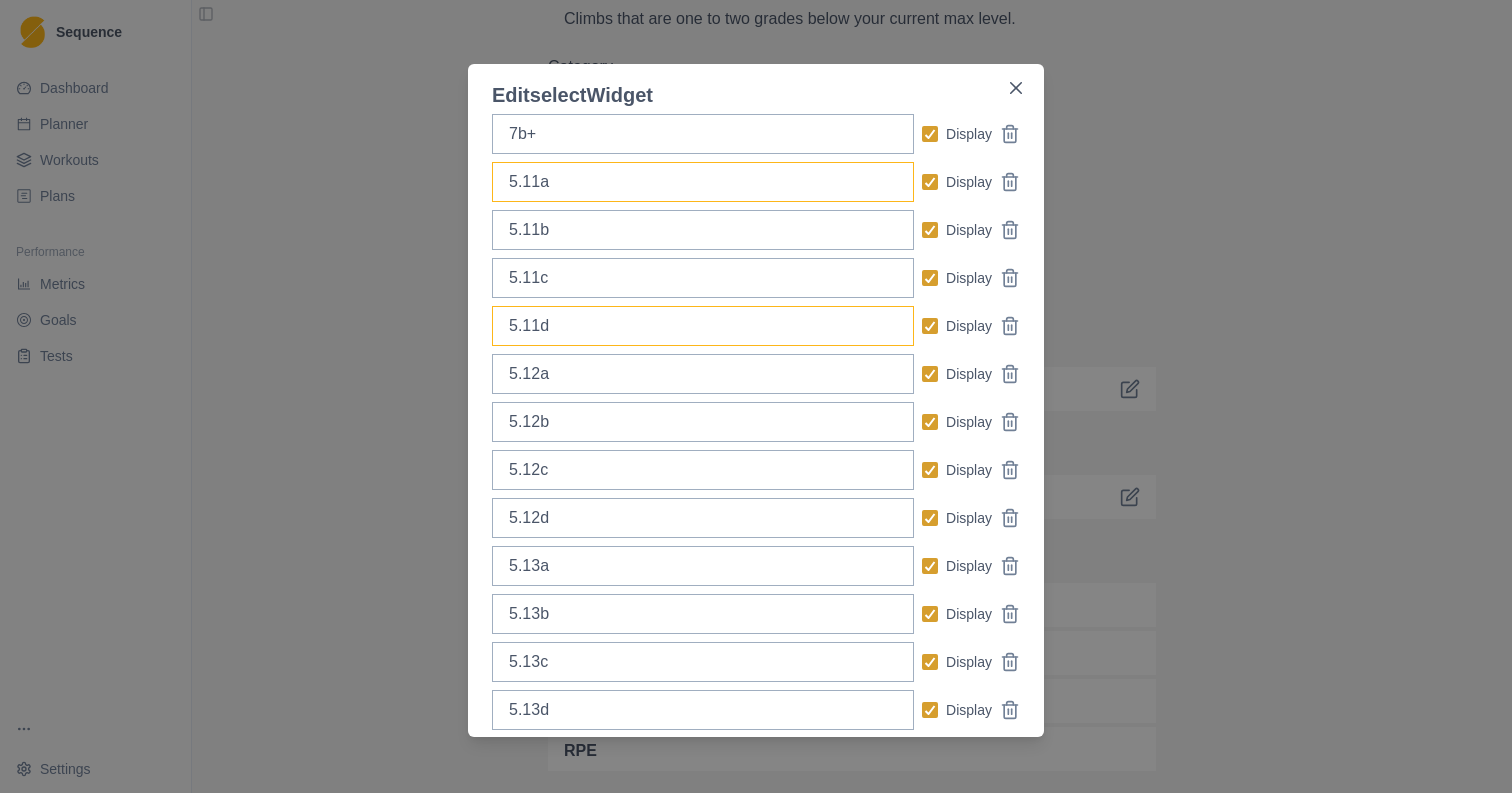 scroll, scrollTop: 525, scrollLeft: 0, axis: vertical 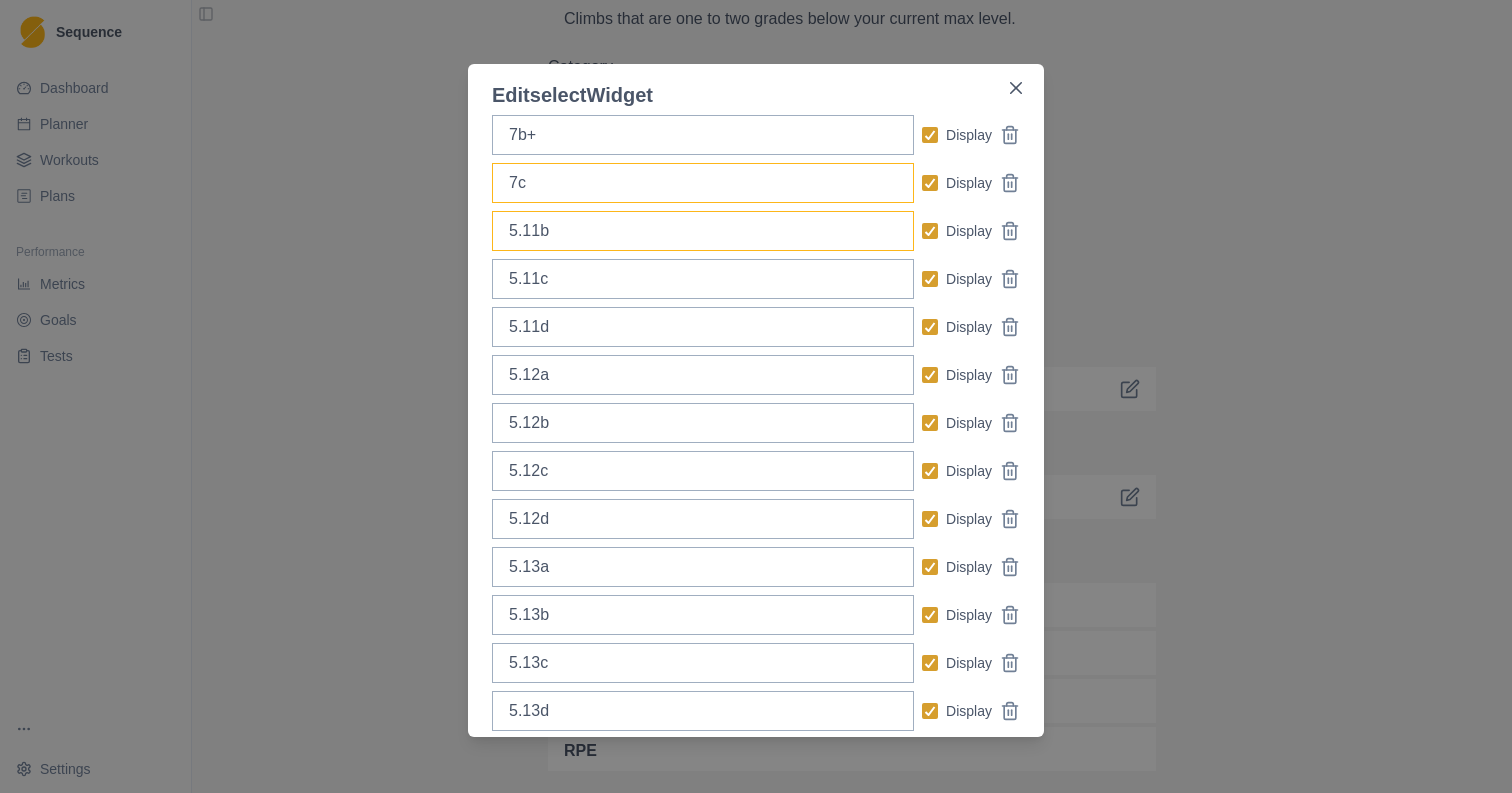 type on "7c" 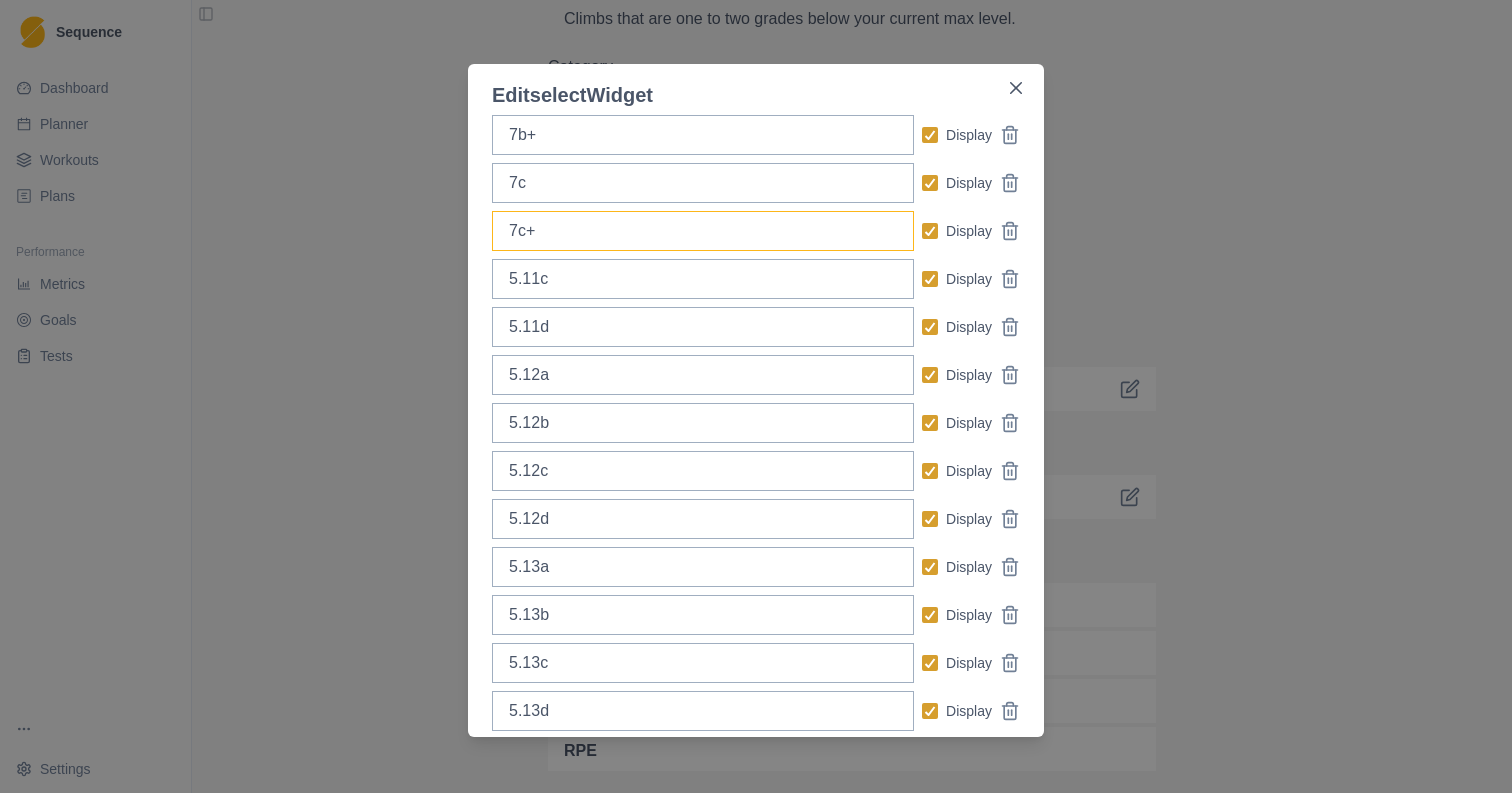 type on "7c+" 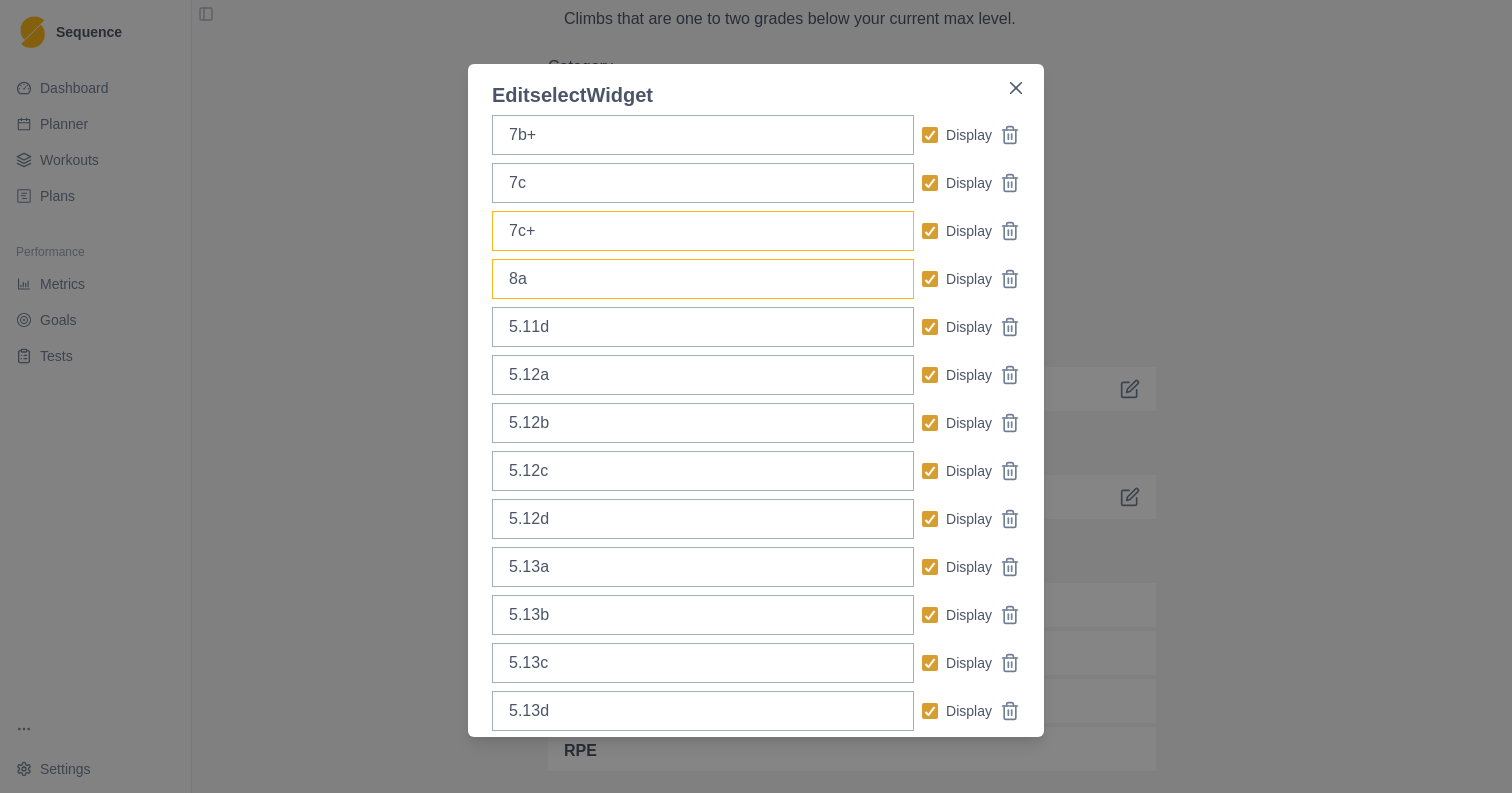 type on "8a" 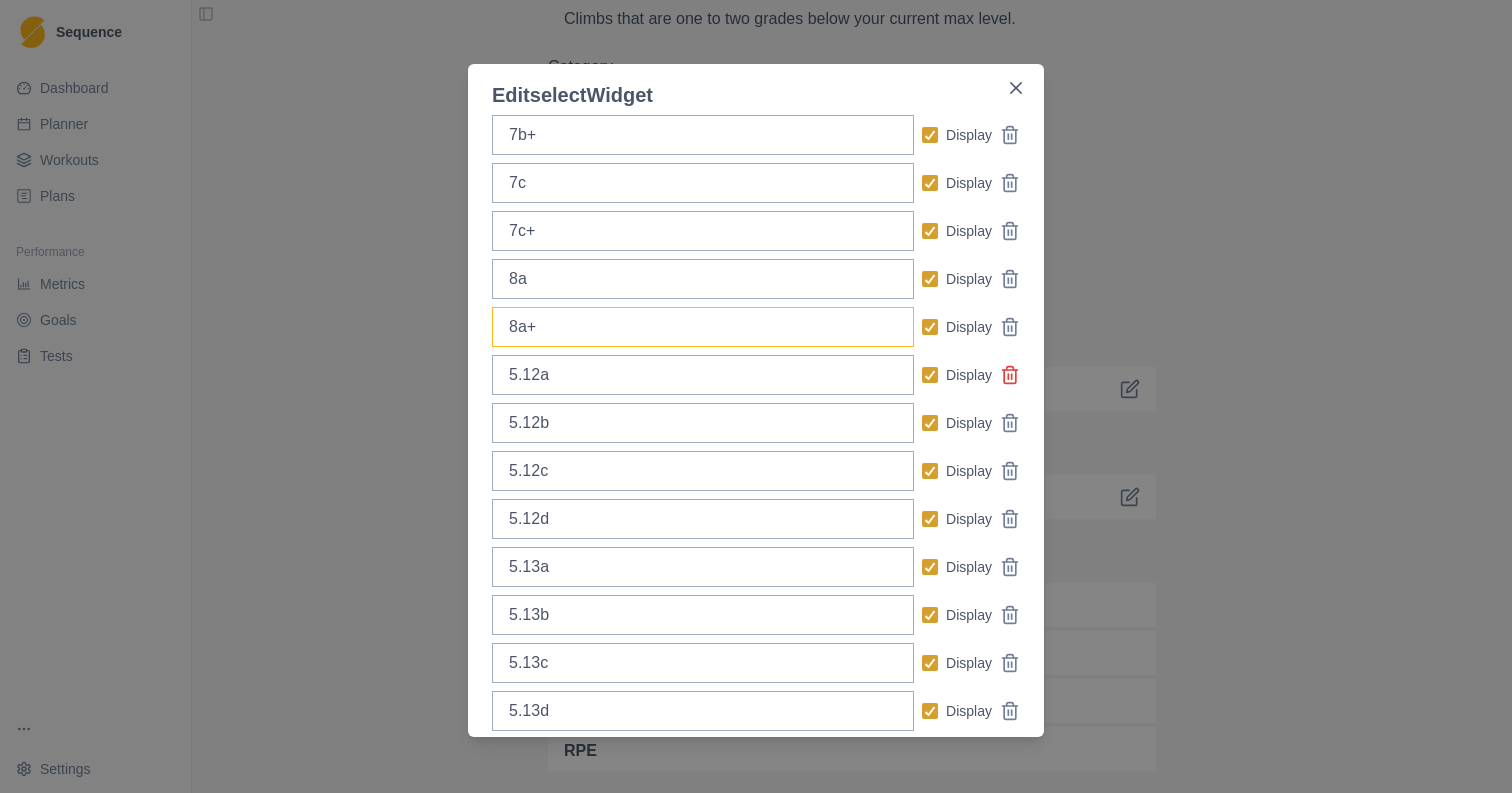 type on "8a+" 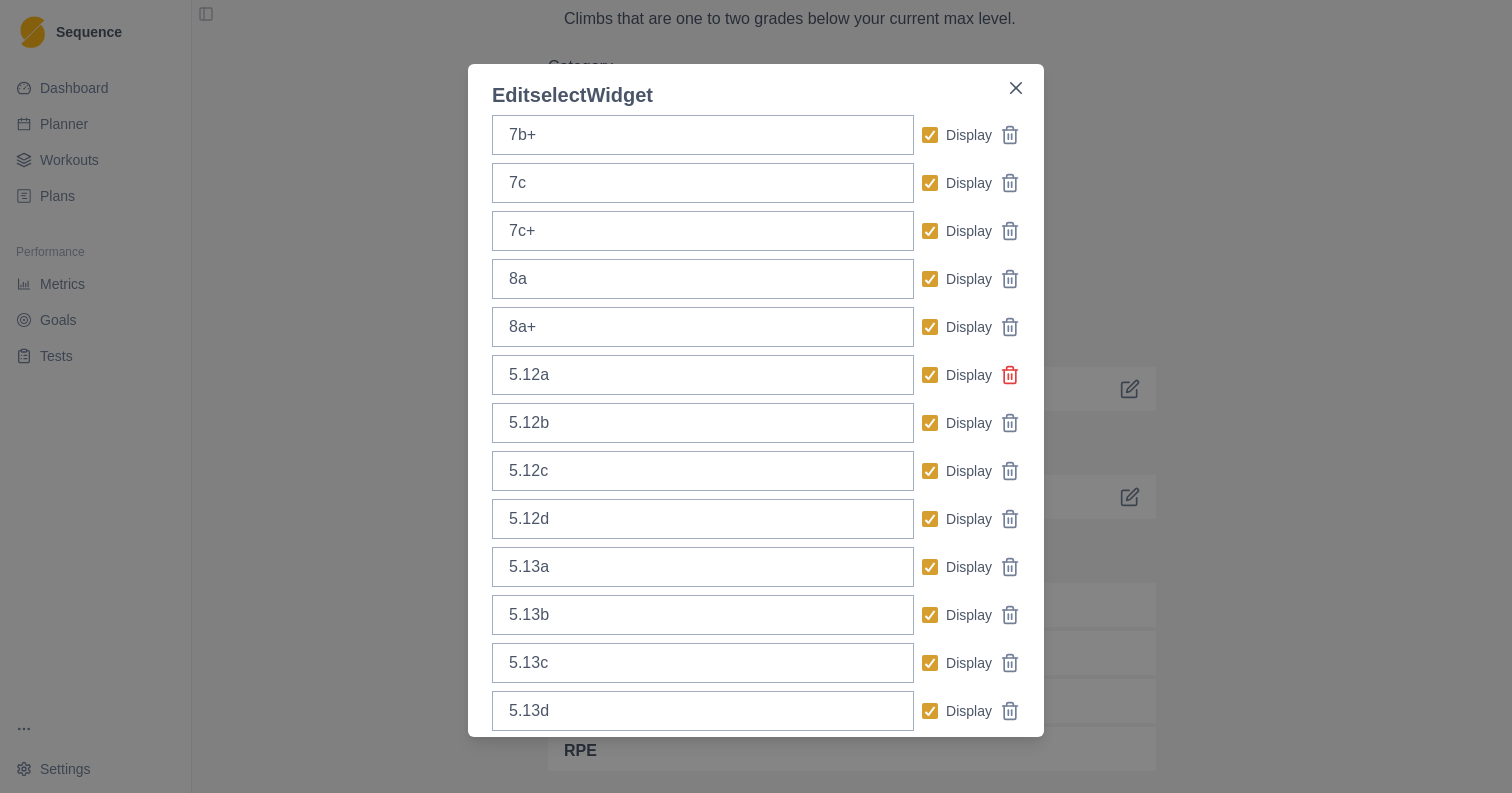 click 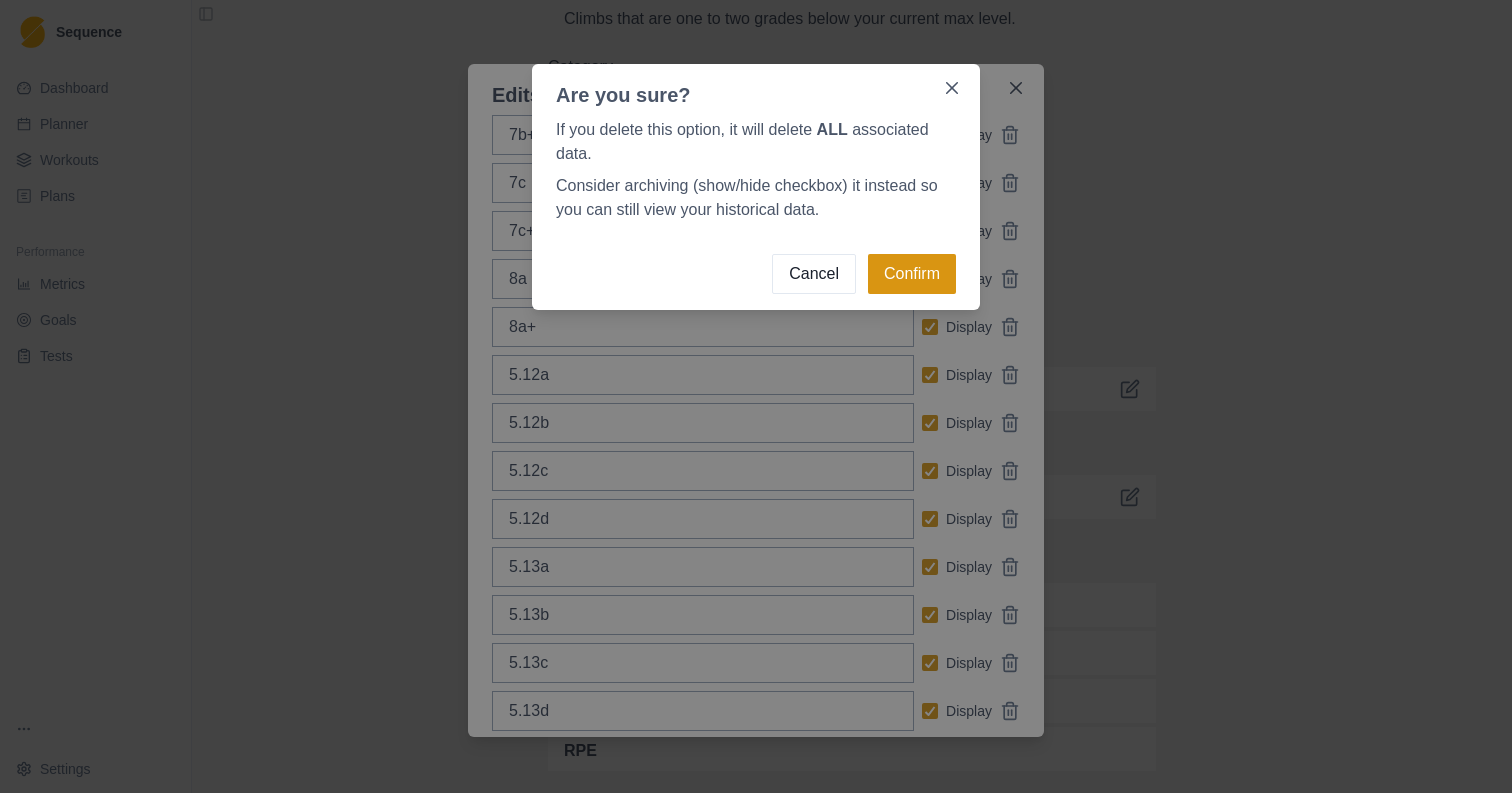 click on "Confirm" at bounding box center (912, 274) 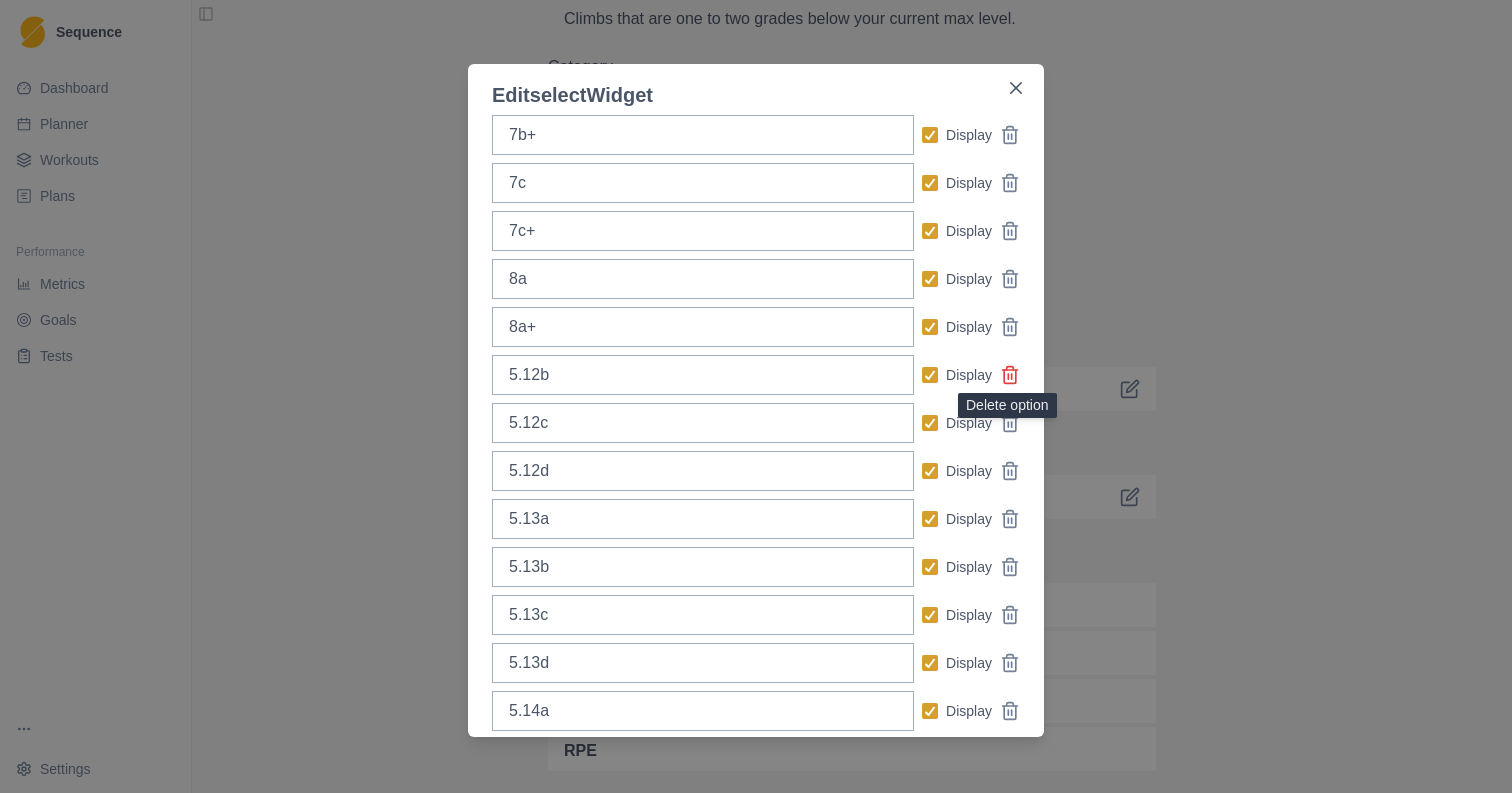 click 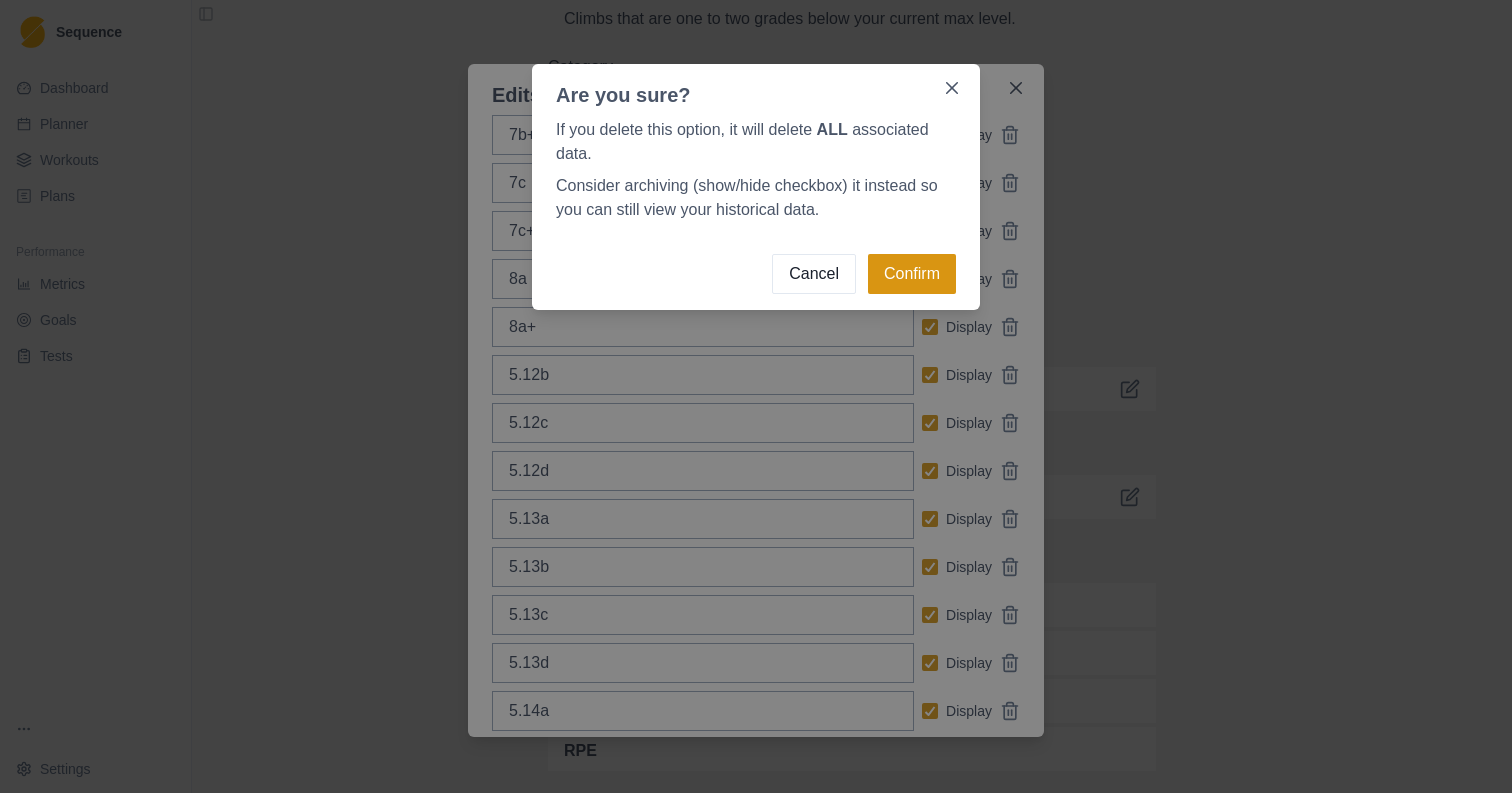 click on "Confirm" at bounding box center (912, 274) 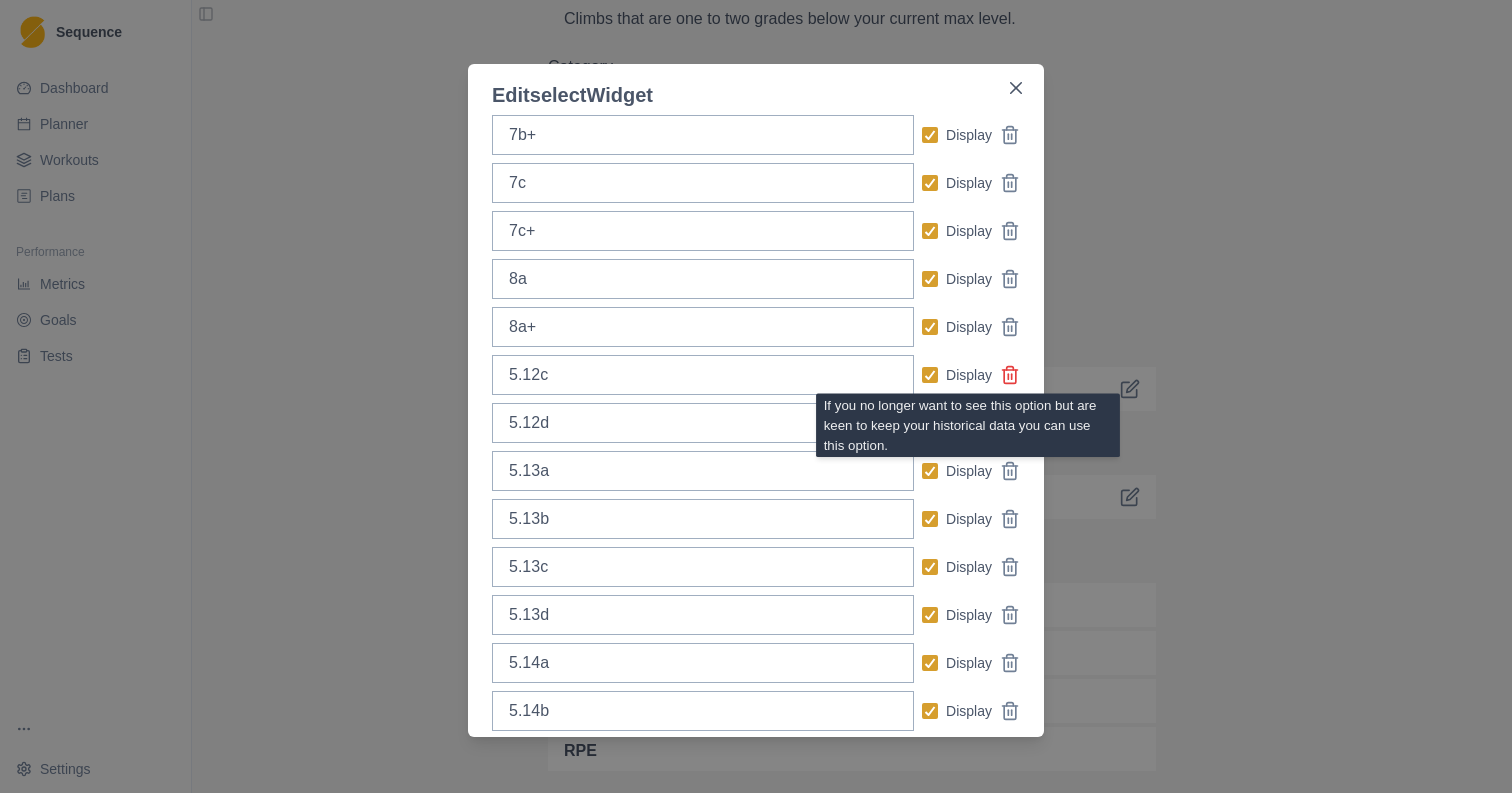 click 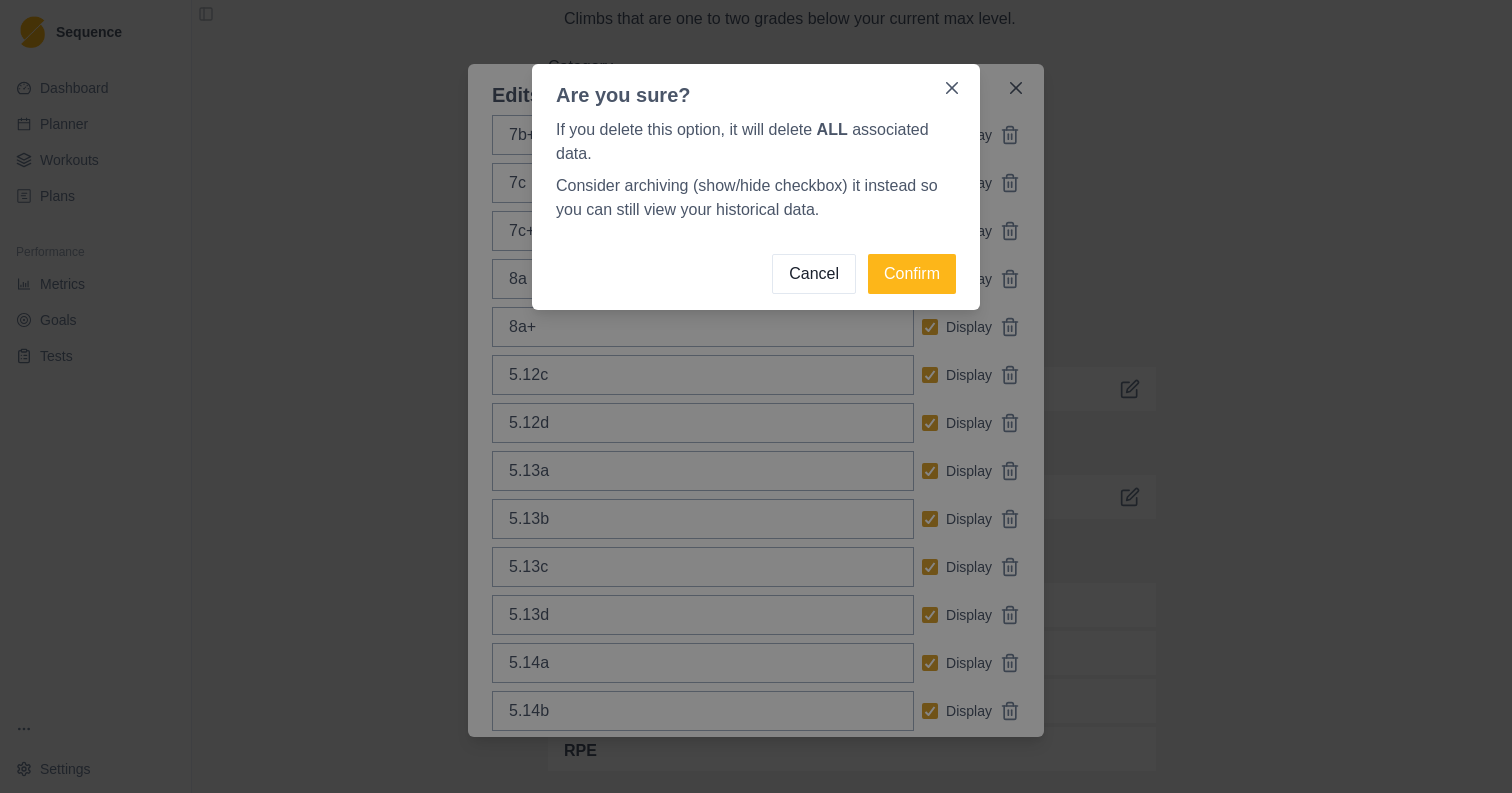 type 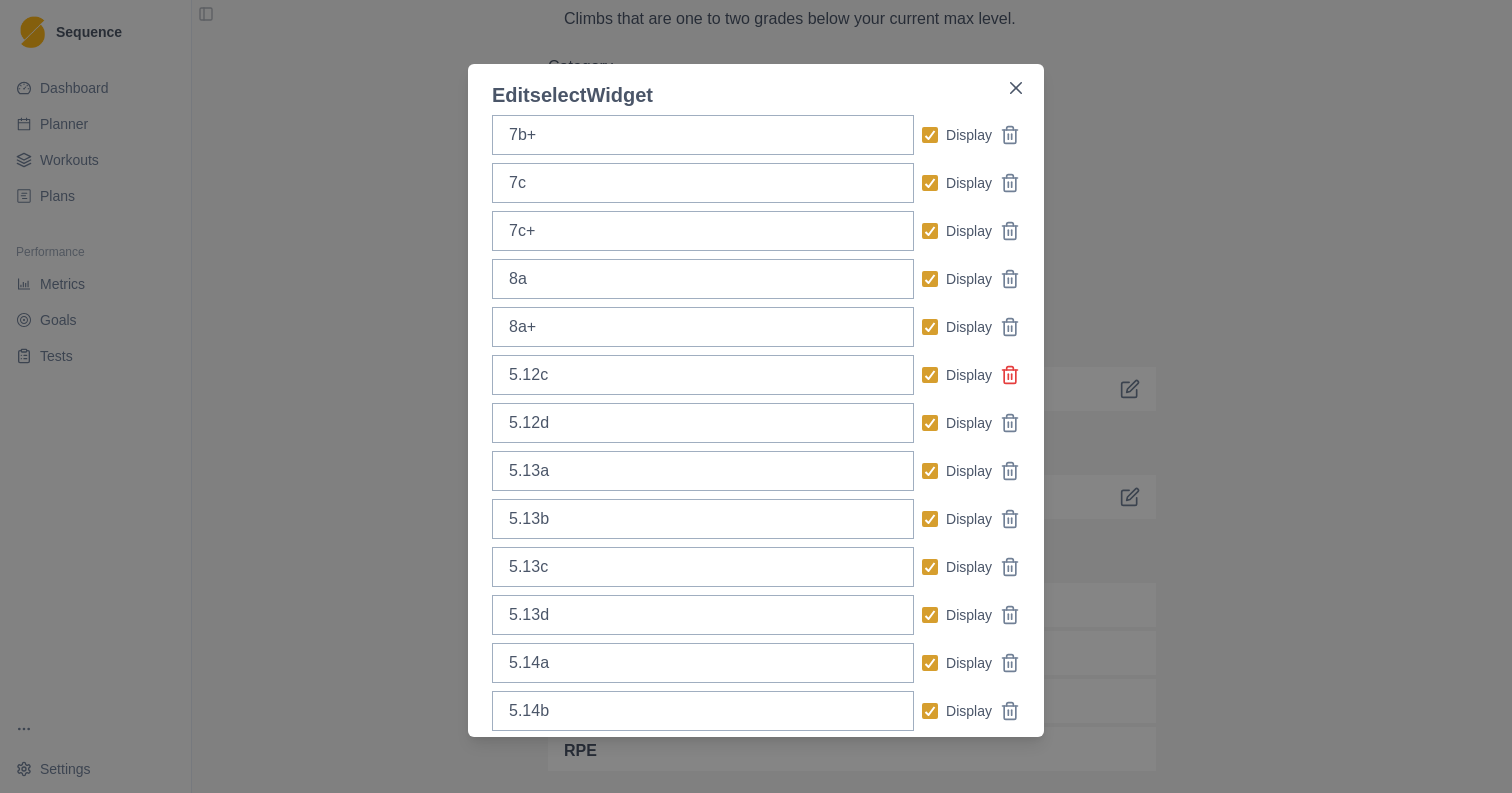 click 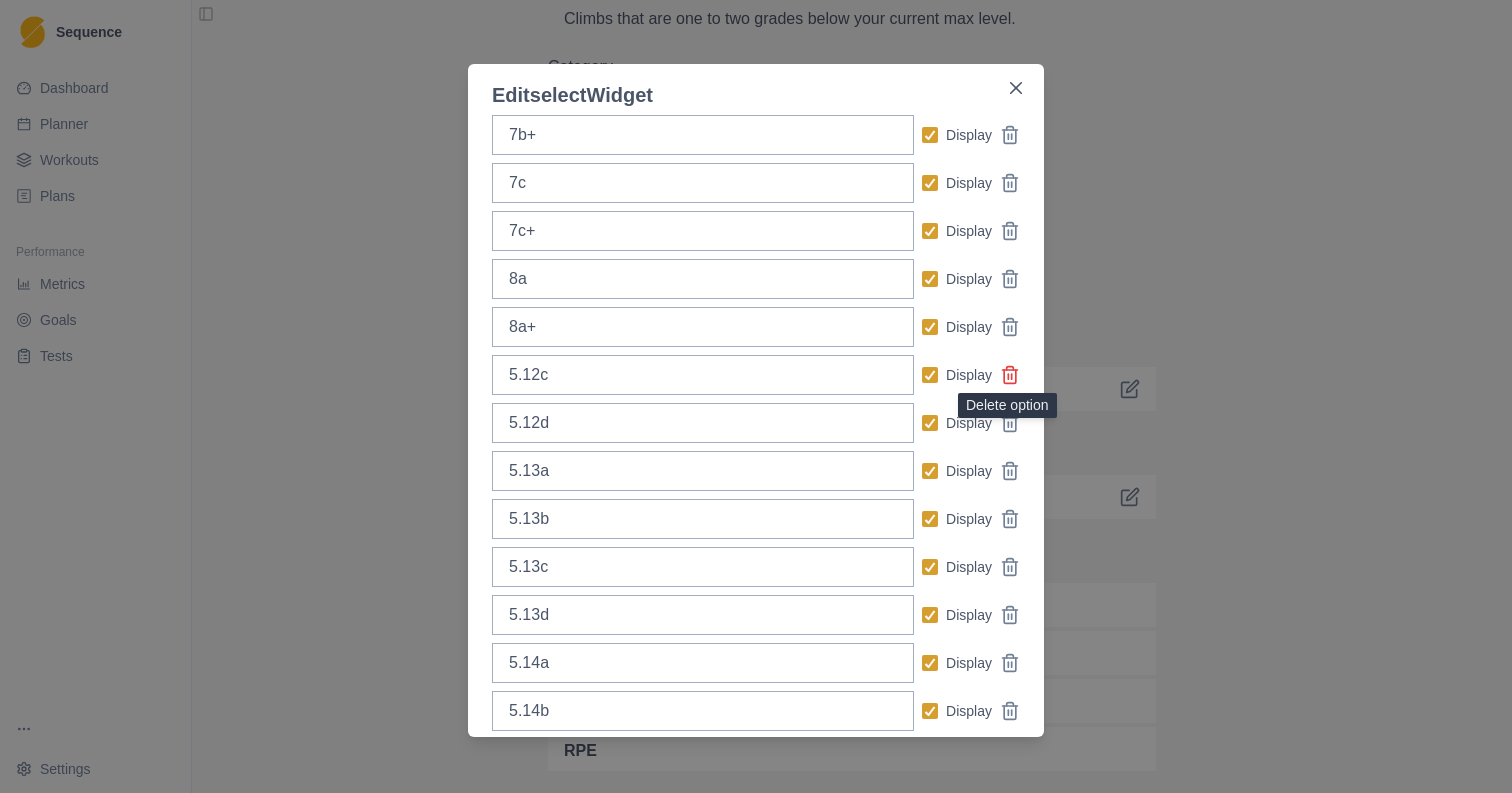 type 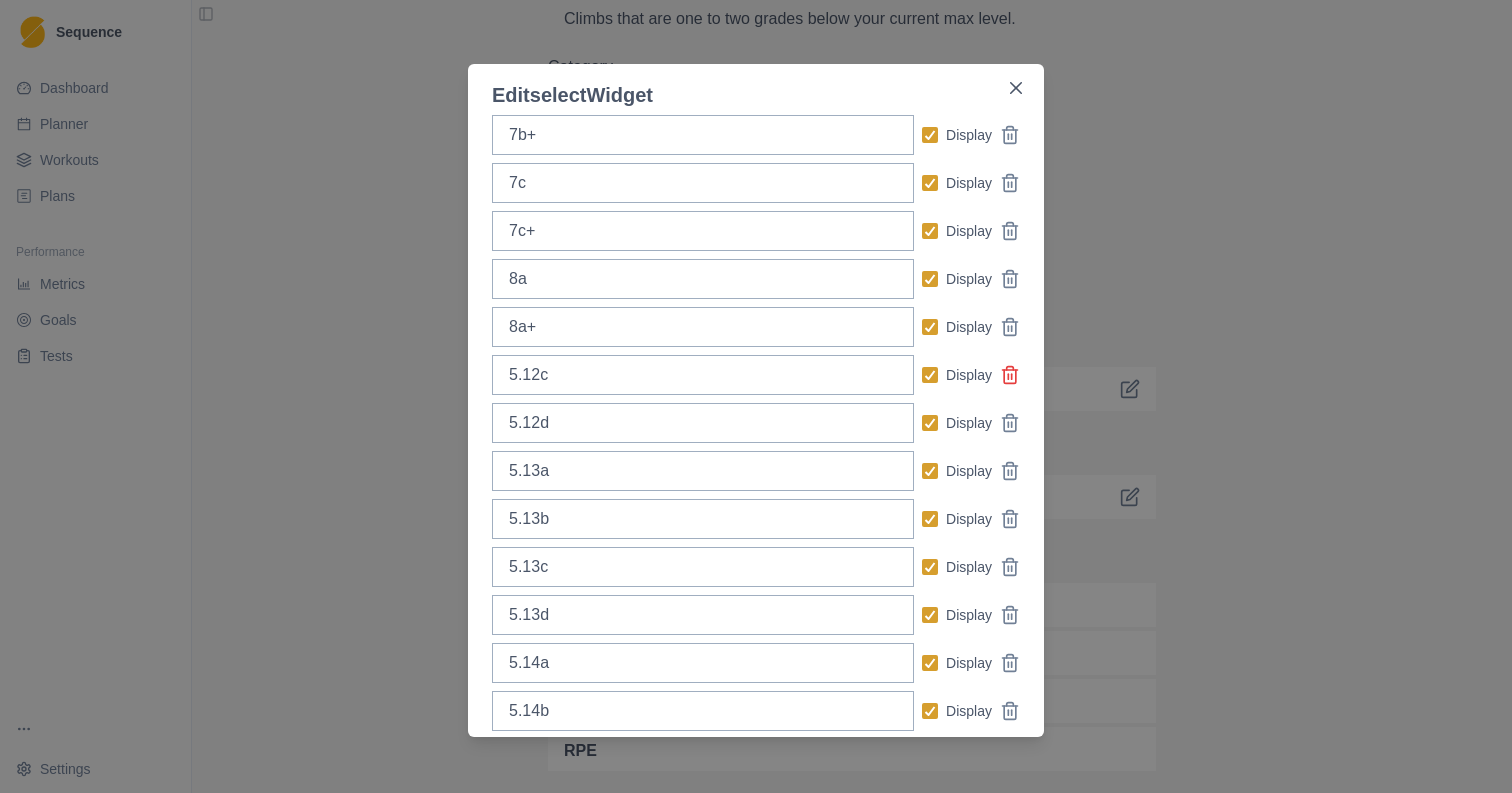 click 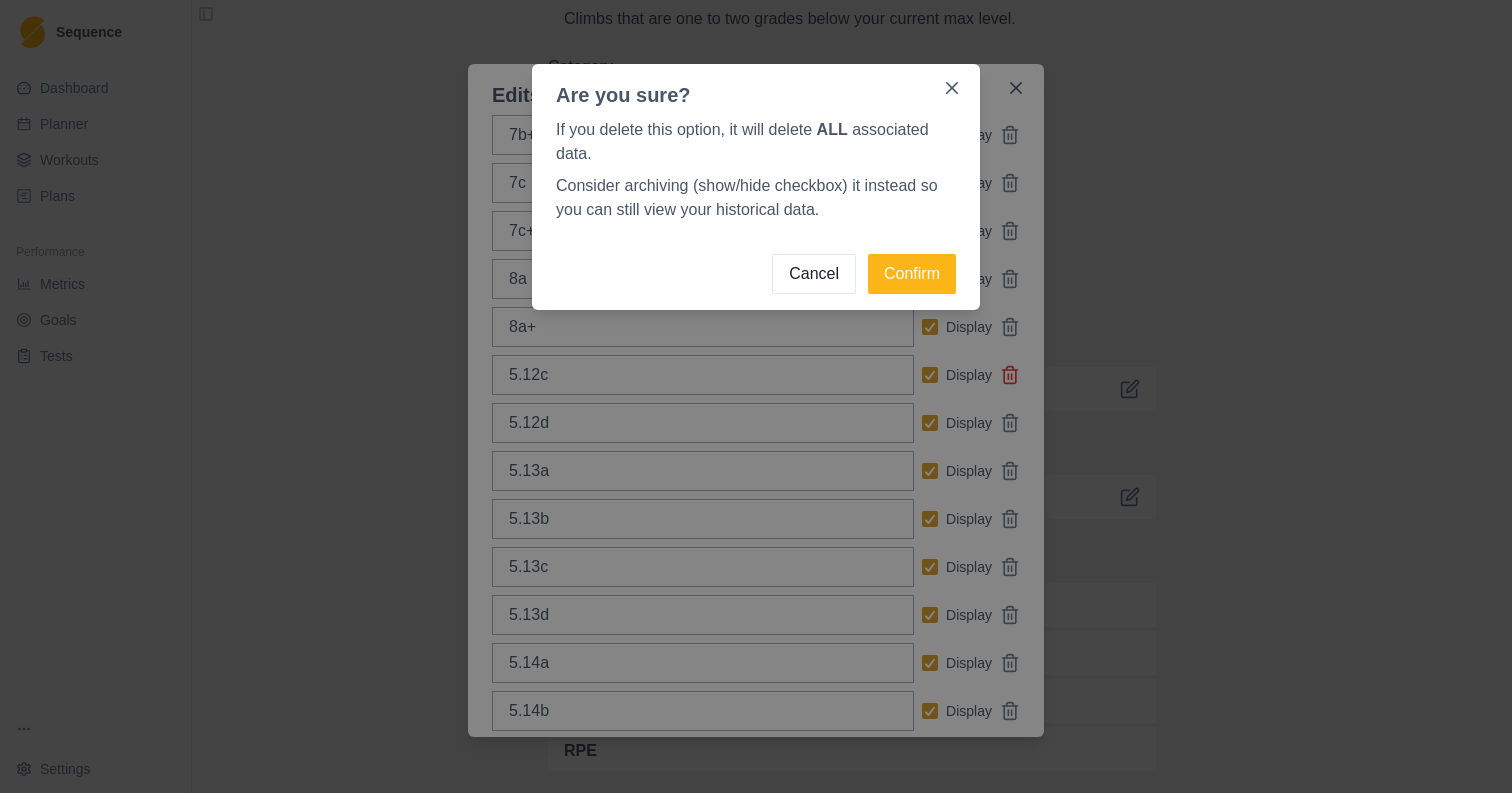 type 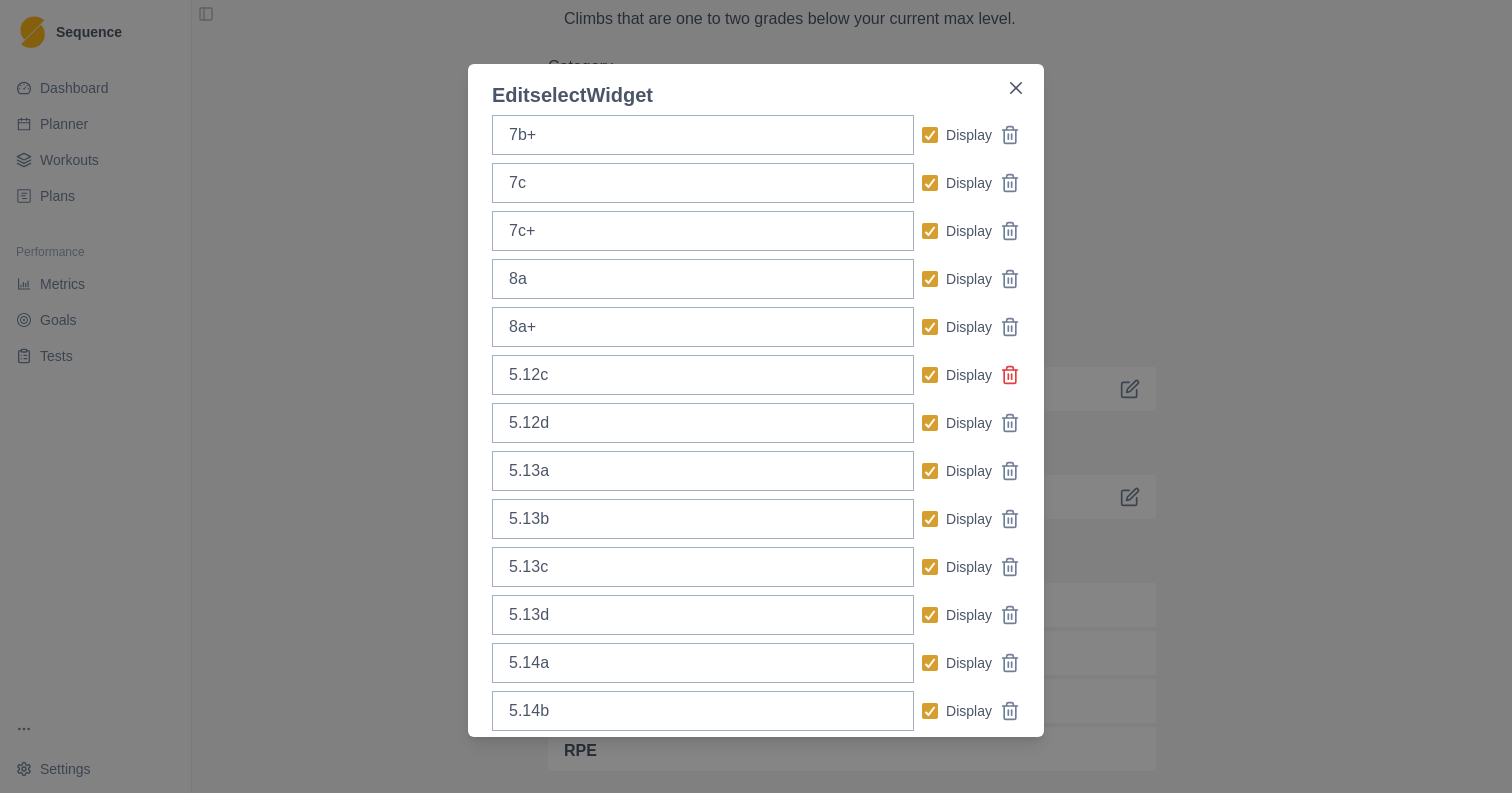 click 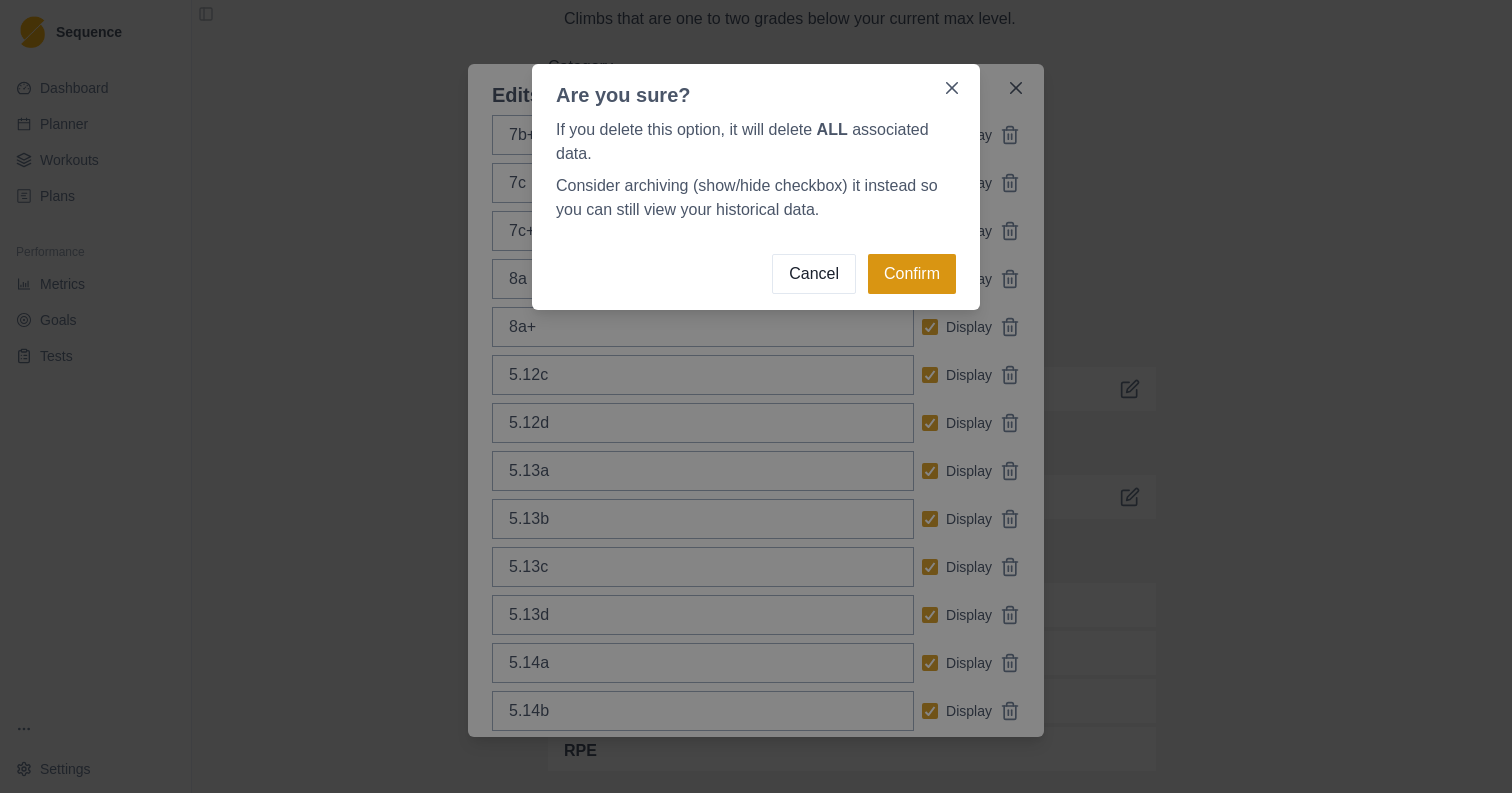 click on "Confirm" at bounding box center (912, 274) 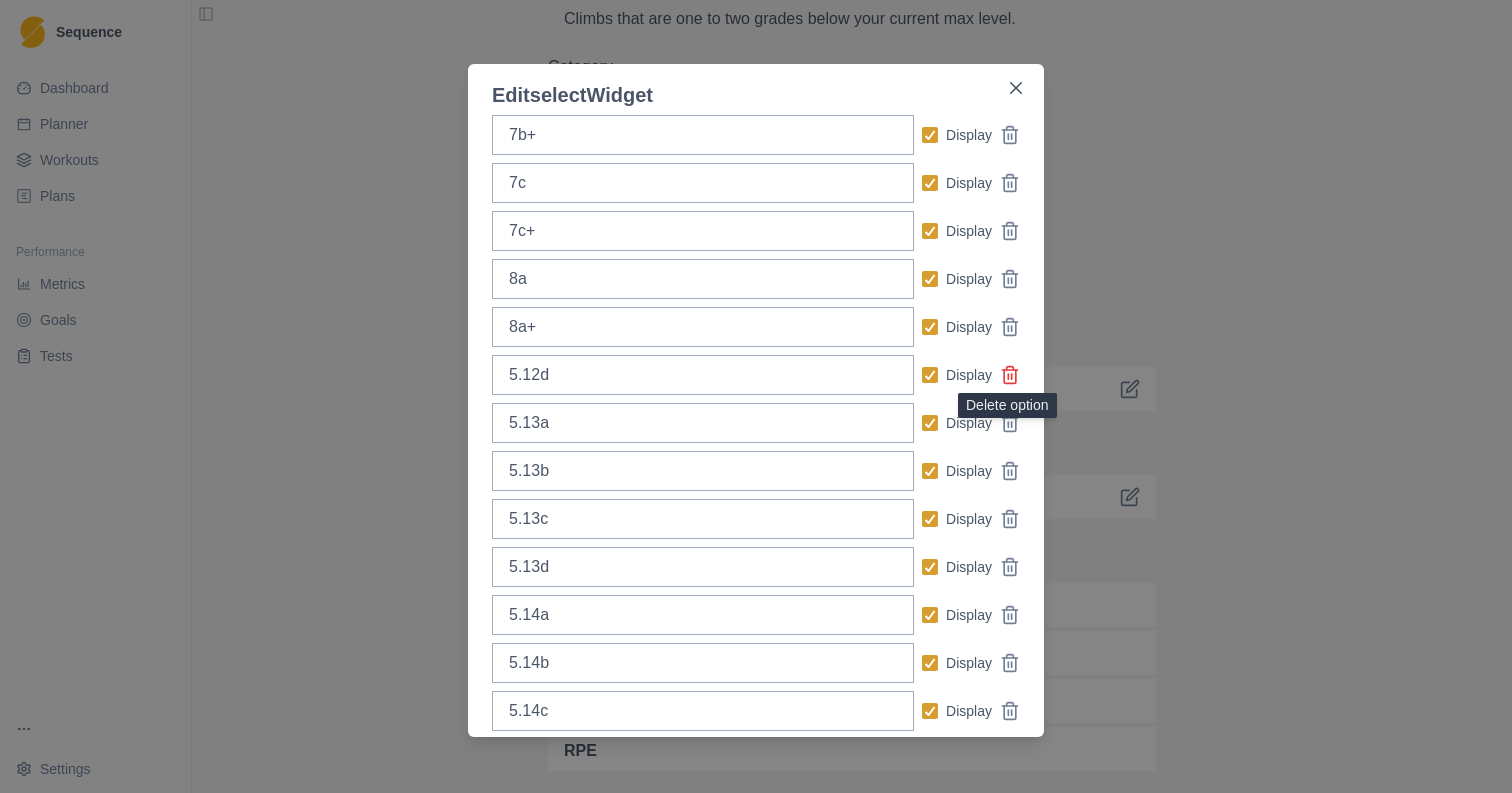 click 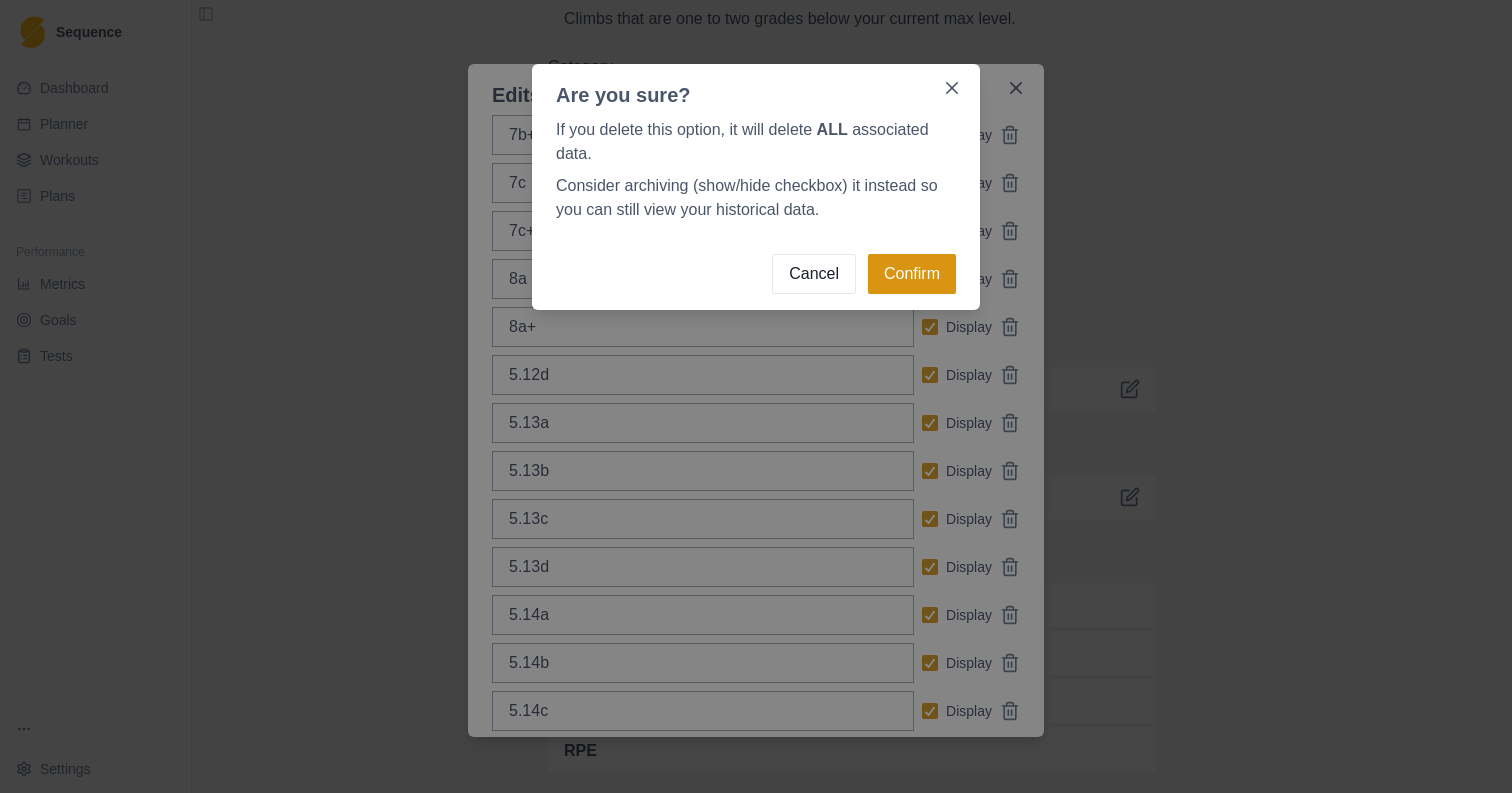 click on "Confirm" at bounding box center [912, 274] 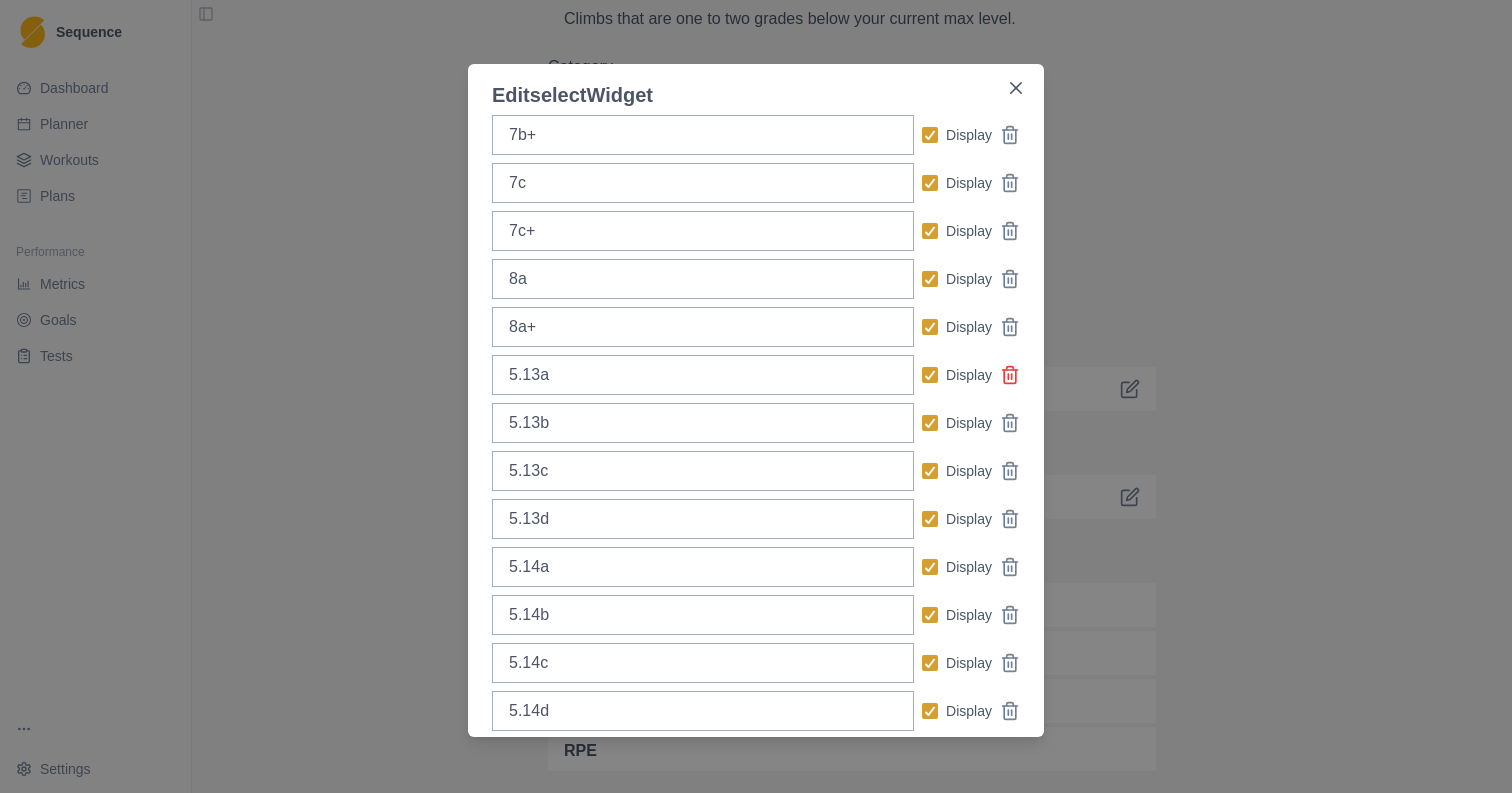 click 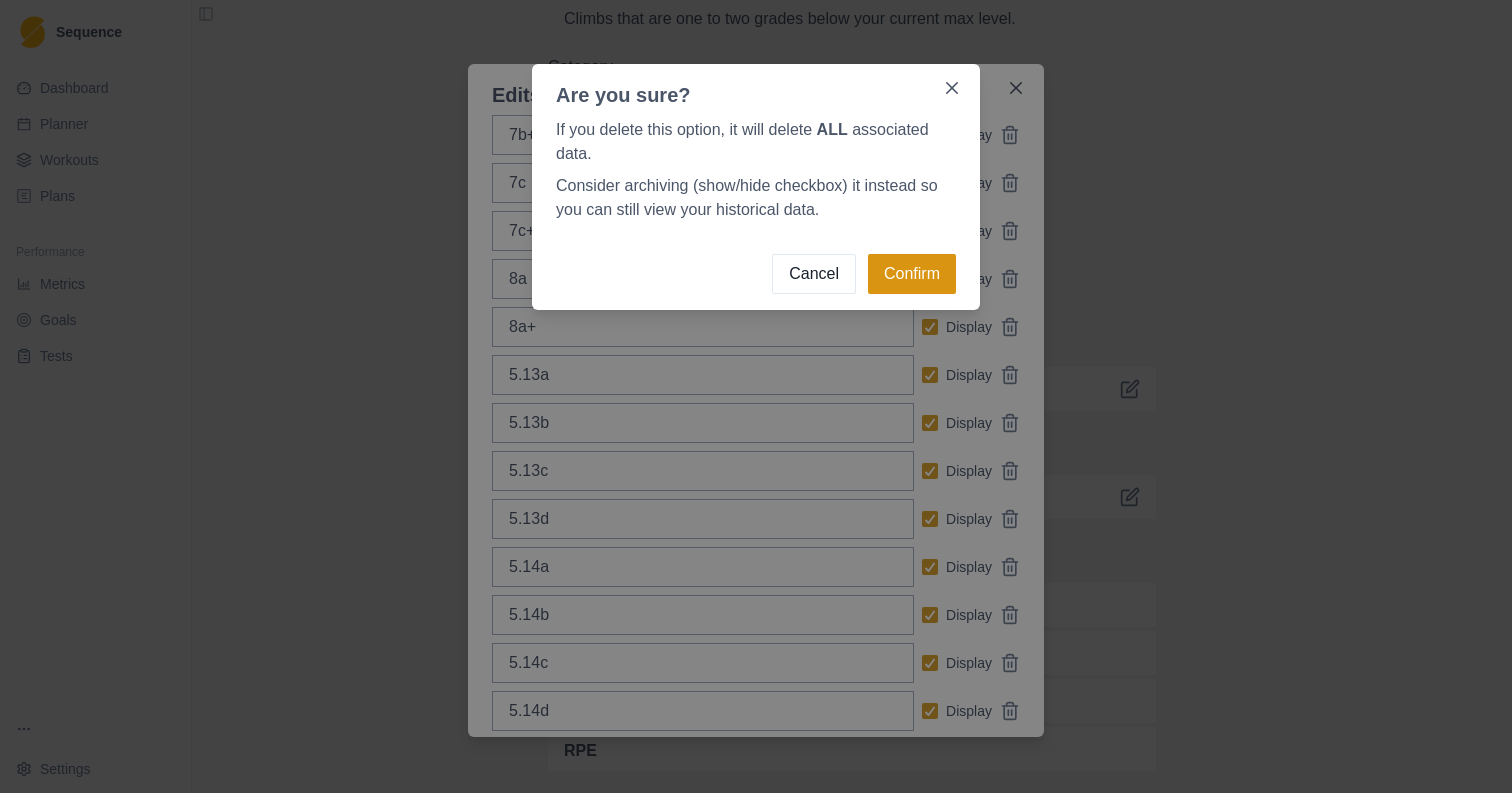 click on "Confirm" at bounding box center (912, 274) 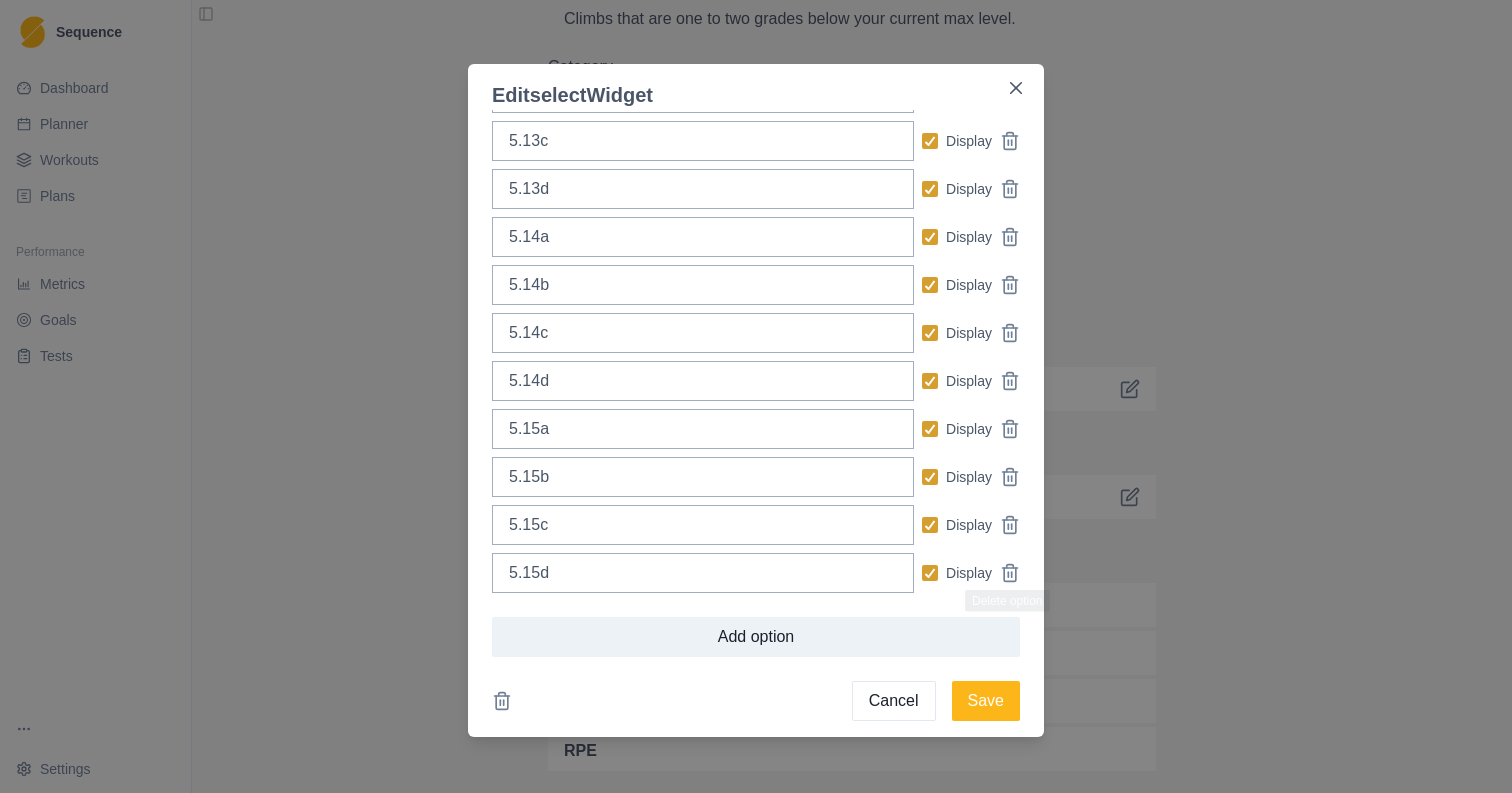 scroll, scrollTop: 807, scrollLeft: 0, axis: vertical 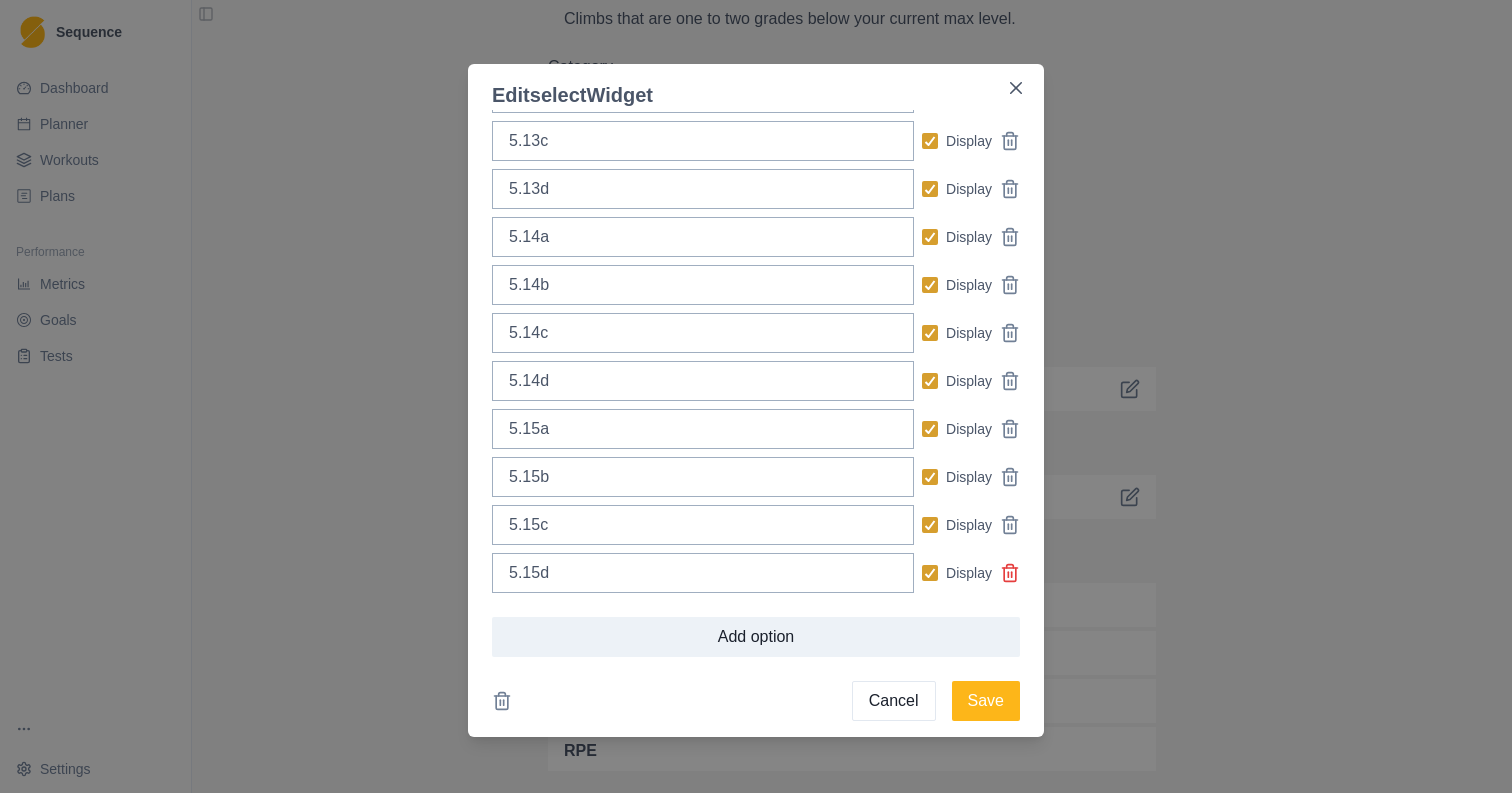 click 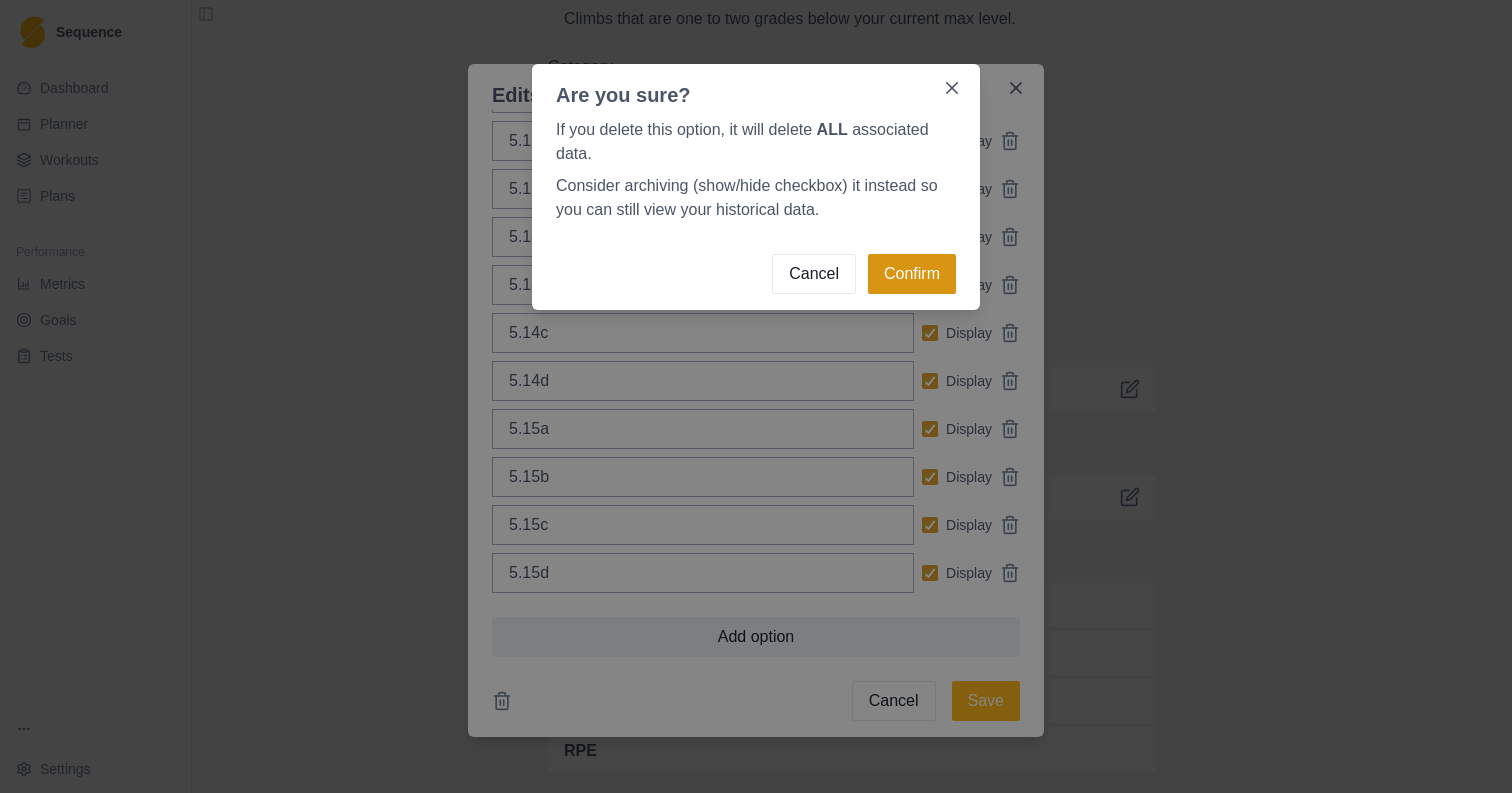click on "Confirm" at bounding box center [912, 274] 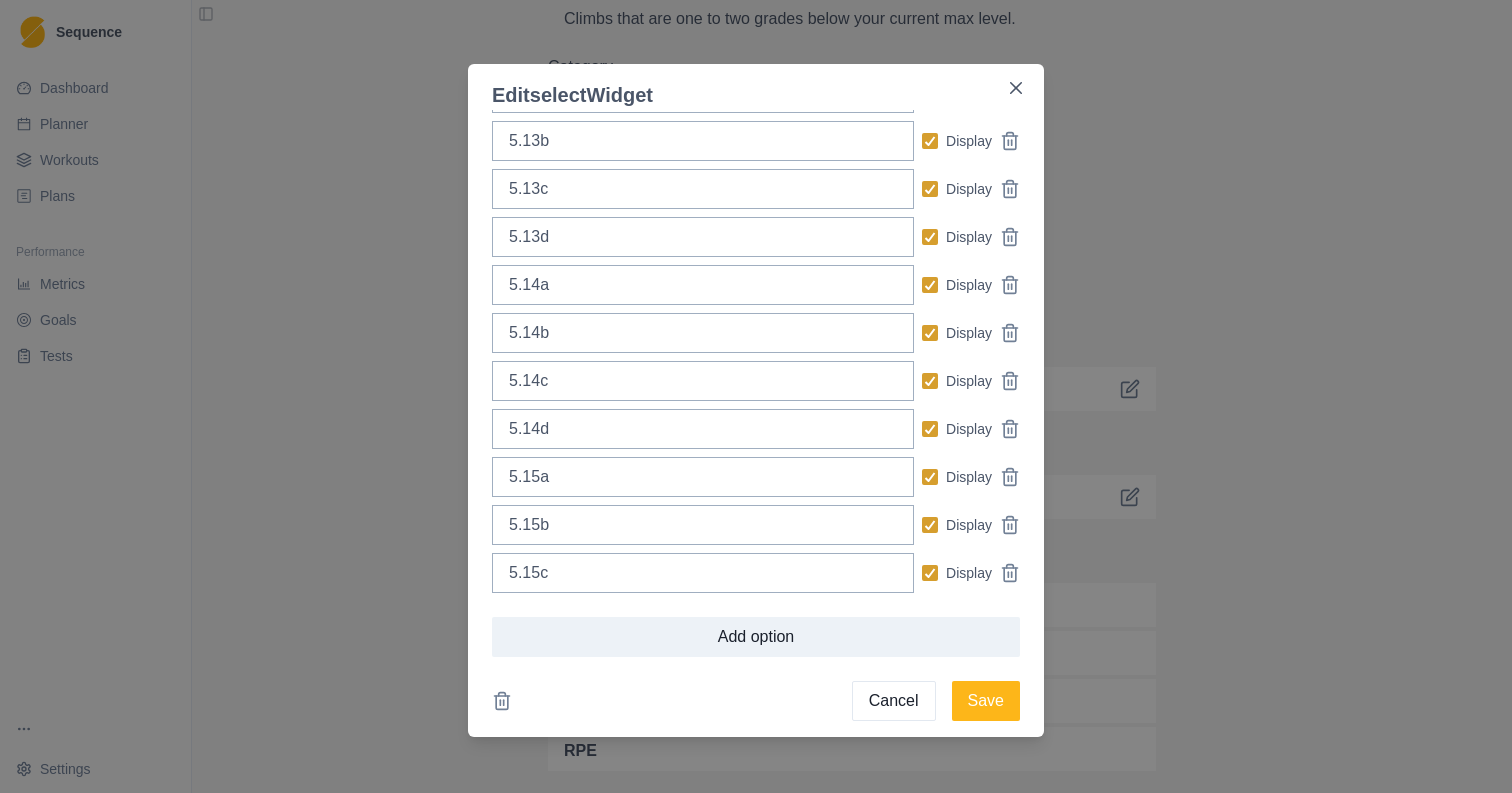 scroll, scrollTop: 759, scrollLeft: 0, axis: vertical 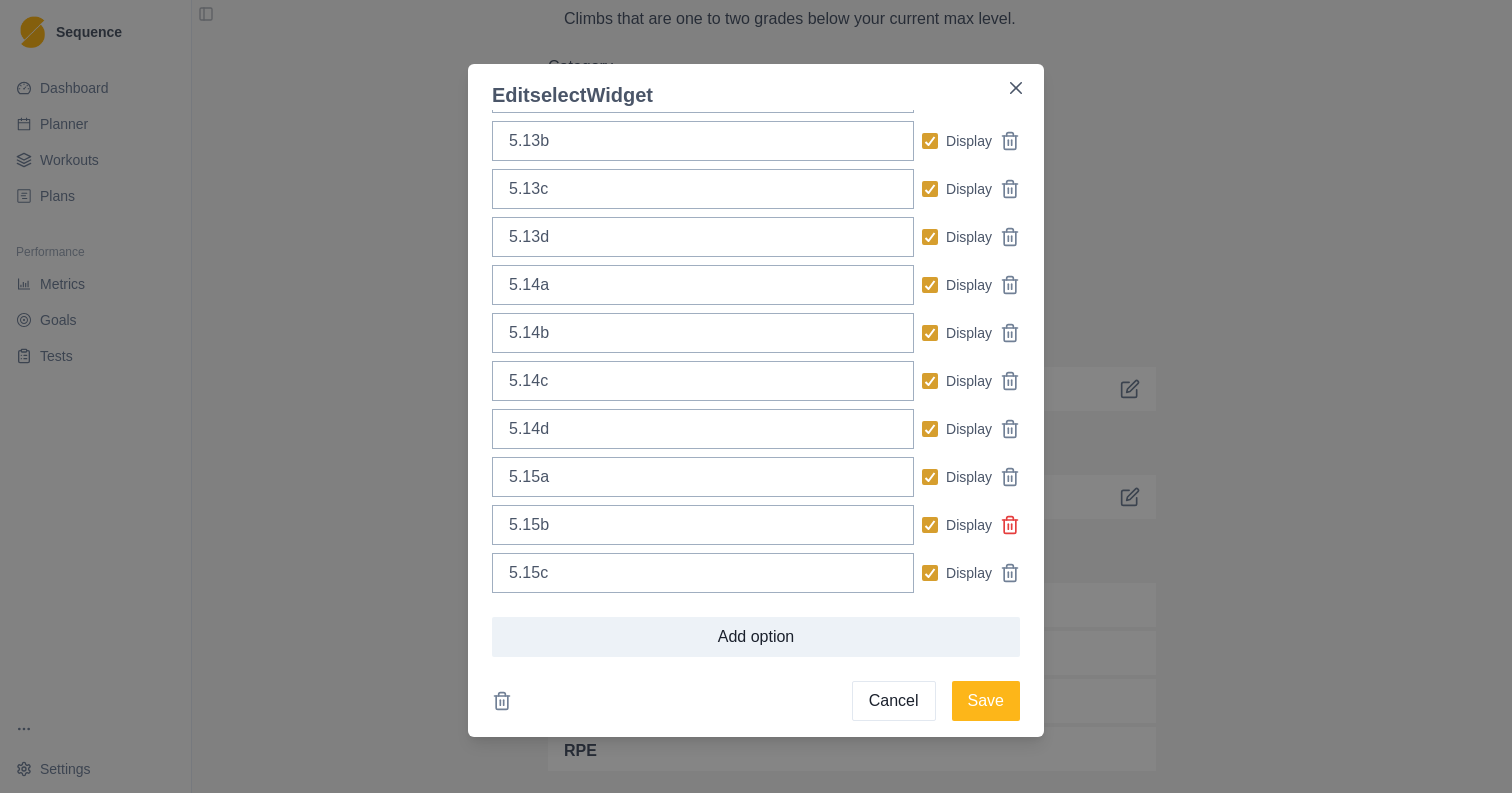 click 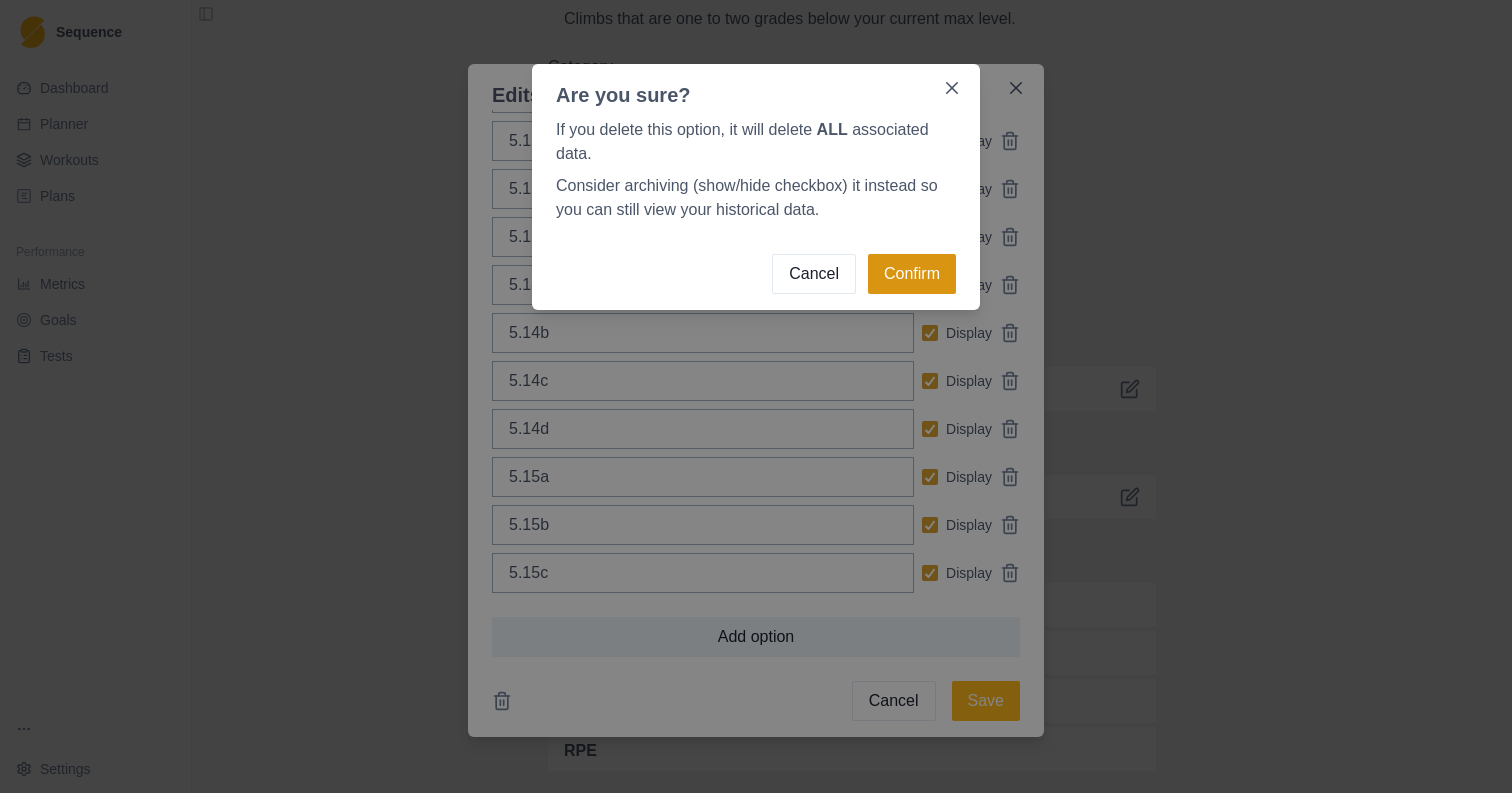 click on "Confirm" at bounding box center (912, 274) 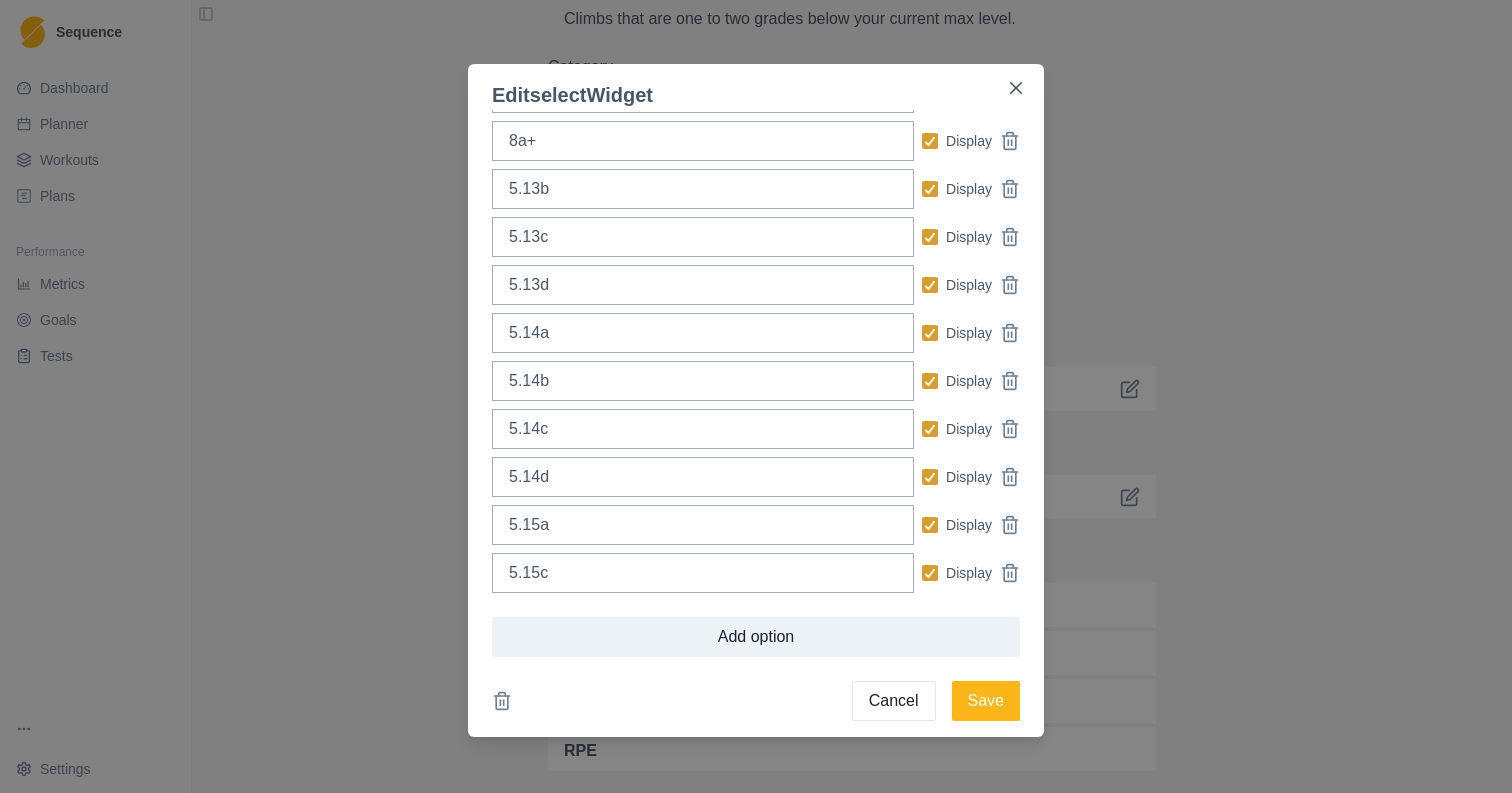 scroll, scrollTop: 711, scrollLeft: 0, axis: vertical 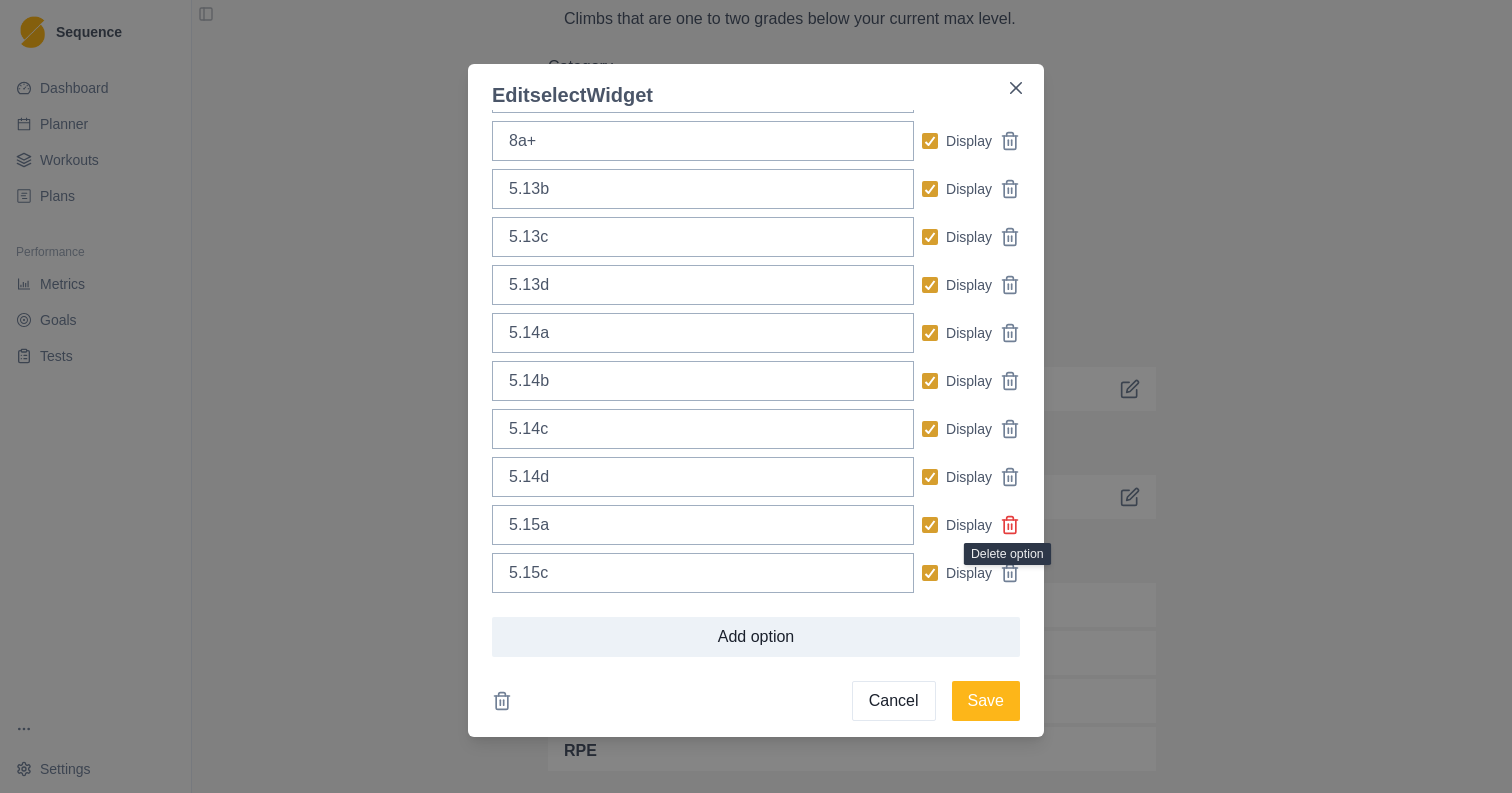 click 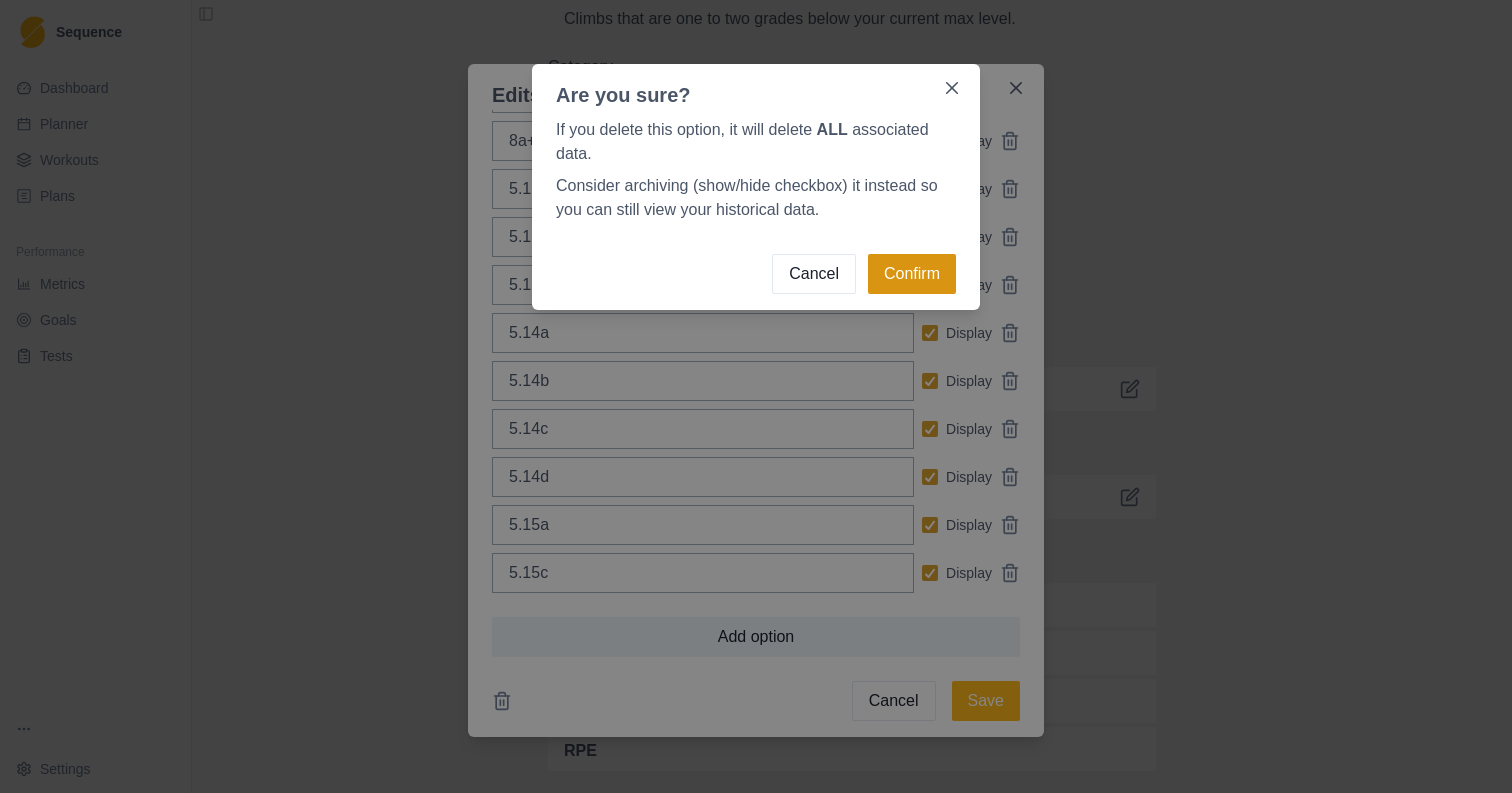 click on "Confirm" at bounding box center (912, 274) 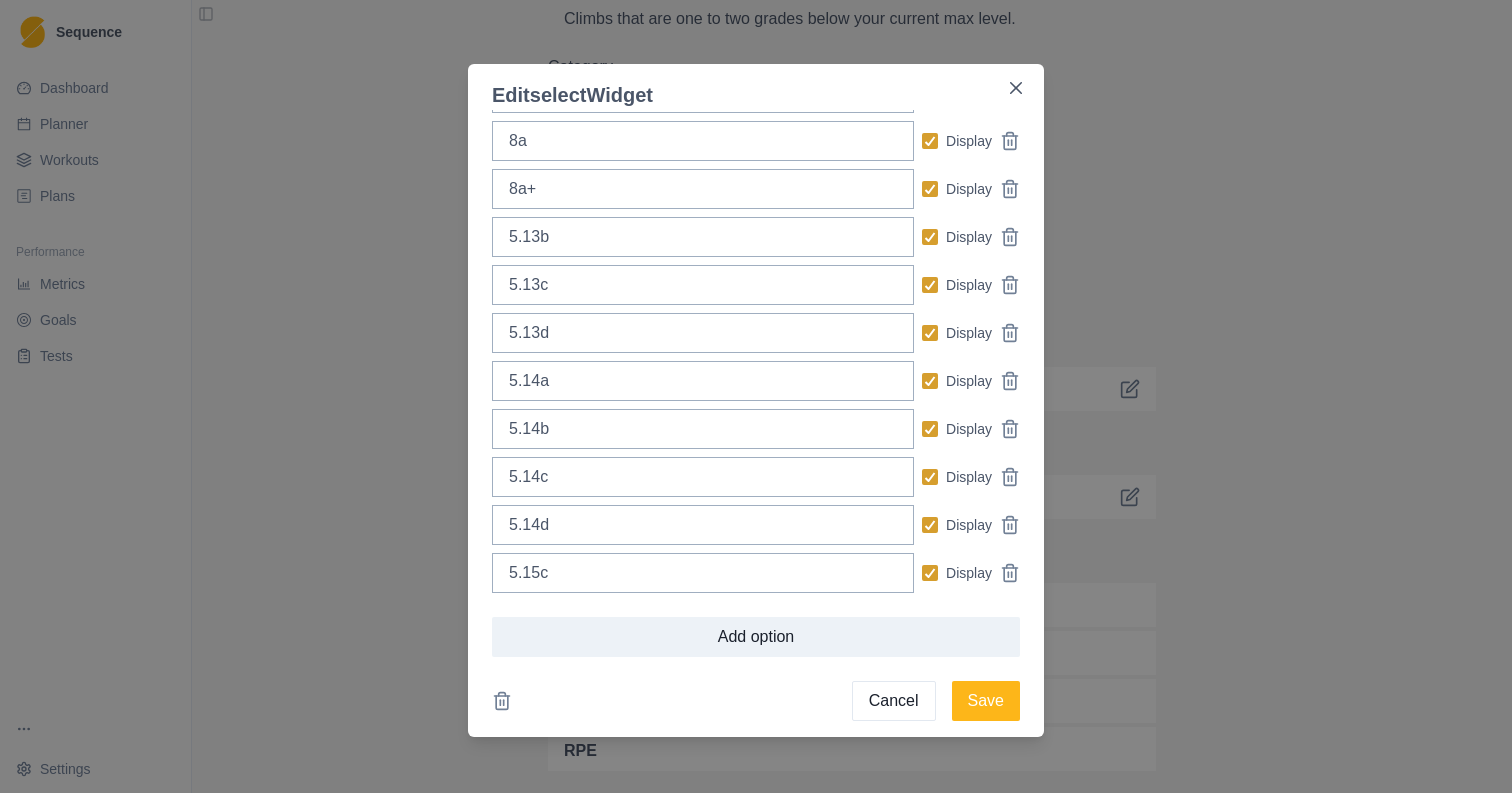 scroll, scrollTop: 663, scrollLeft: 0, axis: vertical 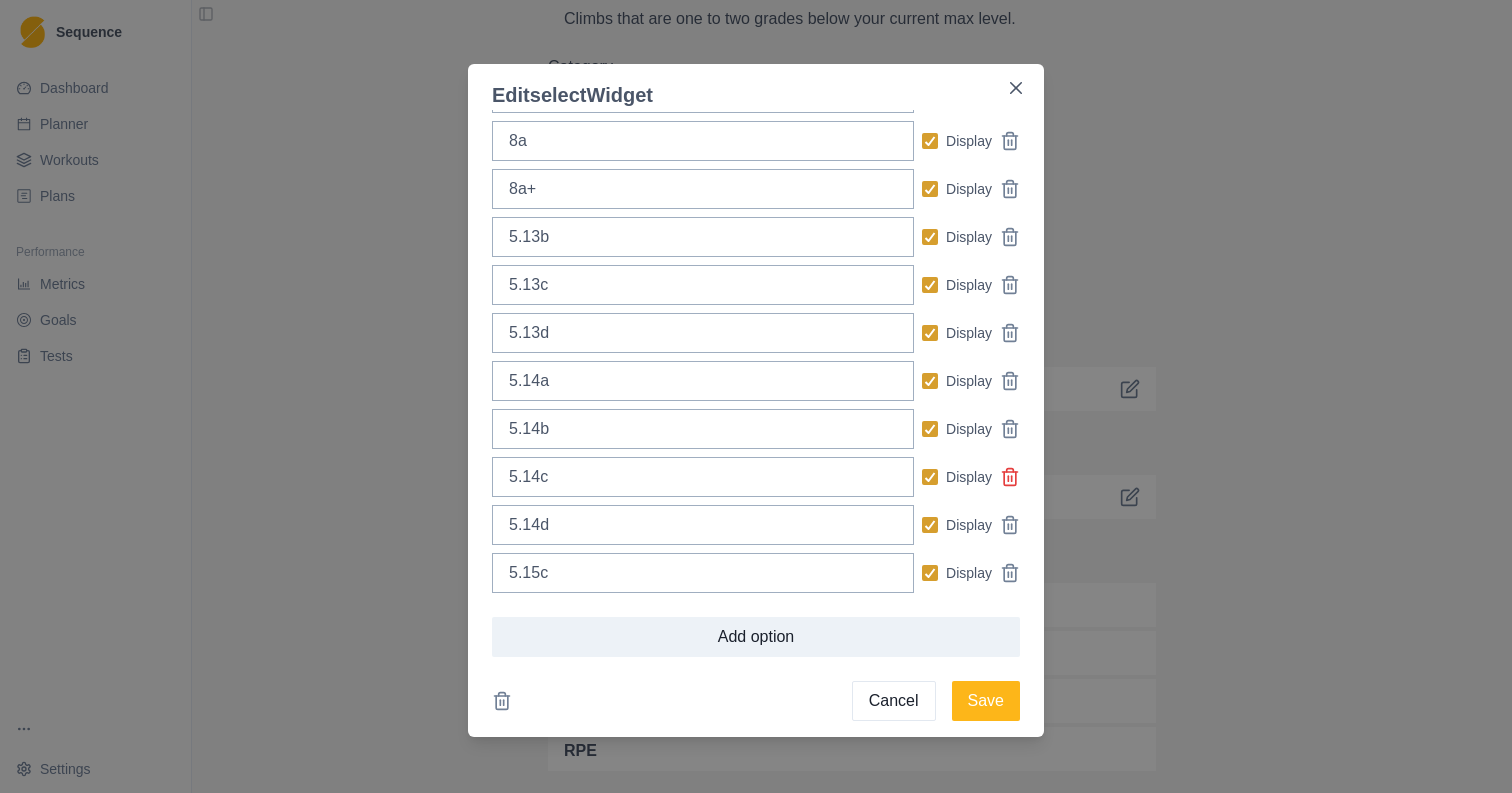 click 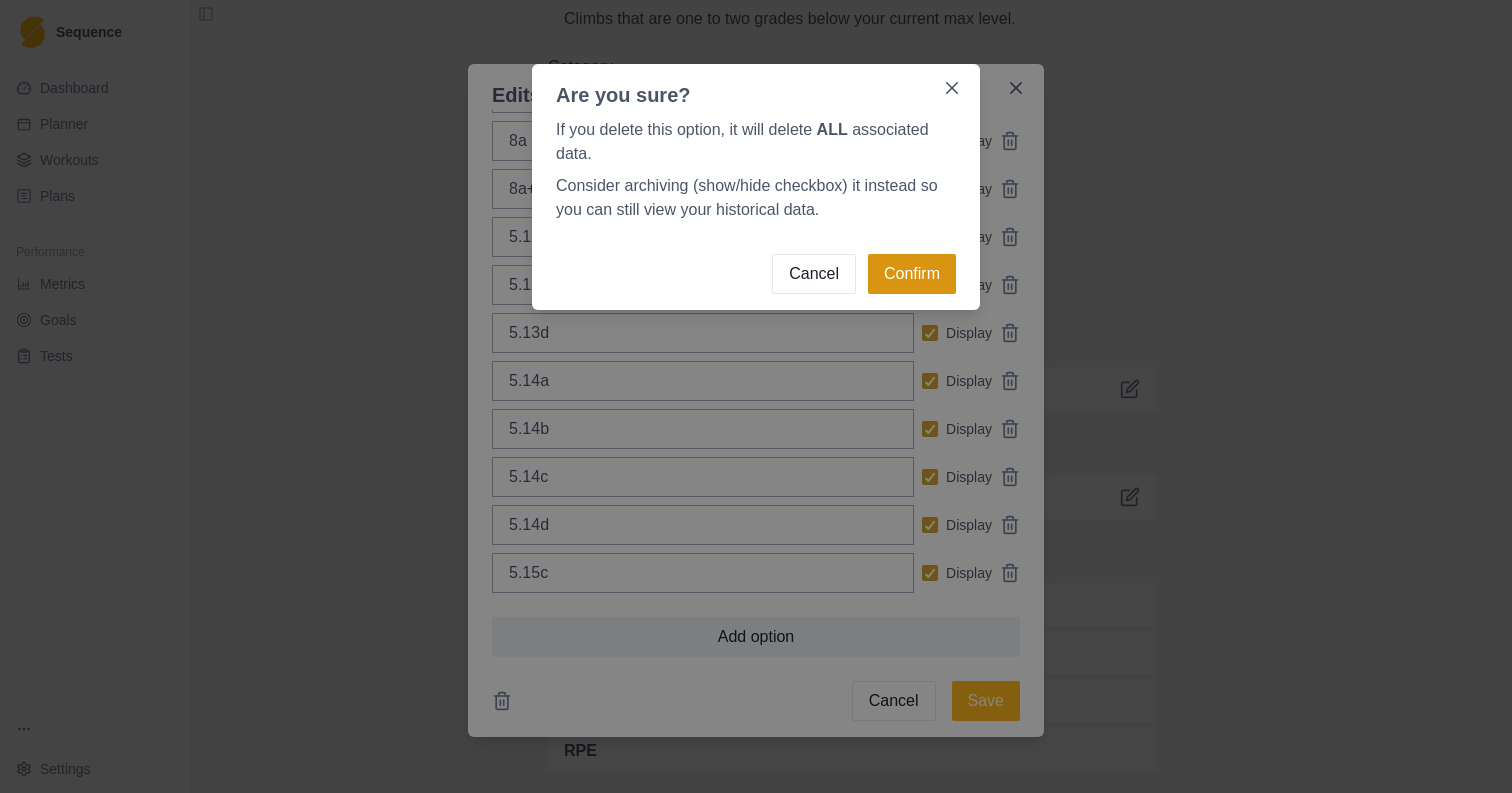 click on "Confirm" at bounding box center [912, 274] 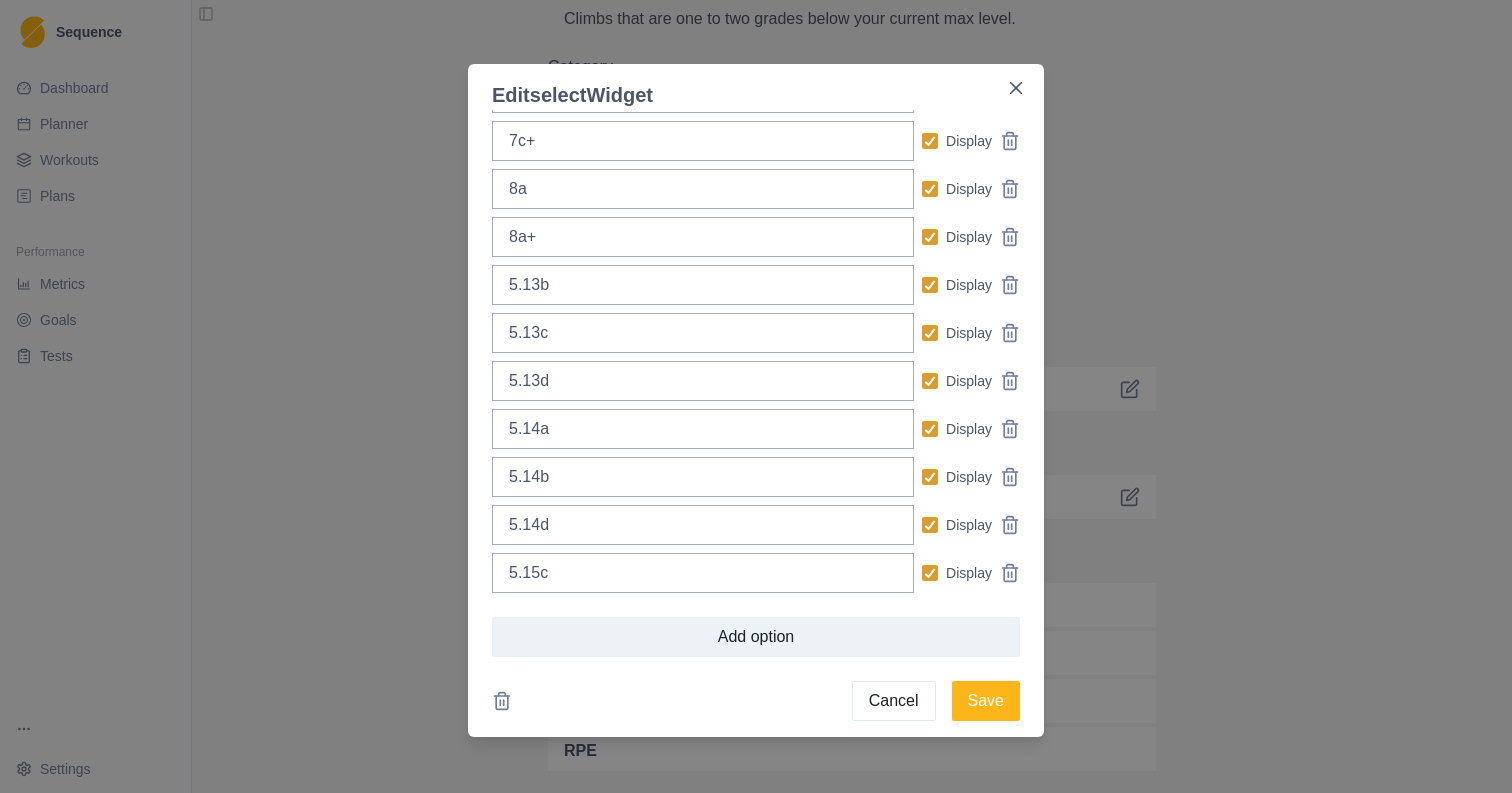 scroll, scrollTop: 615, scrollLeft: 0, axis: vertical 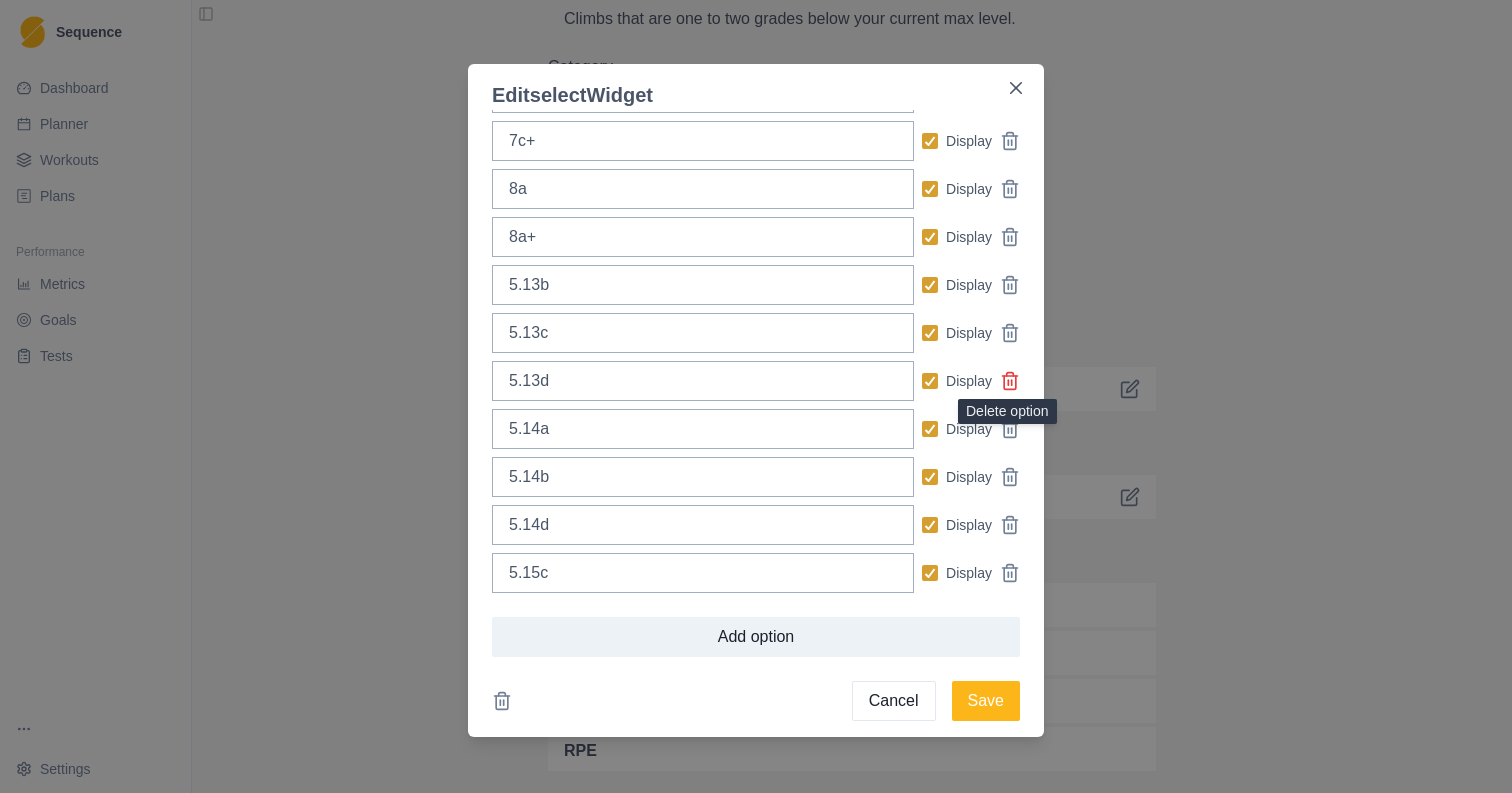 click 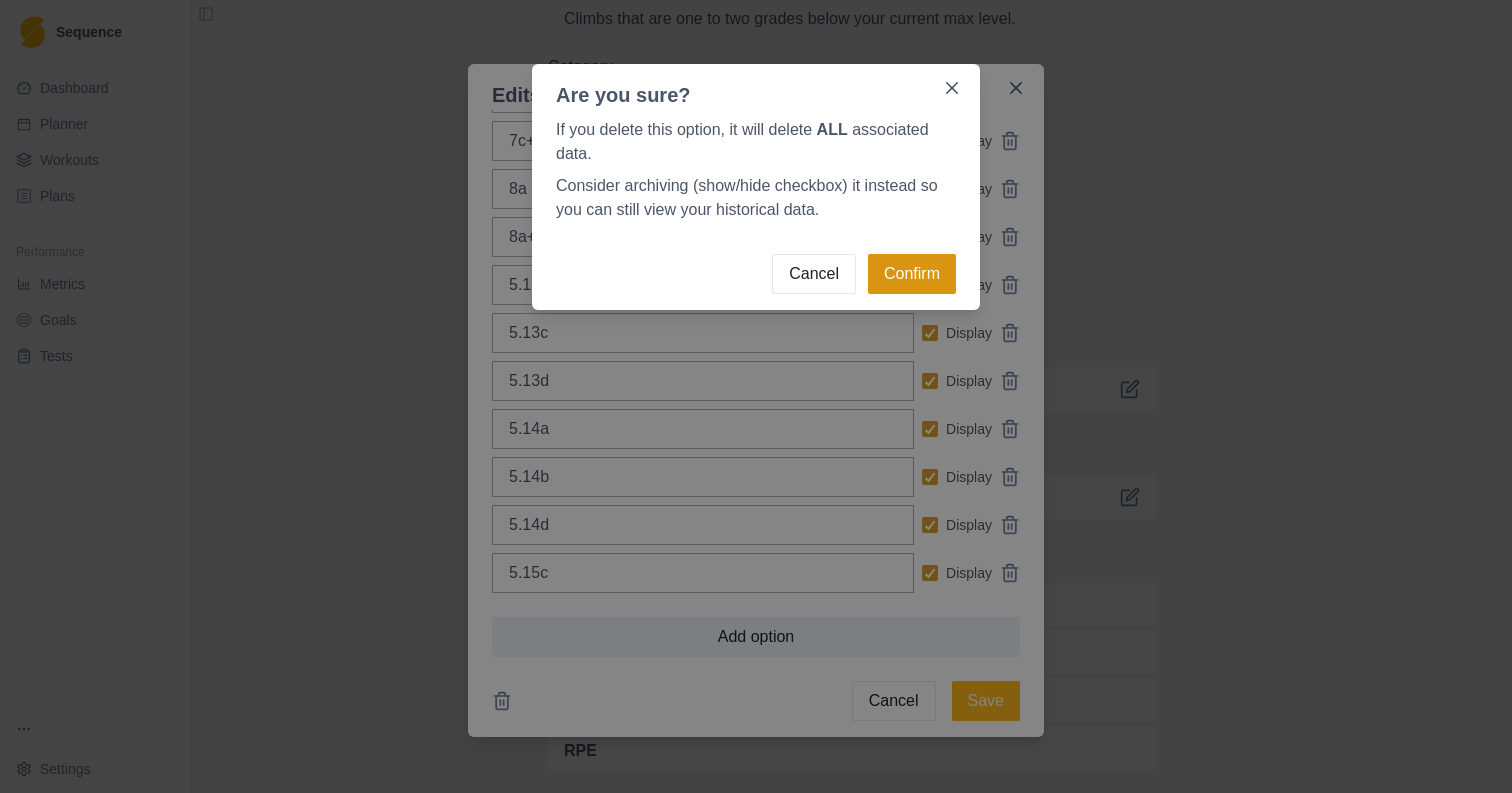click on "Confirm" at bounding box center (912, 274) 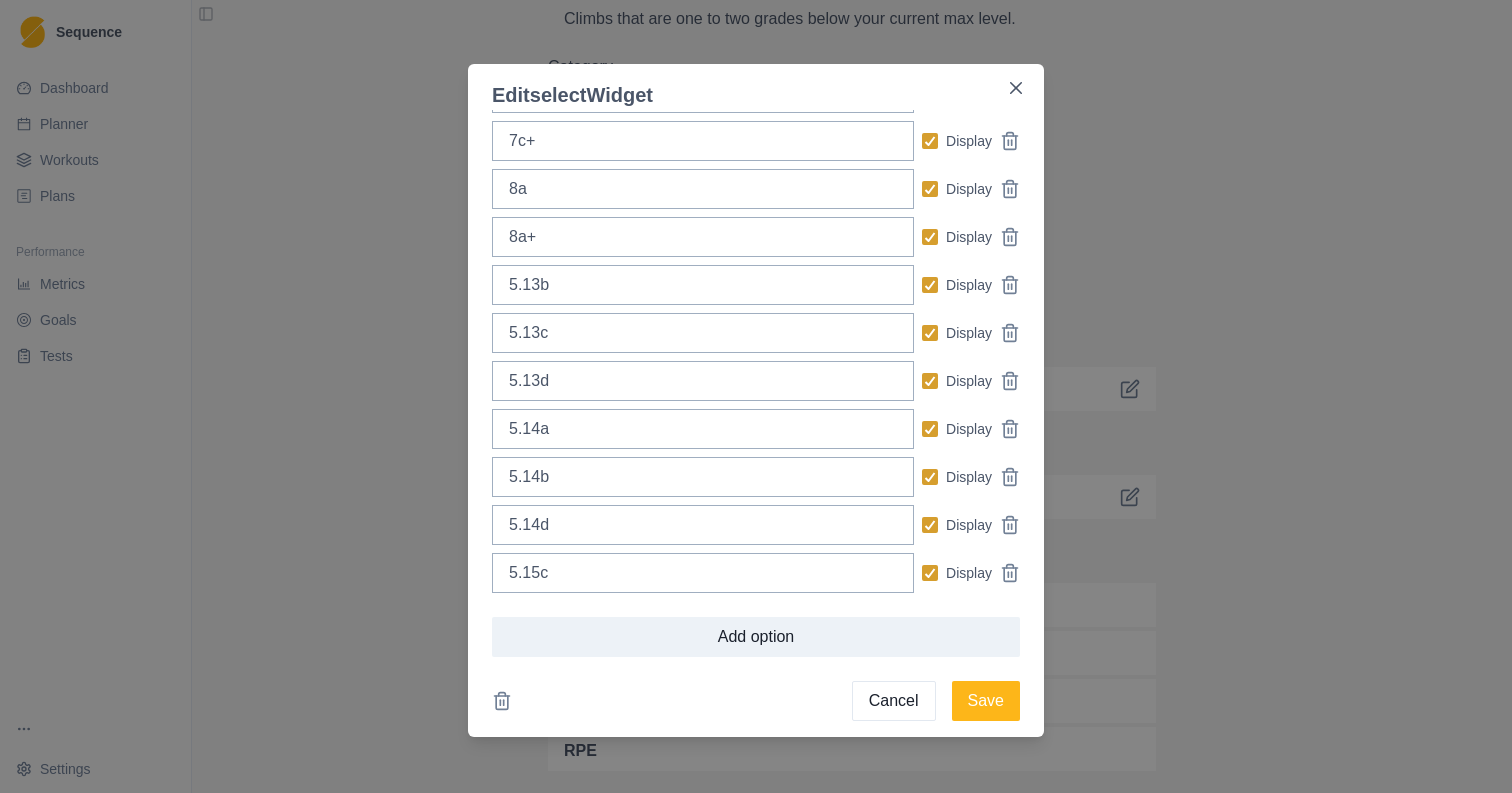 scroll, scrollTop: 567, scrollLeft: 0, axis: vertical 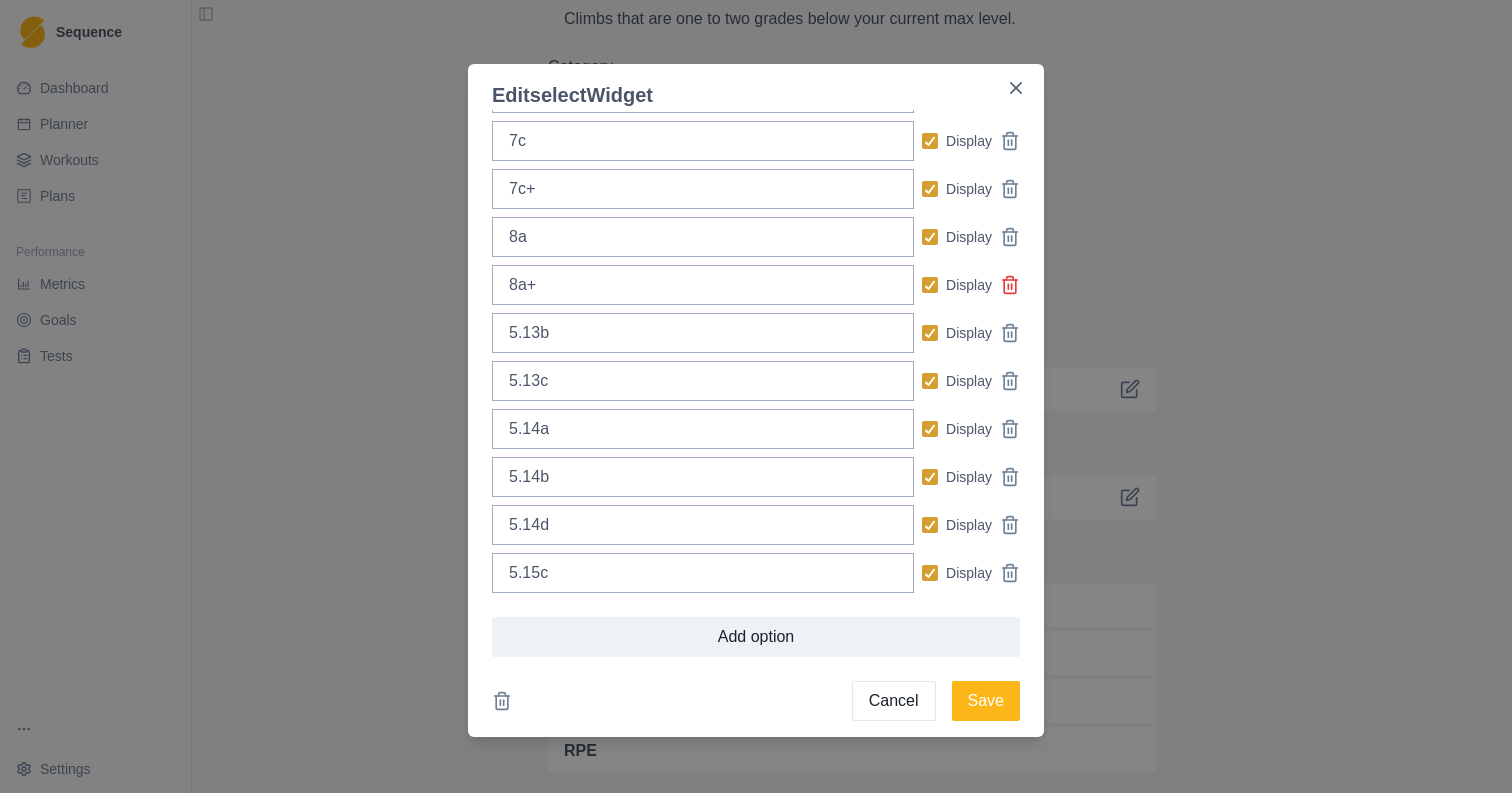 click 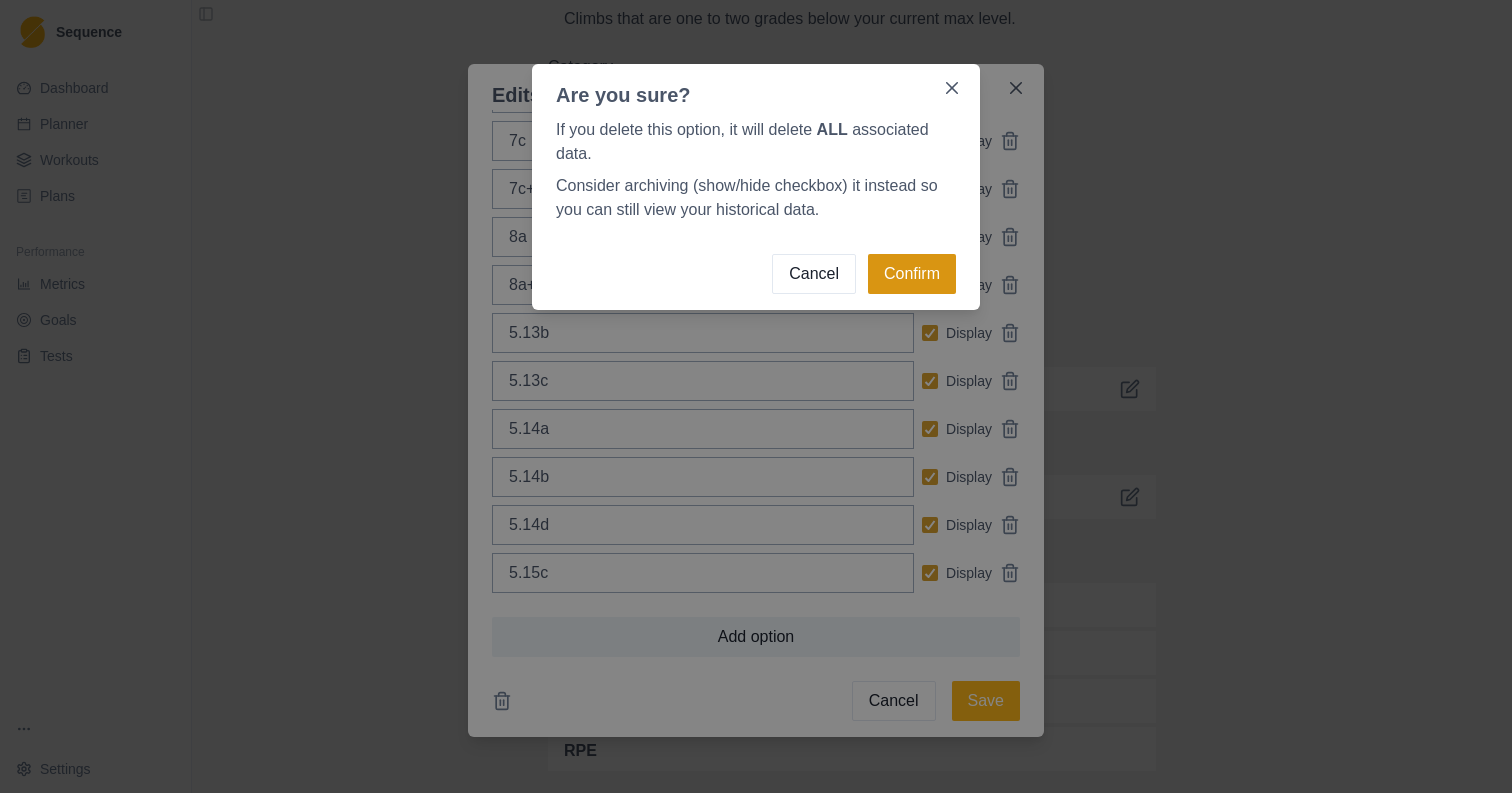 click on "Confirm" at bounding box center [912, 274] 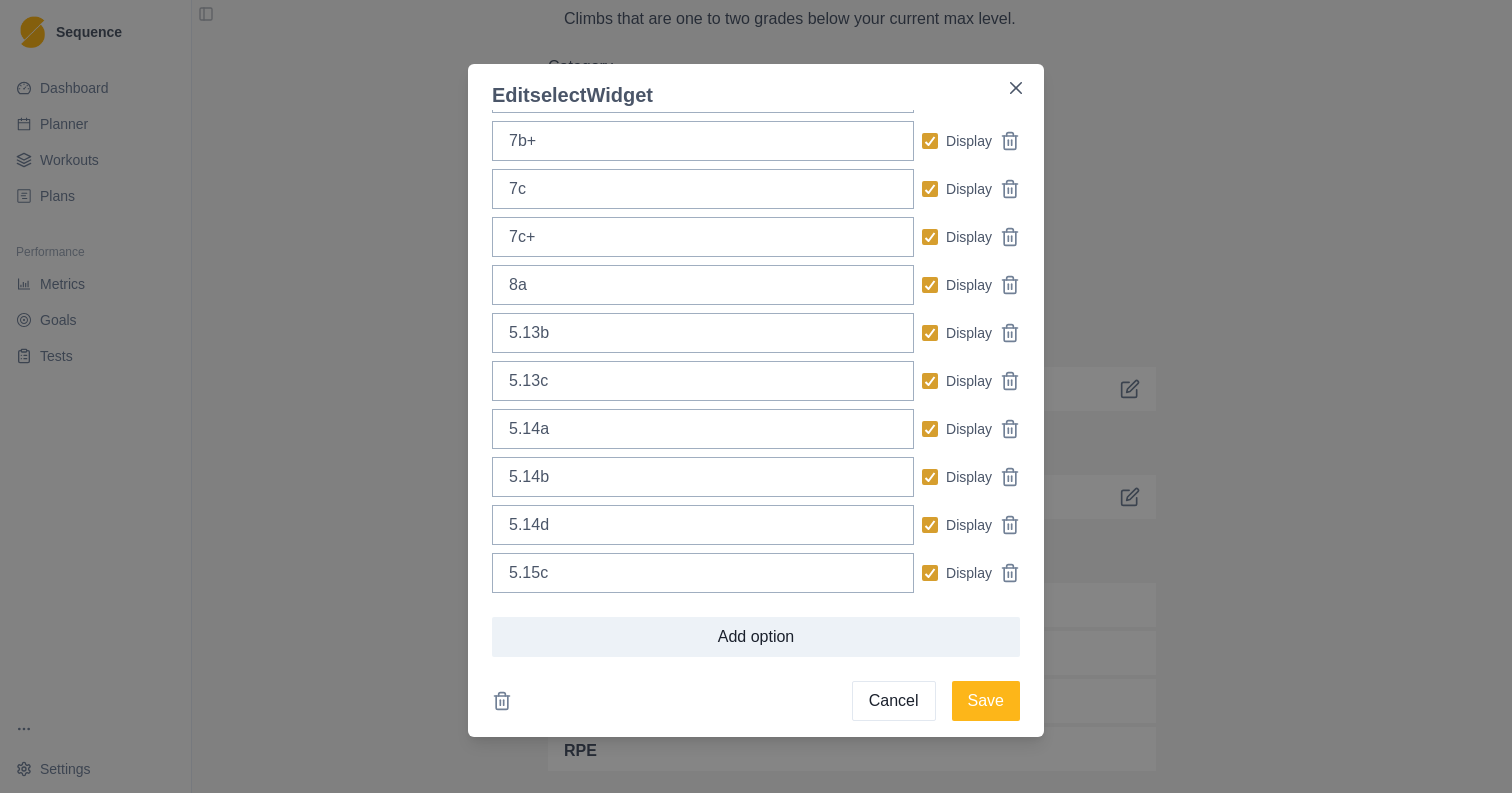scroll, scrollTop: 519, scrollLeft: 0, axis: vertical 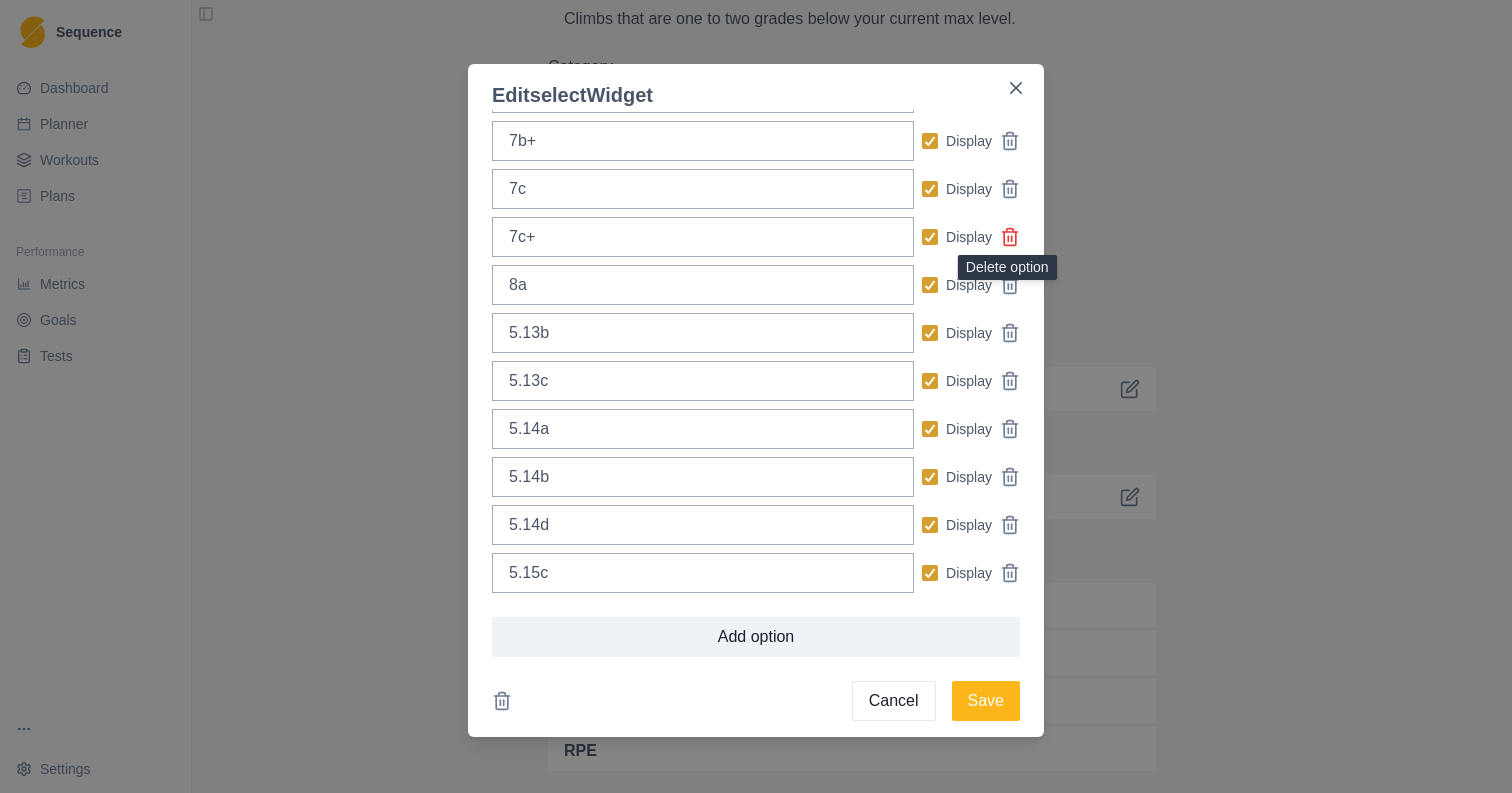click 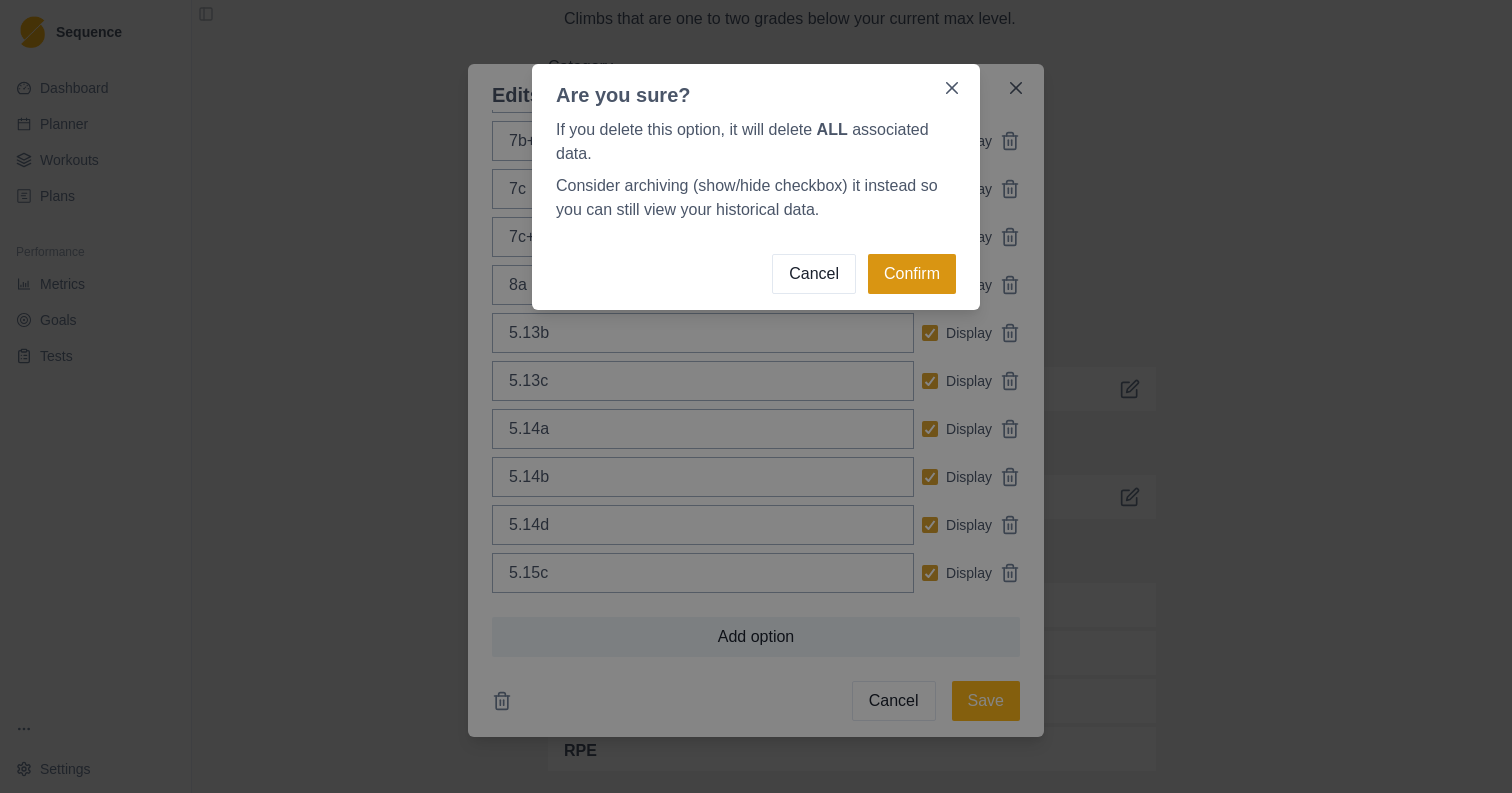 click on "Confirm" at bounding box center [912, 274] 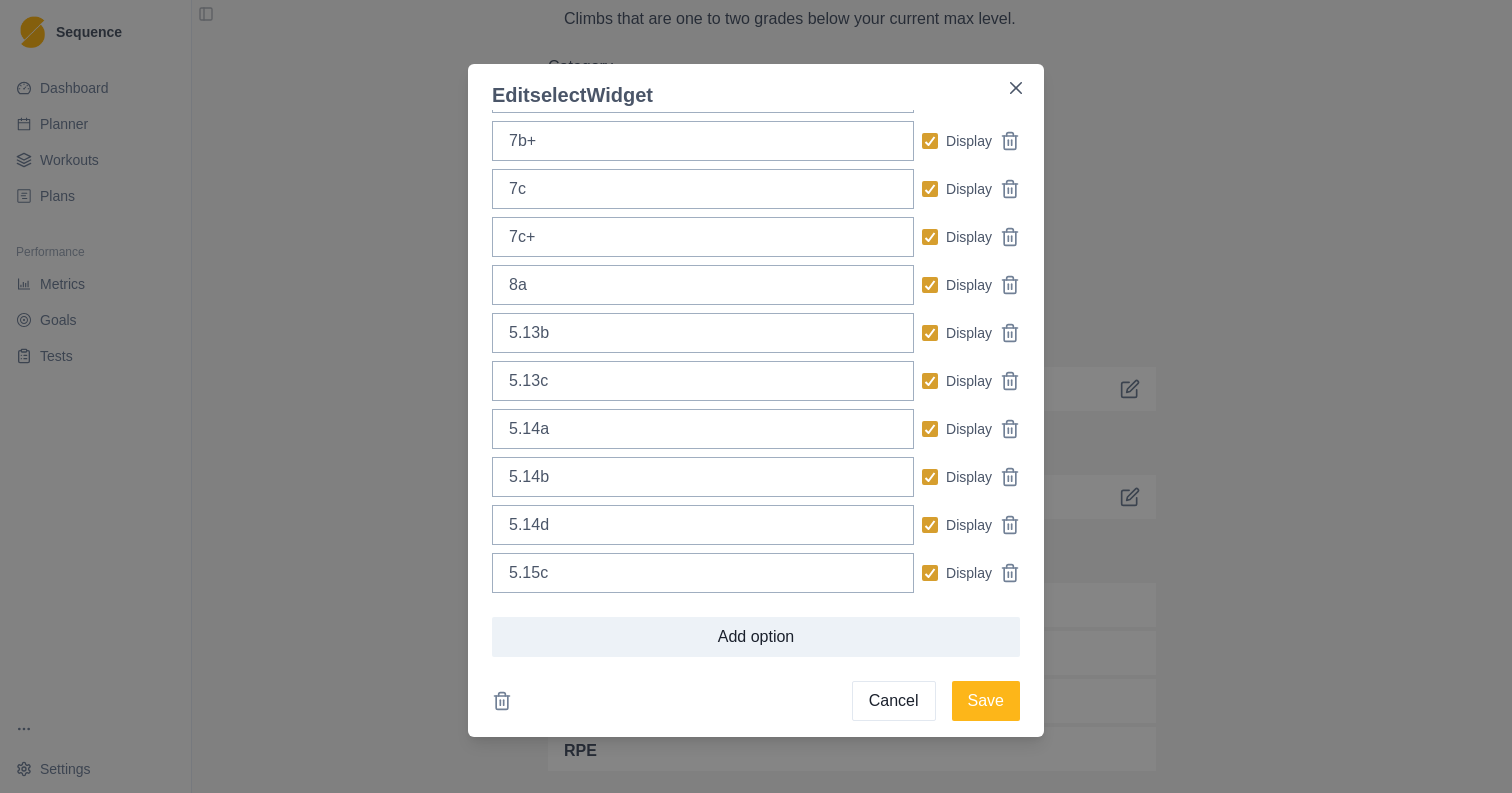 scroll, scrollTop: 471, scrollLeft: 0, axis: vertical 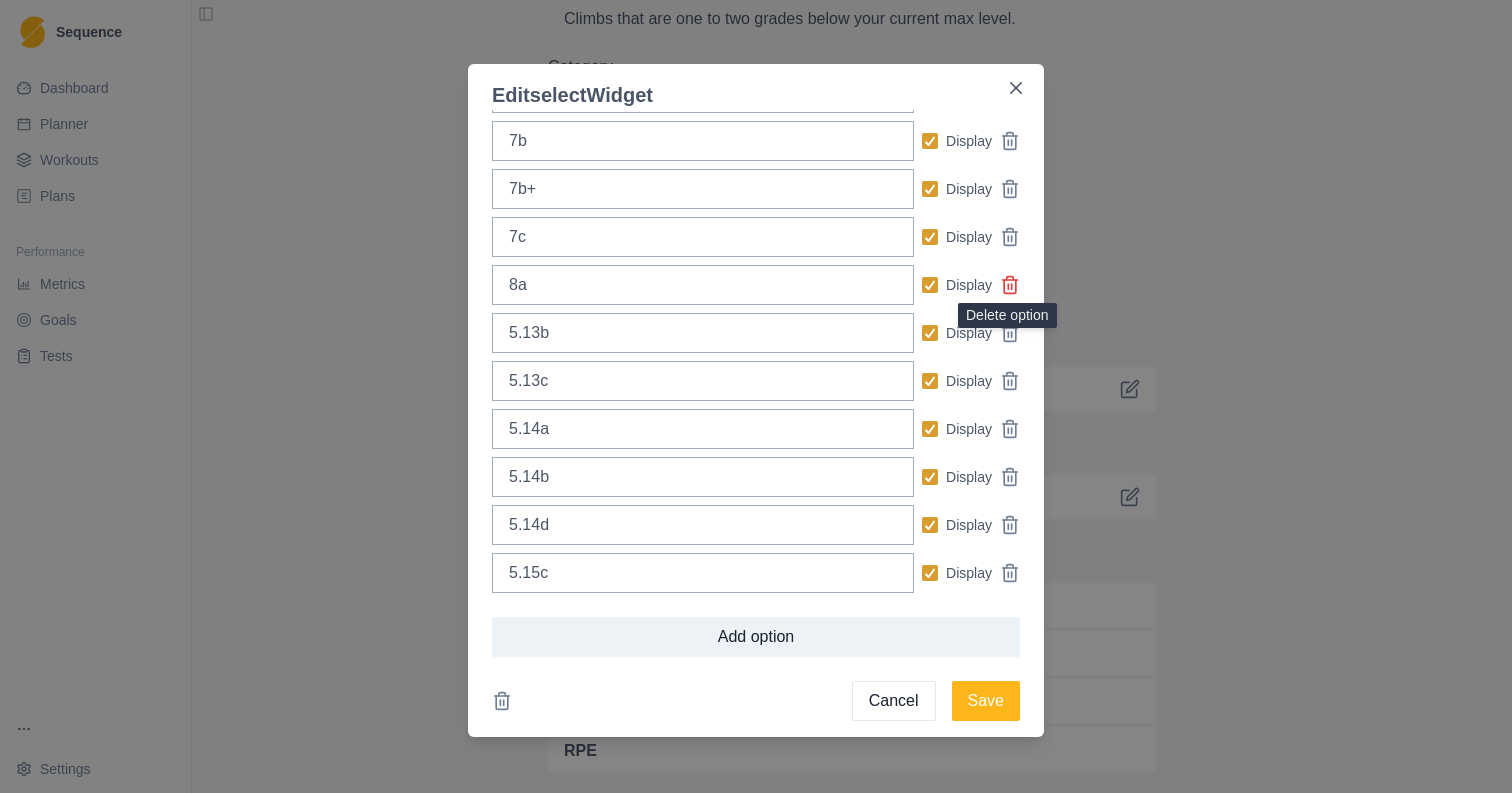 click 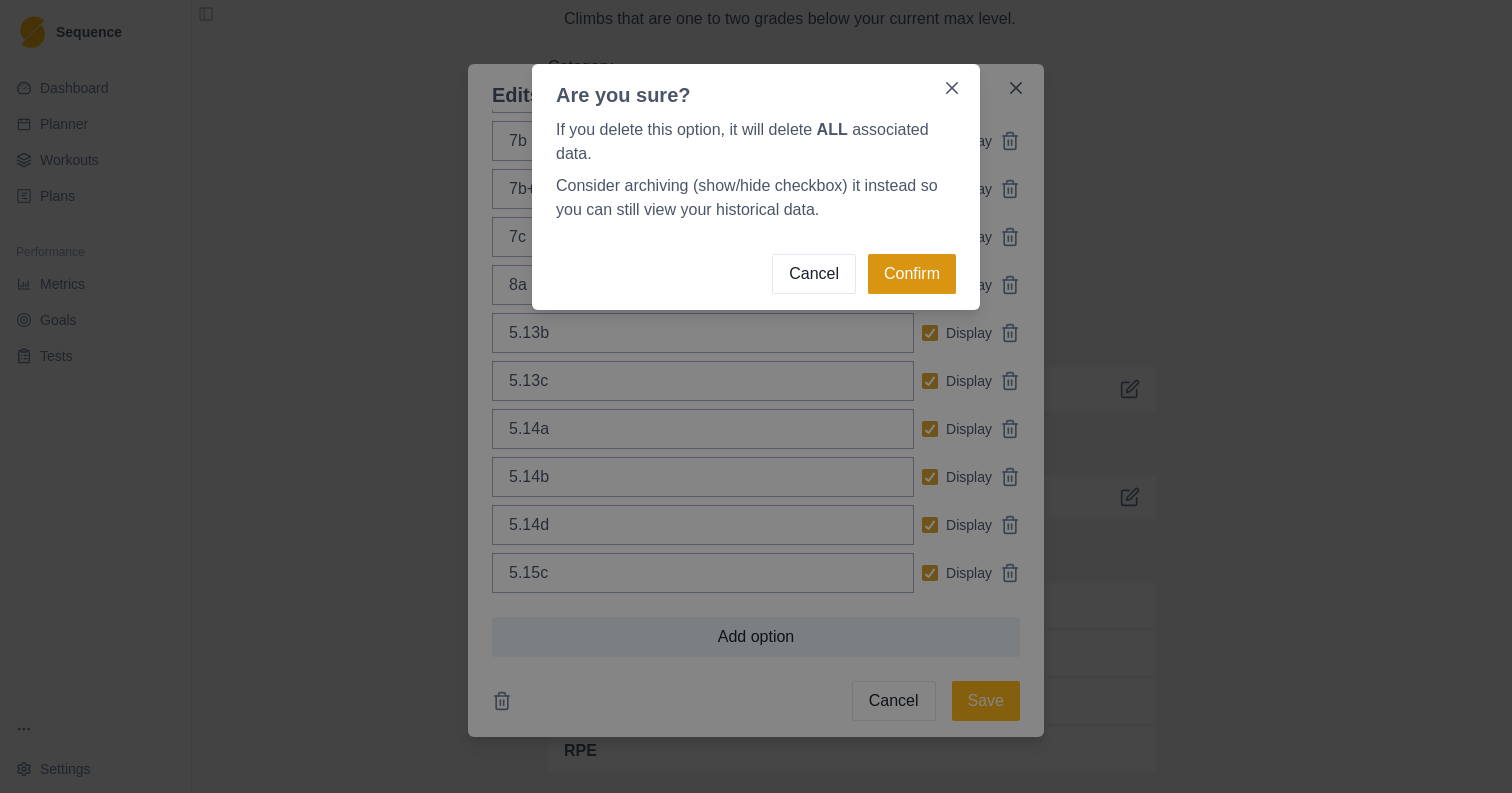 click on "Confirm" at bounding box center (912, 274) 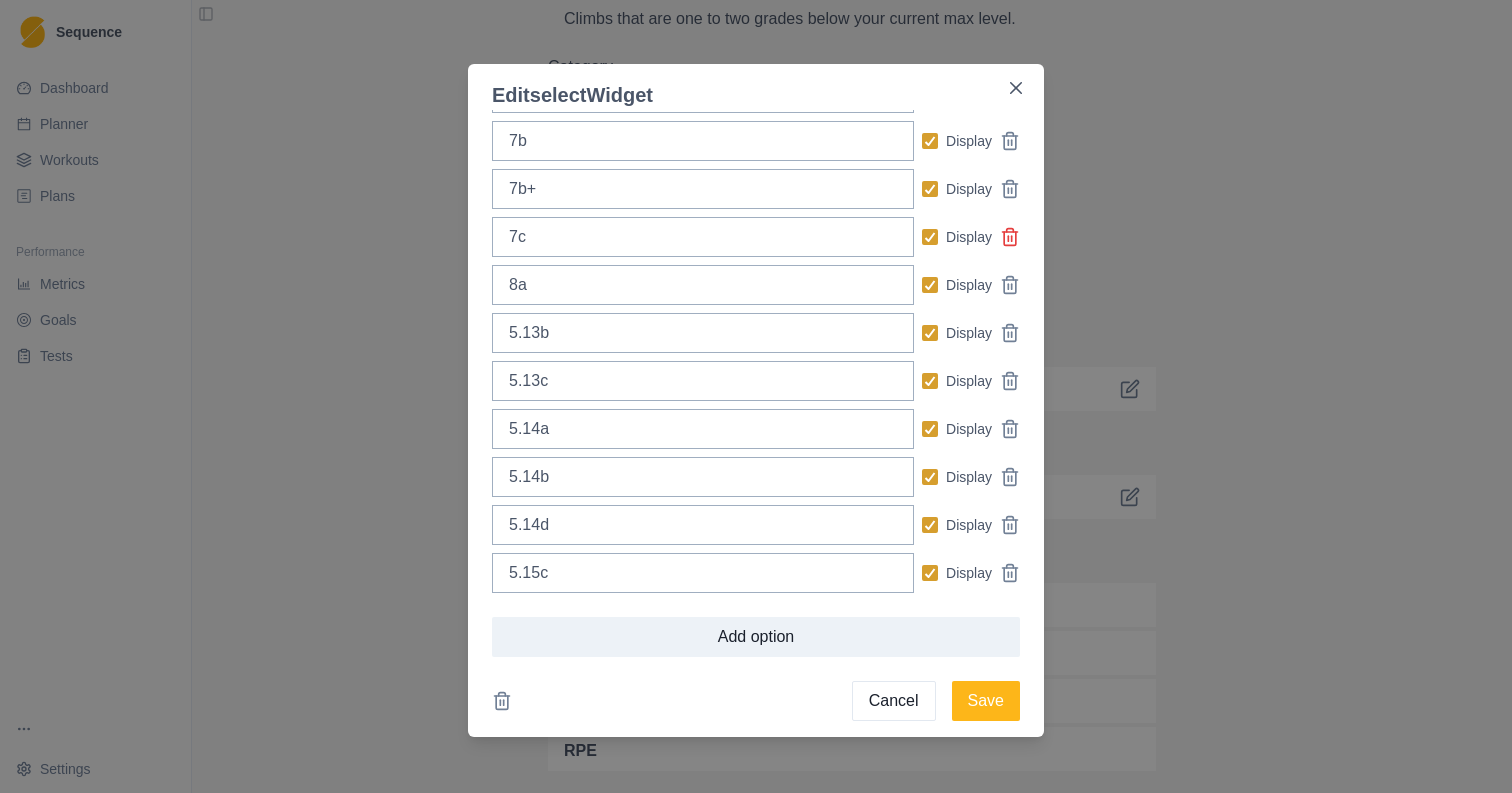 scroll, scrollTop: 423, scrollLeft: 0, axis: vertical 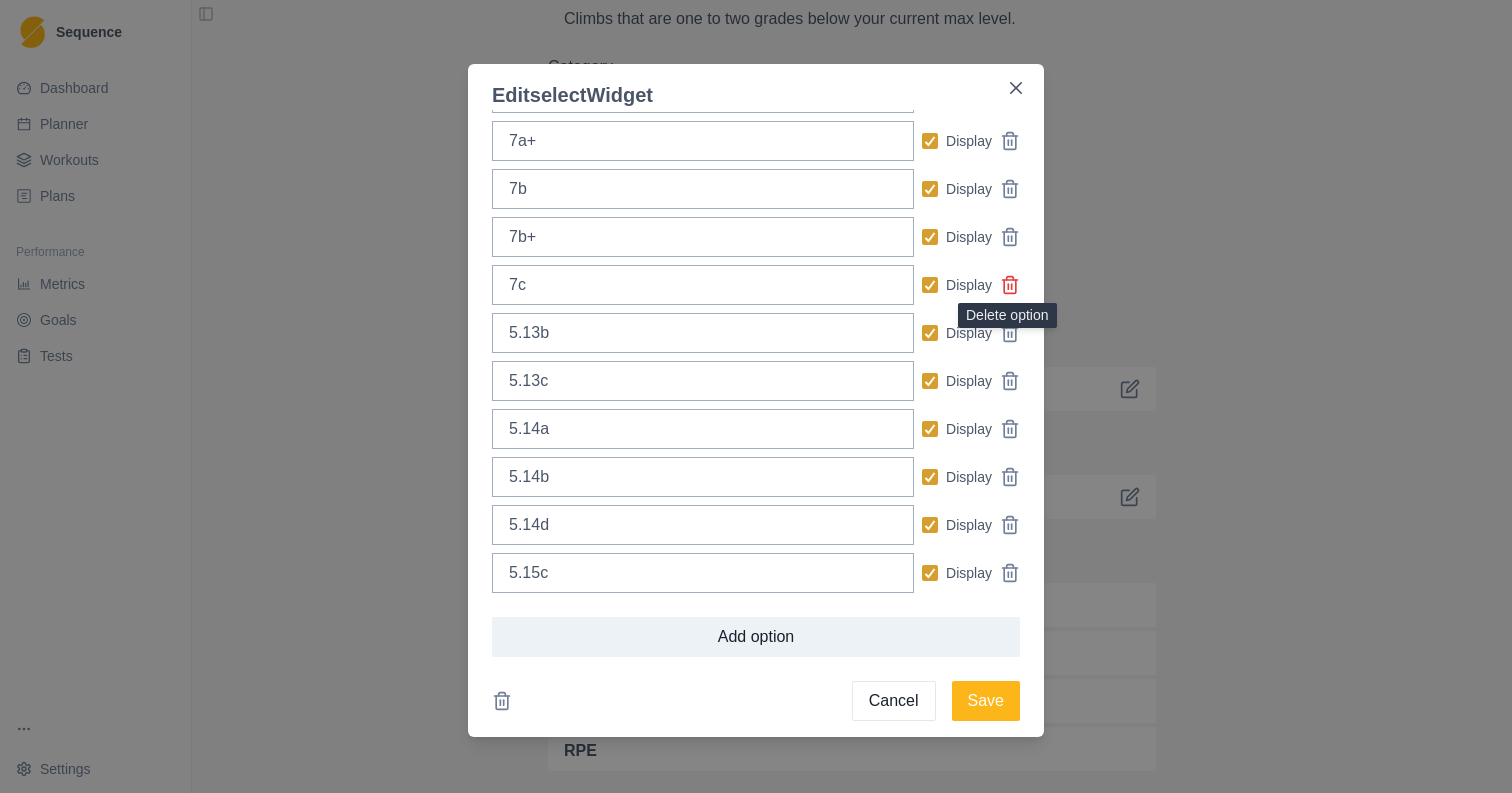 click 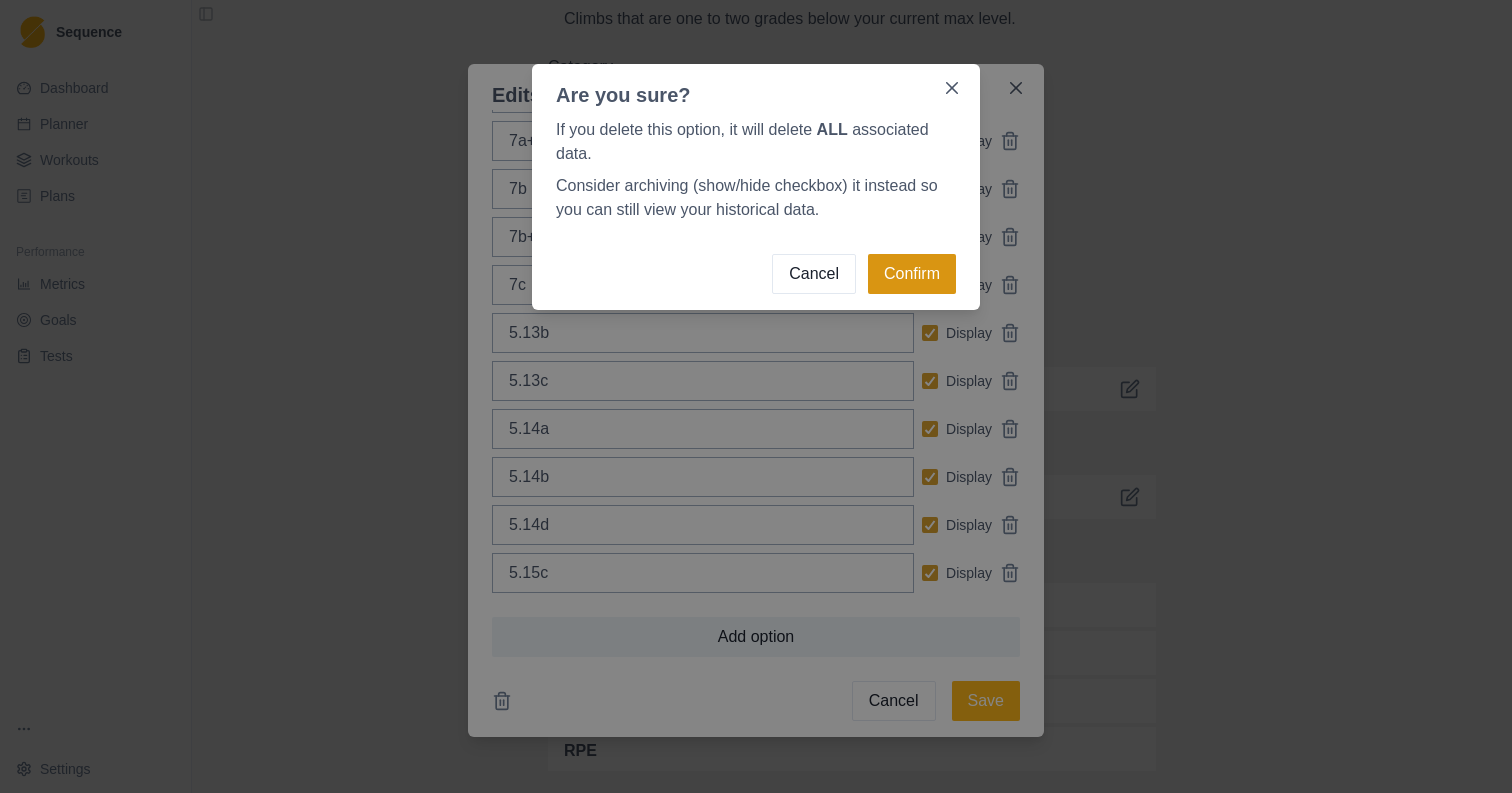 click on "Confirm" at bounding box center [912, 274] 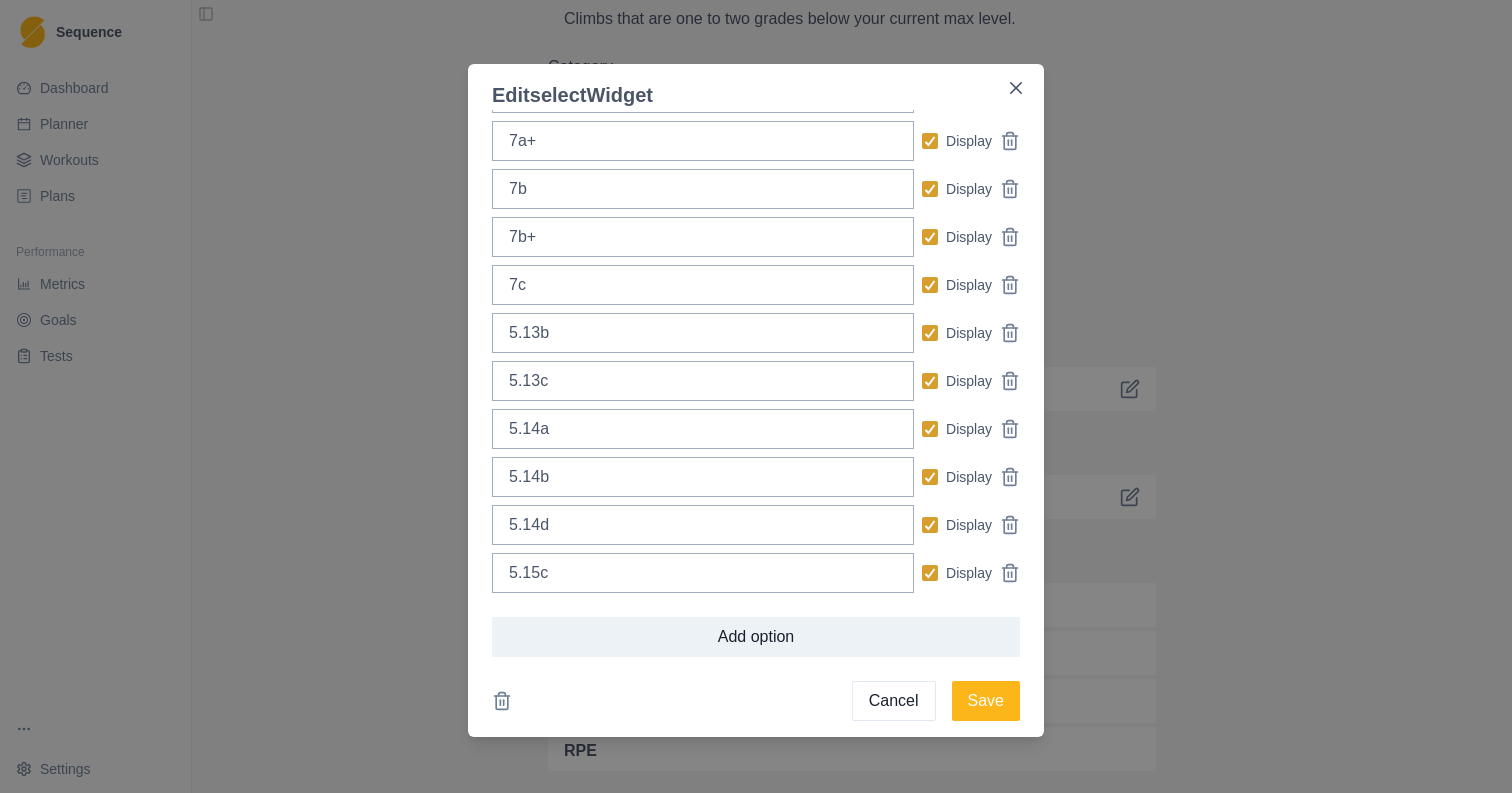 scroll, scrollTop: 375, scrollLeft: 0, axis: vertical 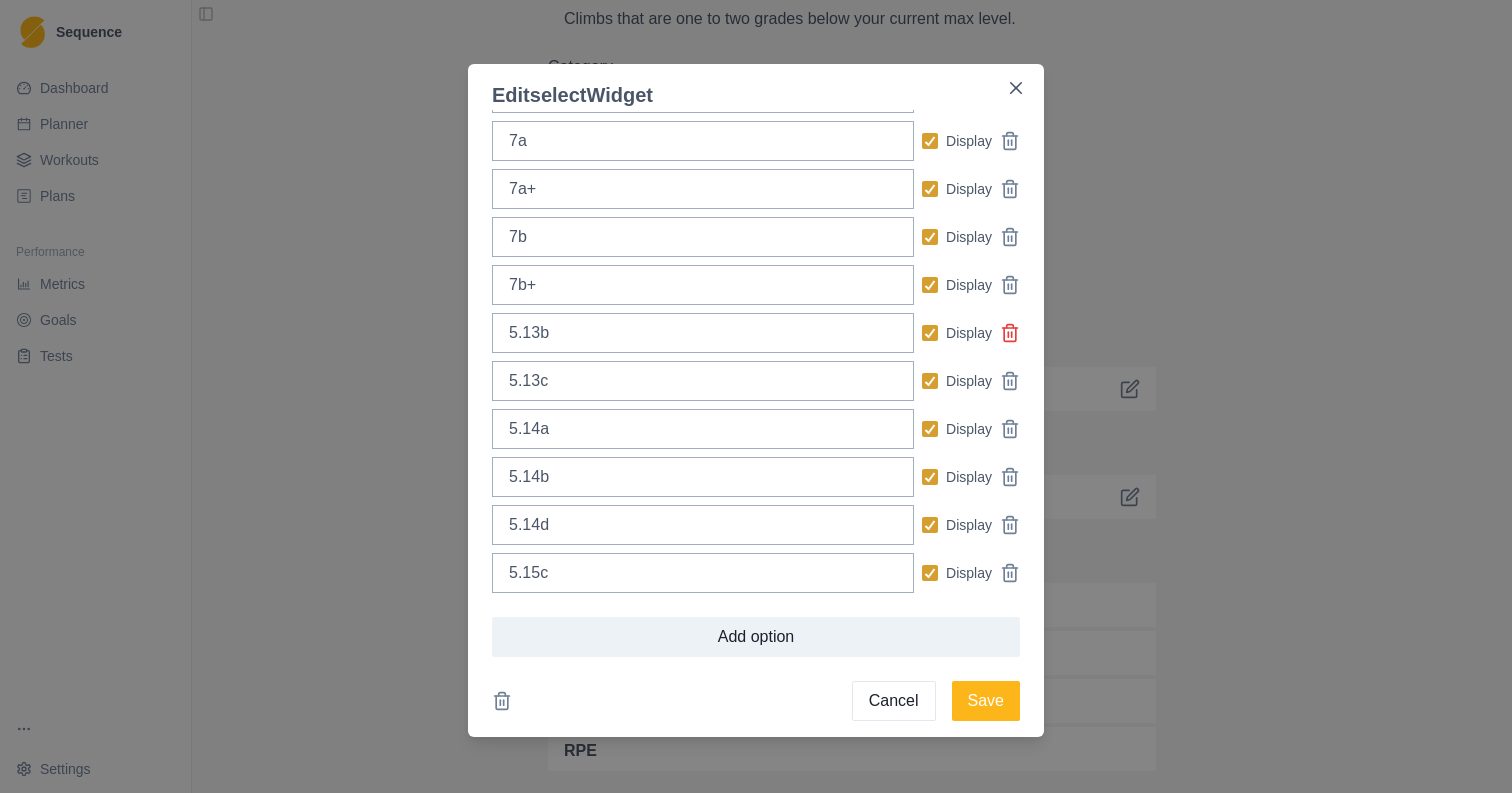 click 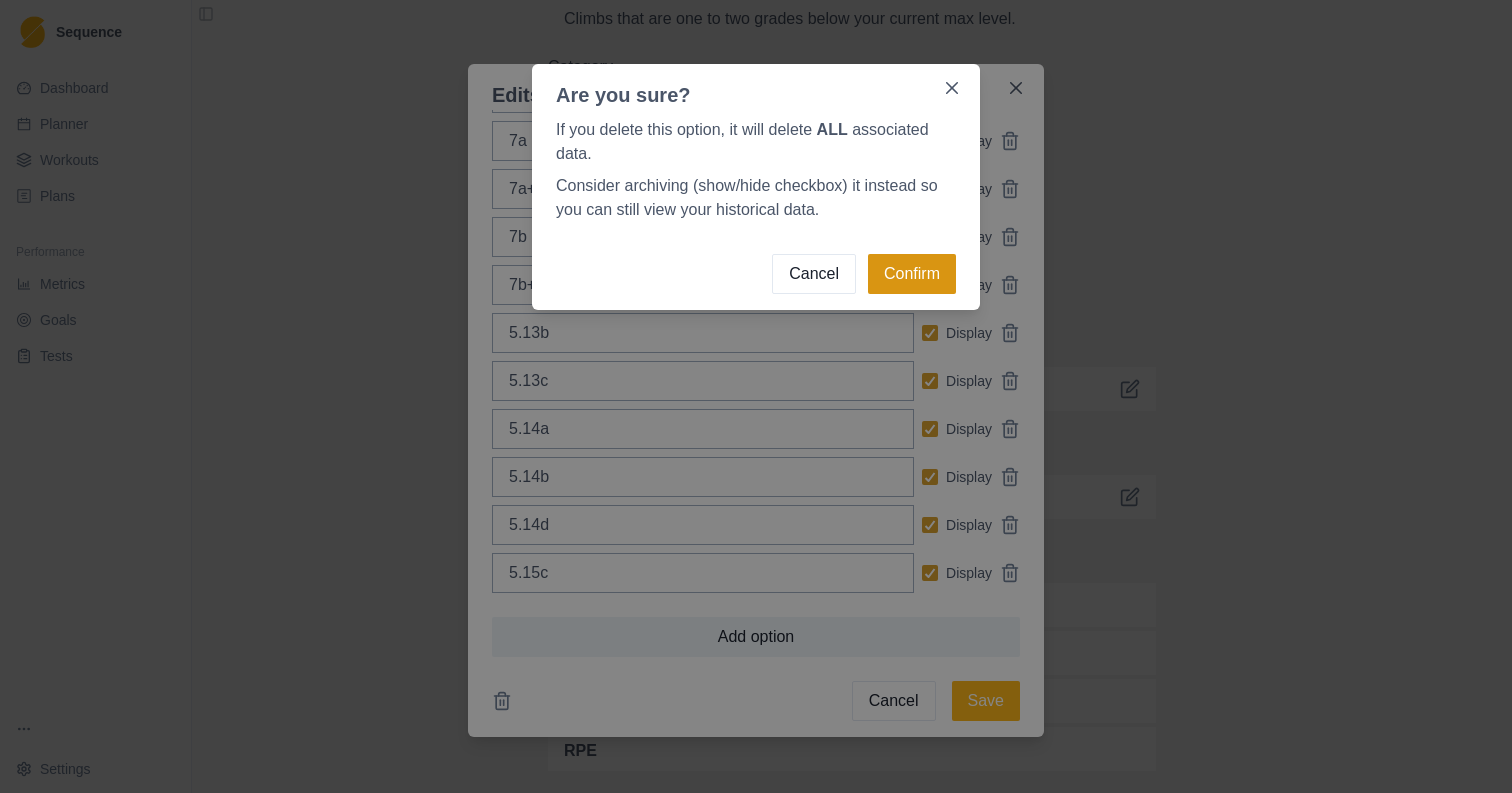 click on "Confirm" at bounding box center [912, 274] 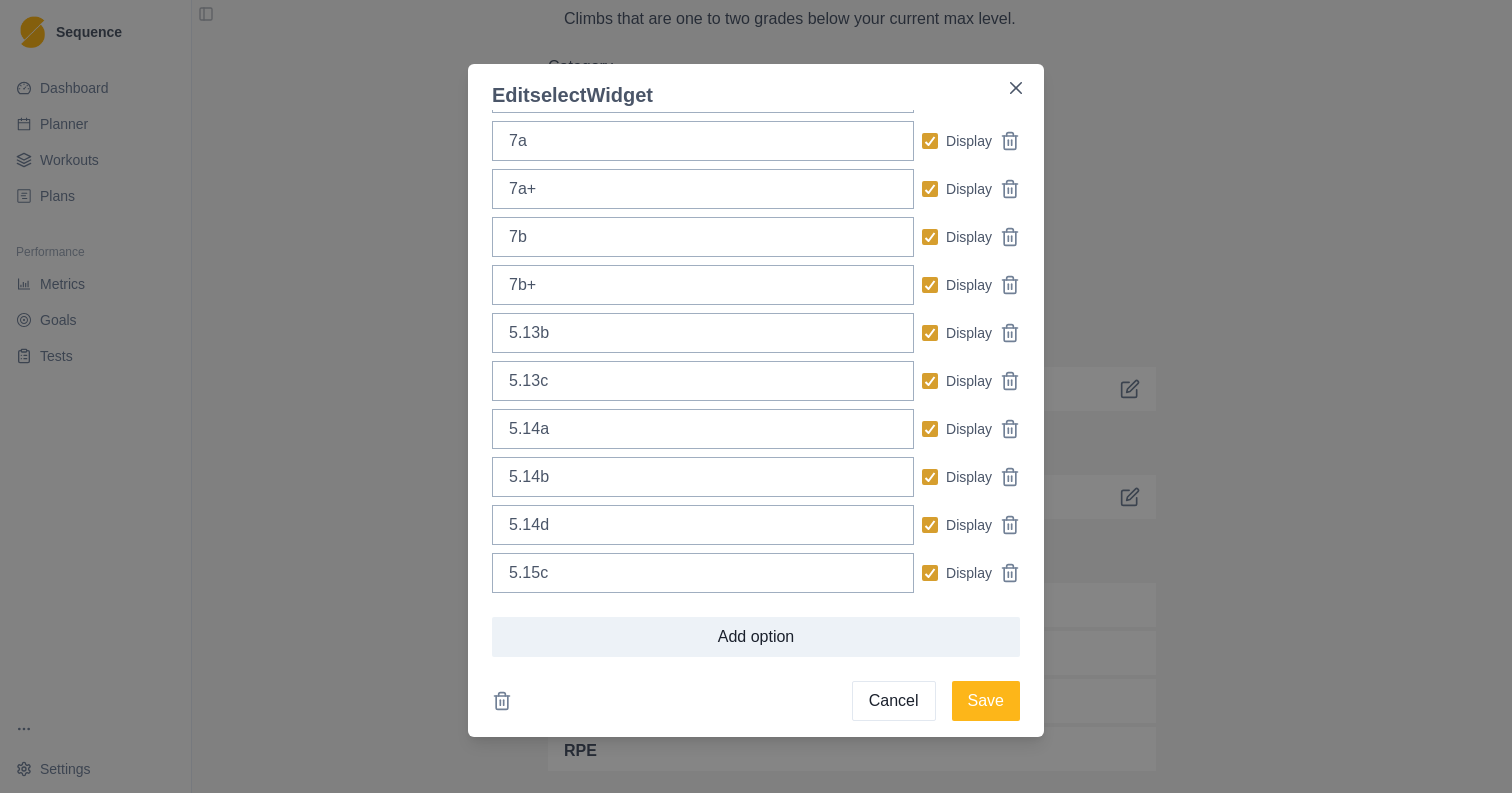 scroll, scrollTop: 327, scrollLeft: 0, axis: vertical 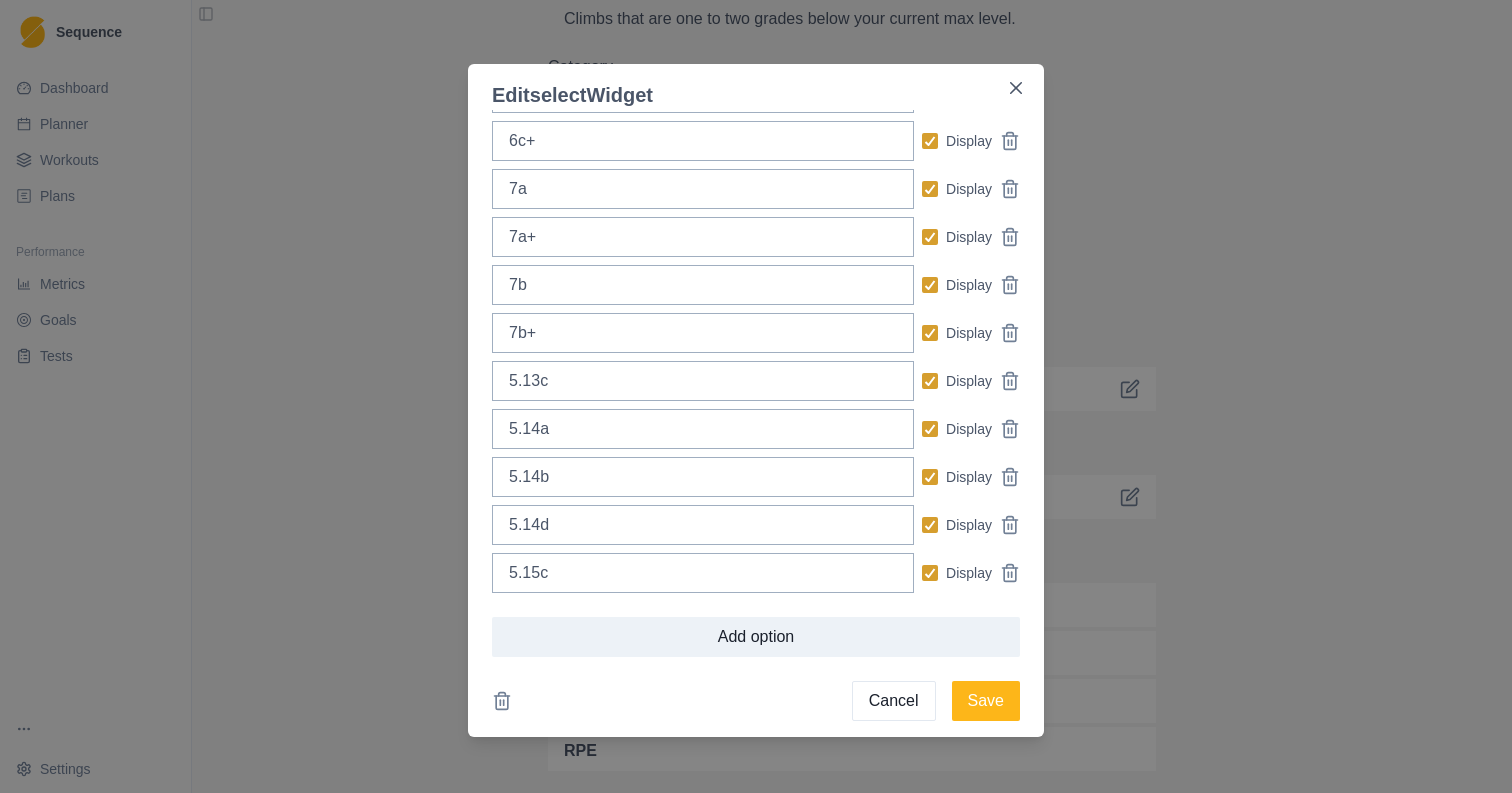 click on "5.13c Display" at bounding box center (756, 381) 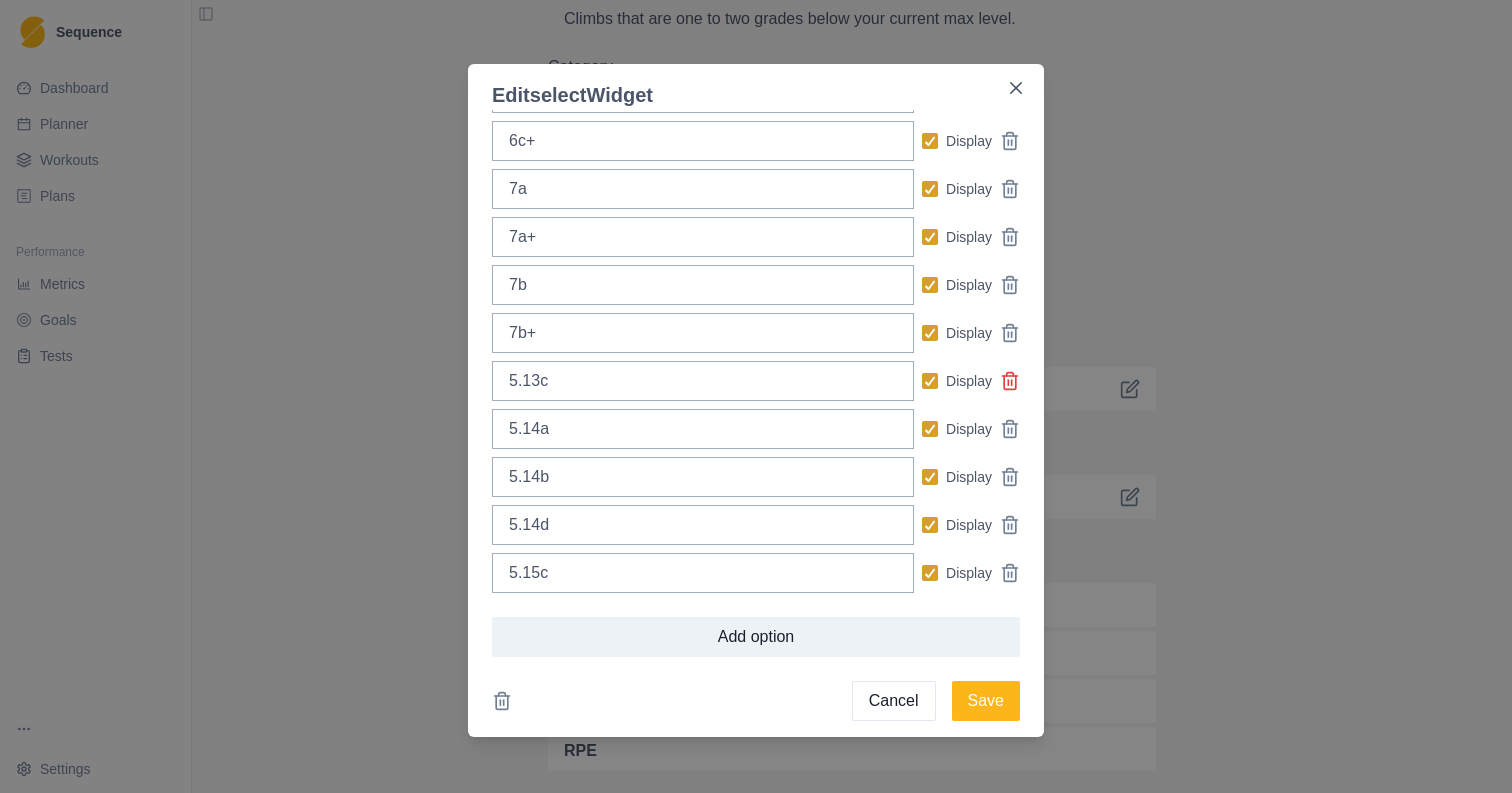 click 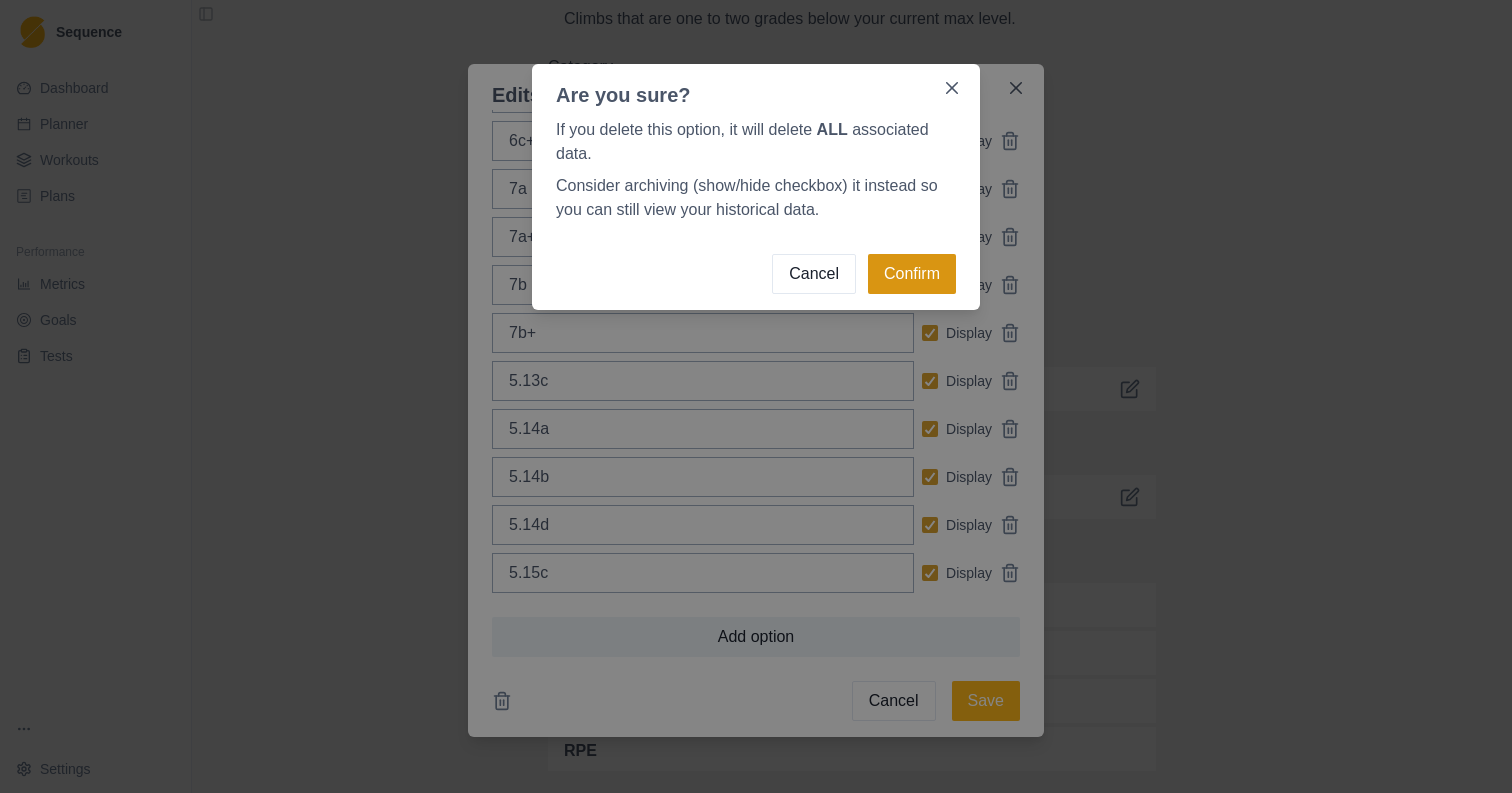 click on "Confirm" at bounding box center [912, 274] 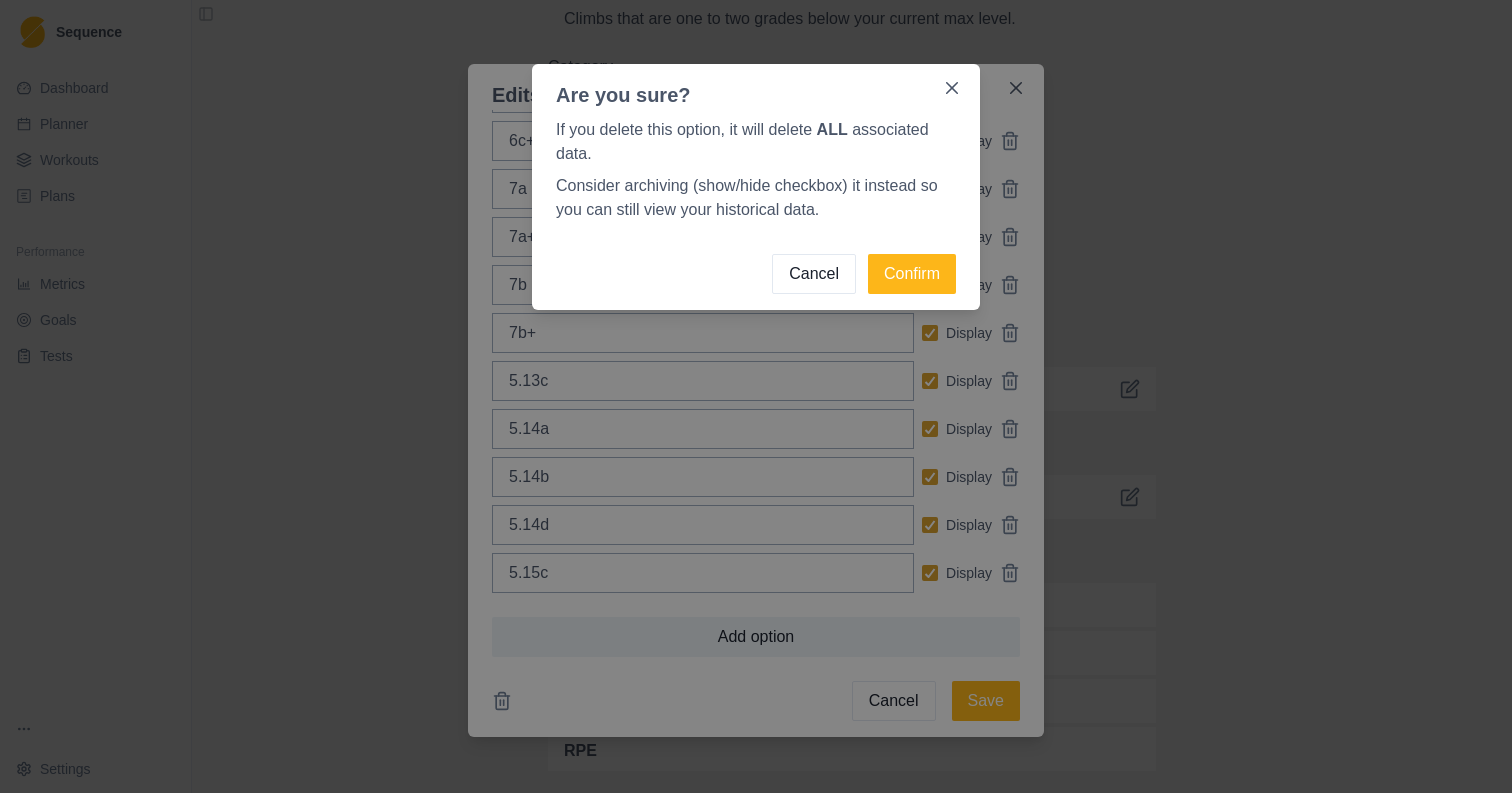 scroll, scrollTop: 279, scrollLeft: 0, axis: vertical 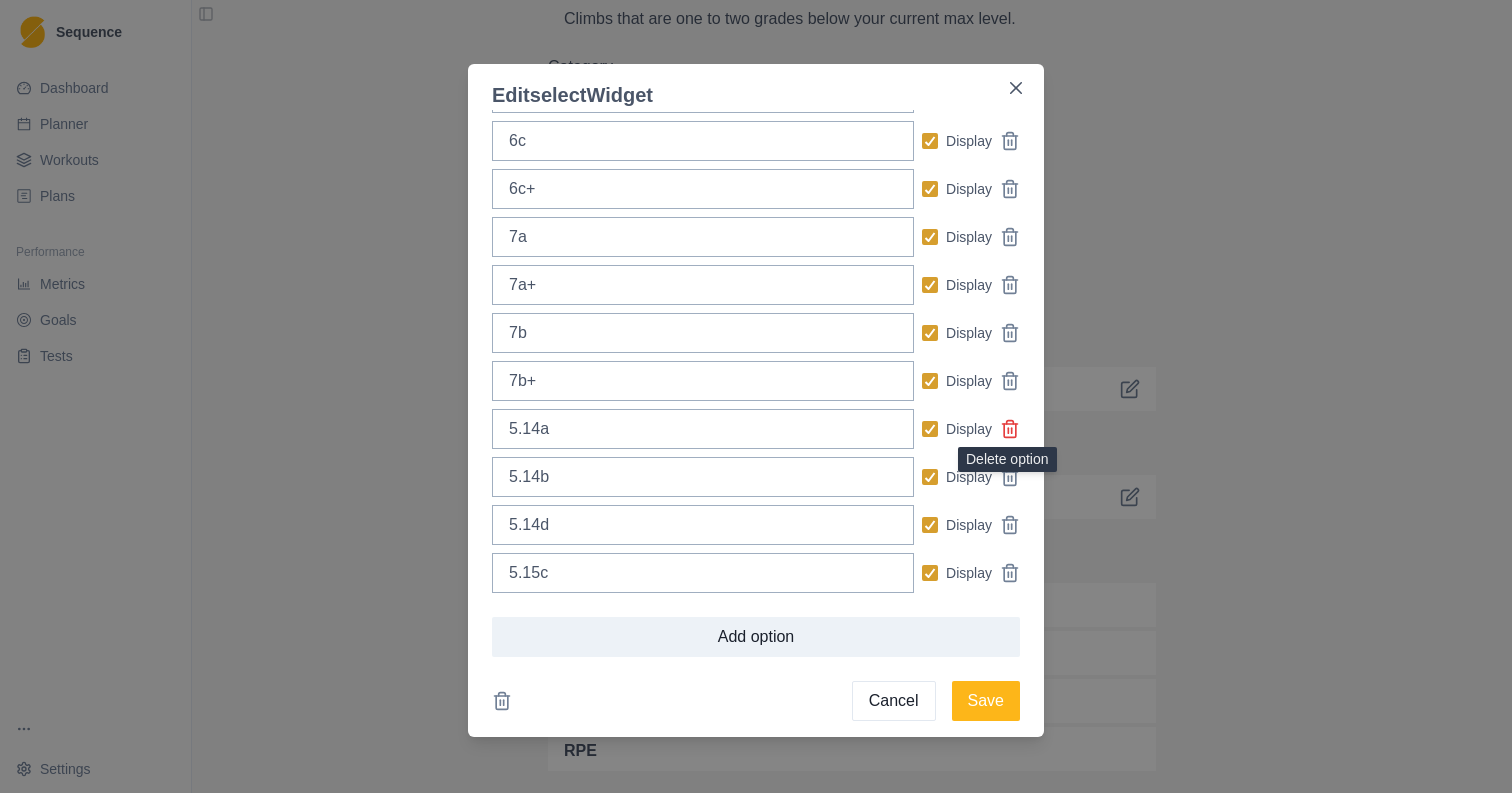 click 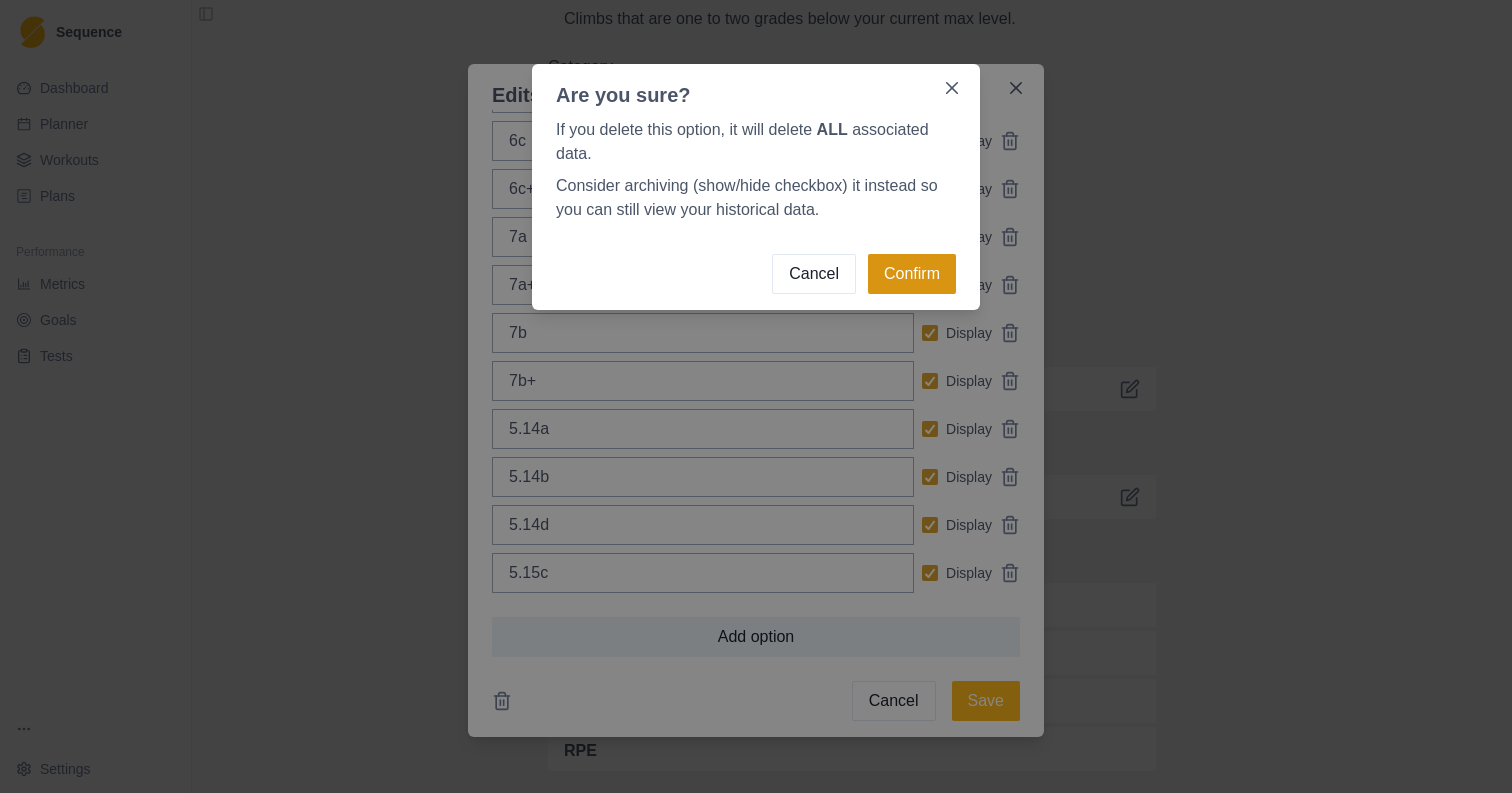click on "Confirm" at bounding box center [912, 274] 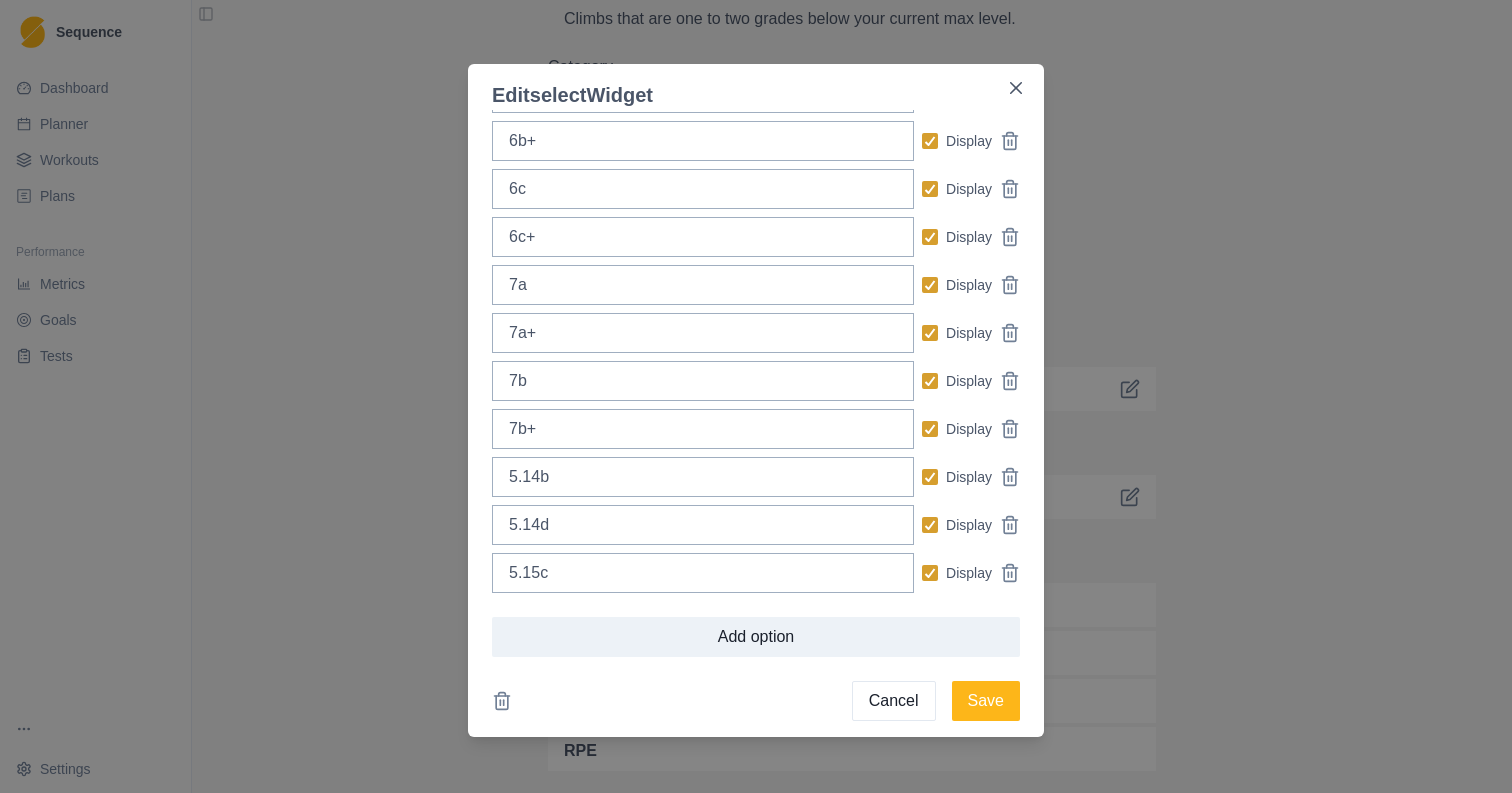 scroll, scrollTop: 231, scrollLeft: 0, axis: vertical 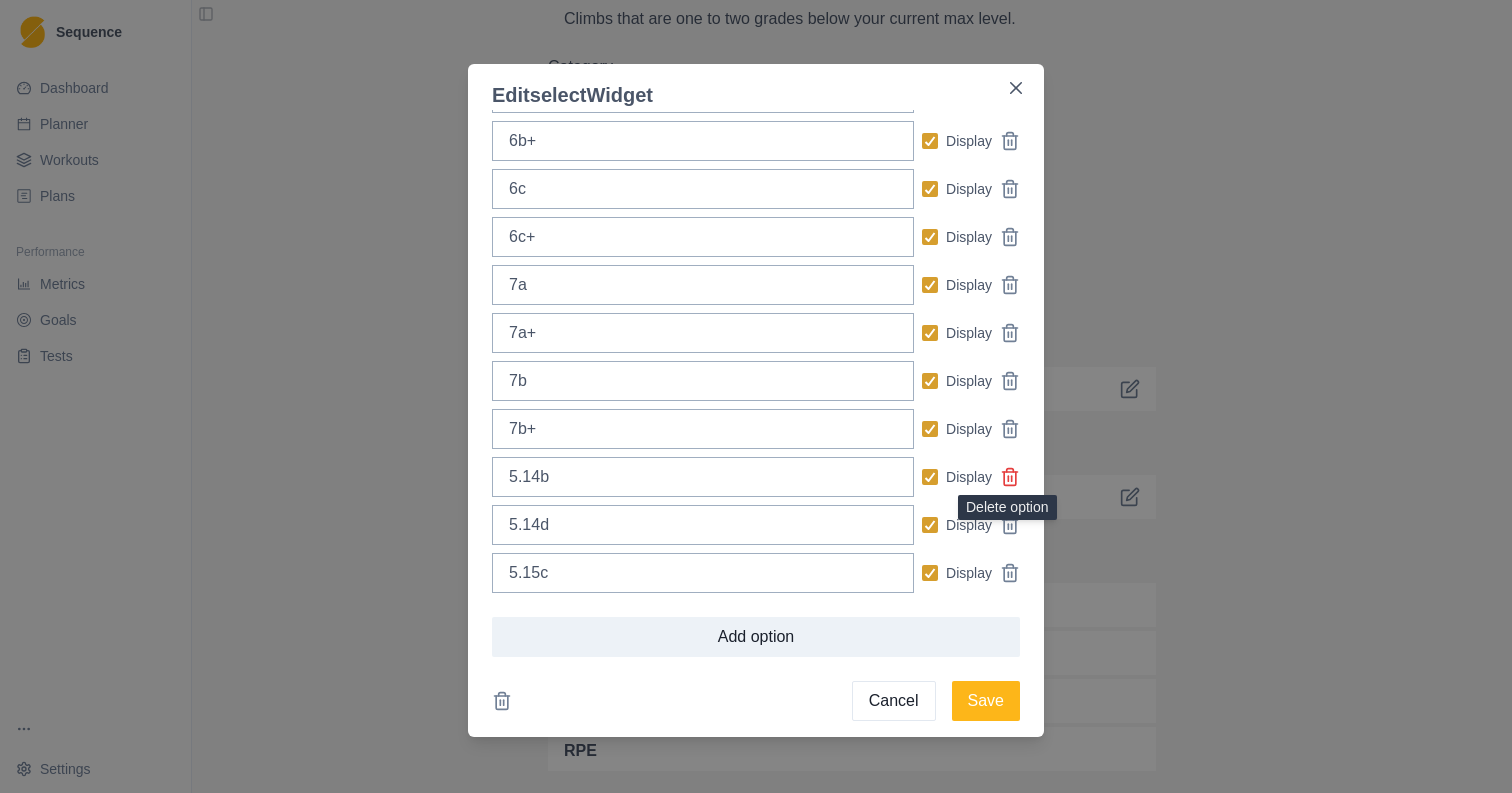 click 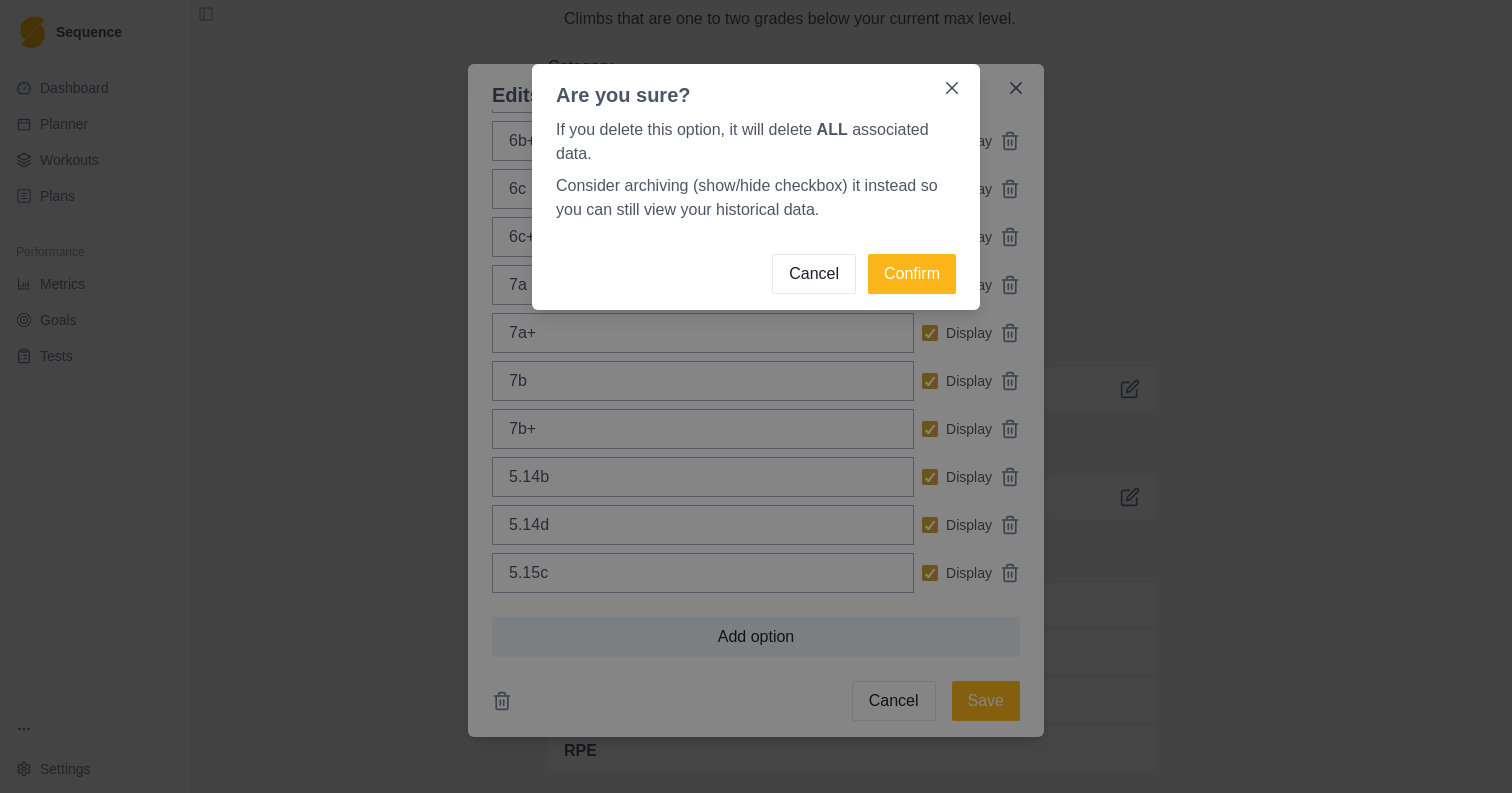 click on "Cancel Confirm" at bounding box center [756, 274] 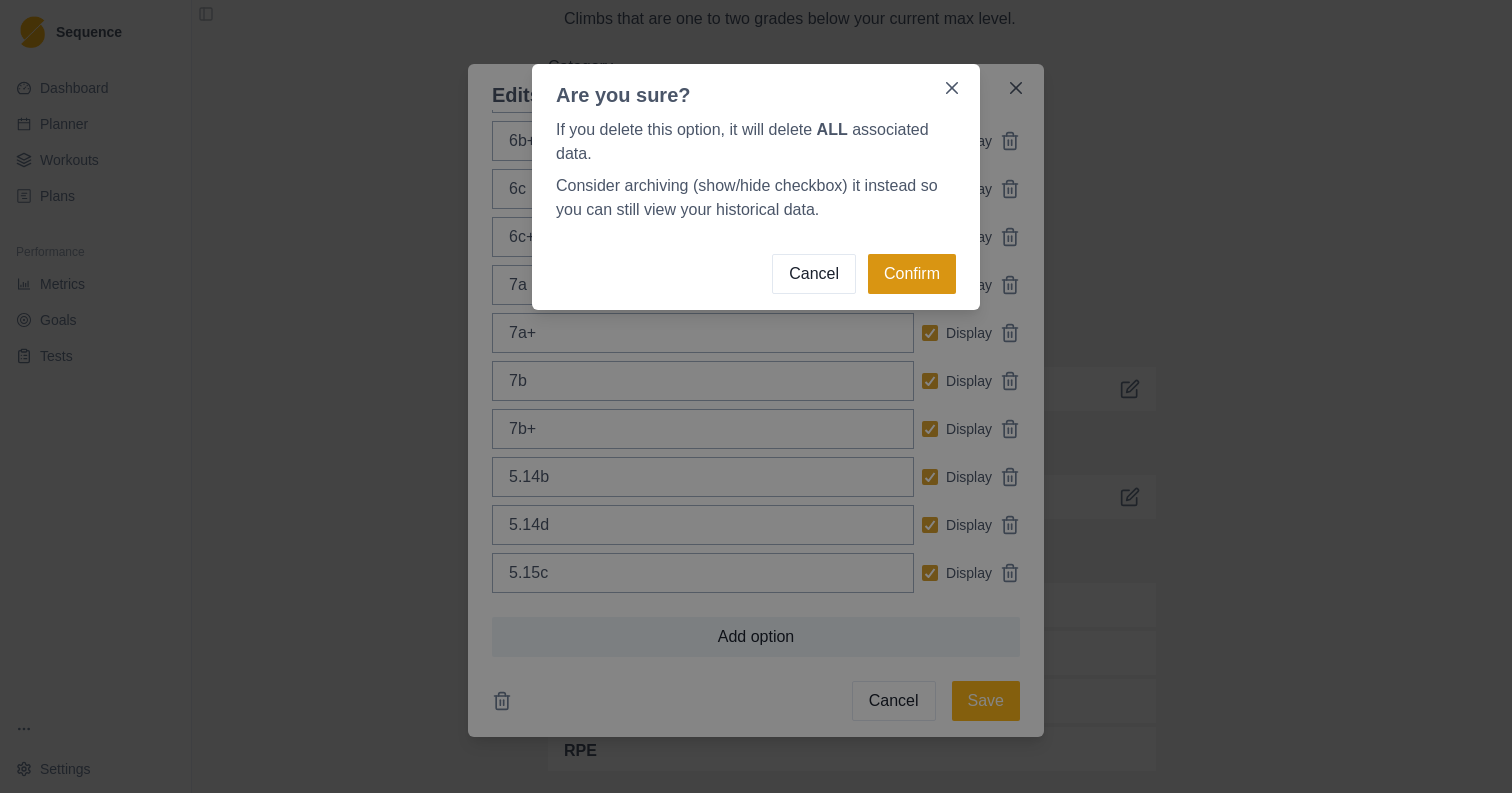 click on "Confirm" at bounding box center (912, 274) 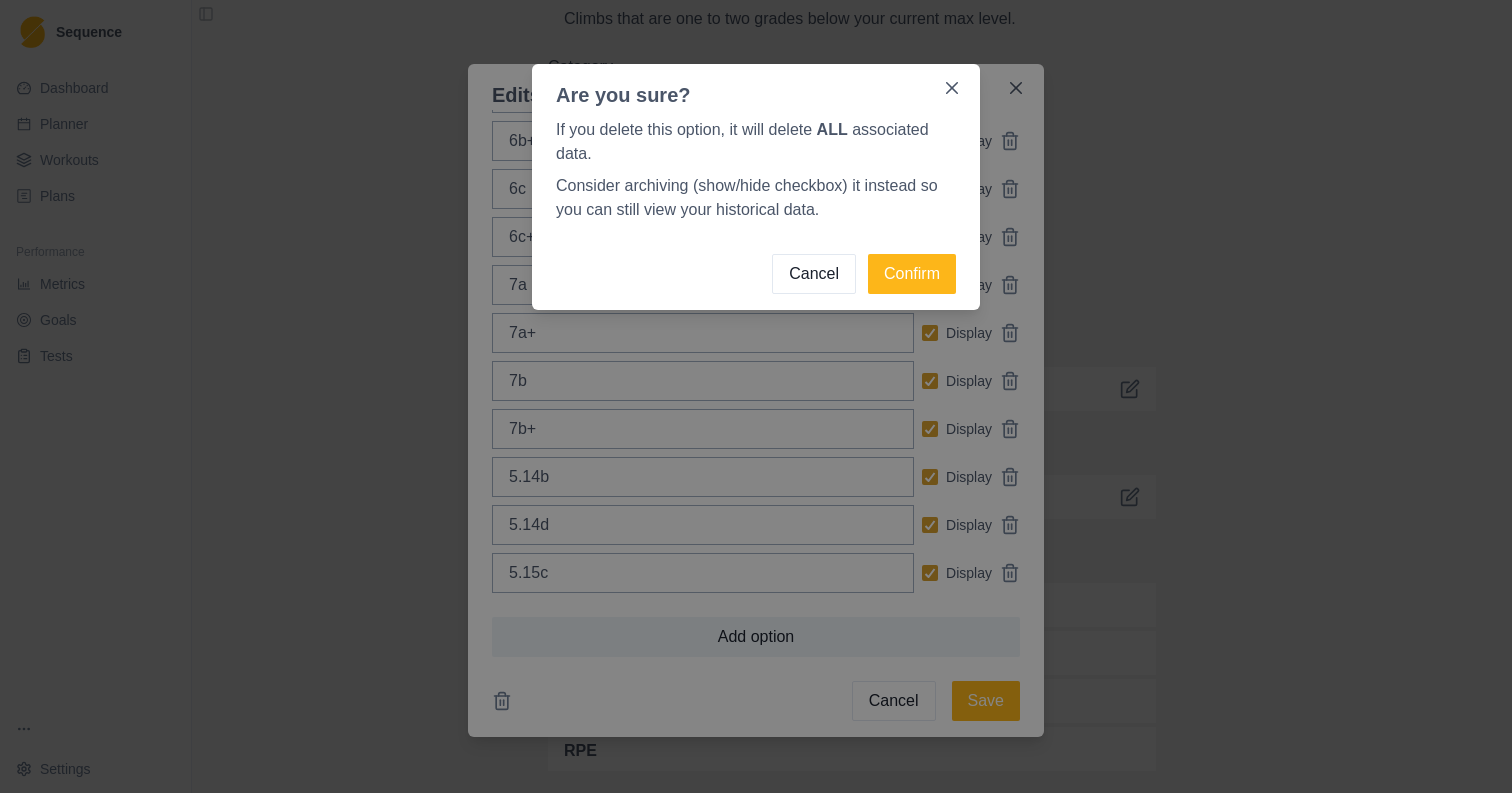 scroll, scrollTop: 183, scrollLeft: 0, axis: vertical 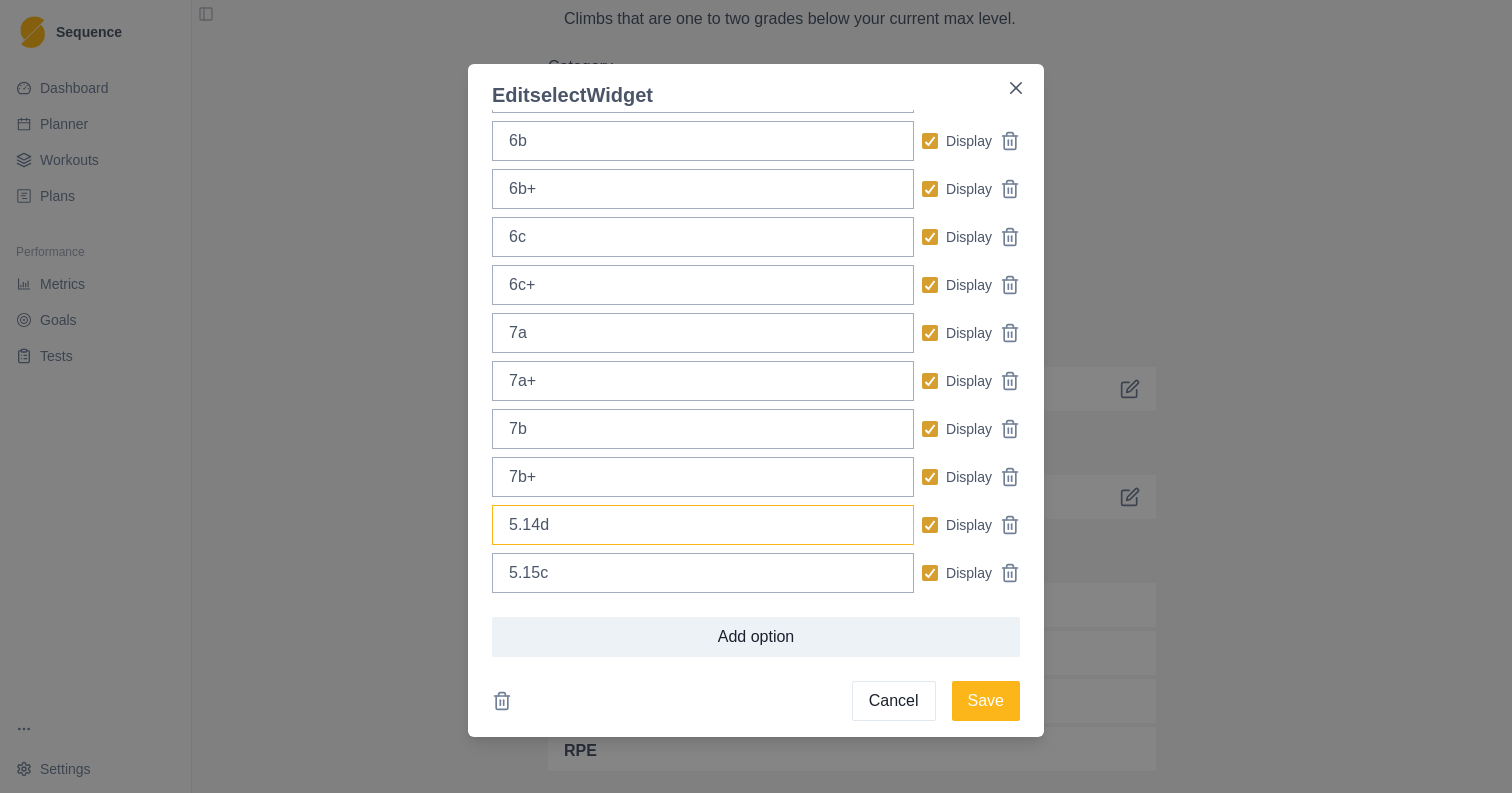 click on "5.14d" at bounding box center [703, 525] 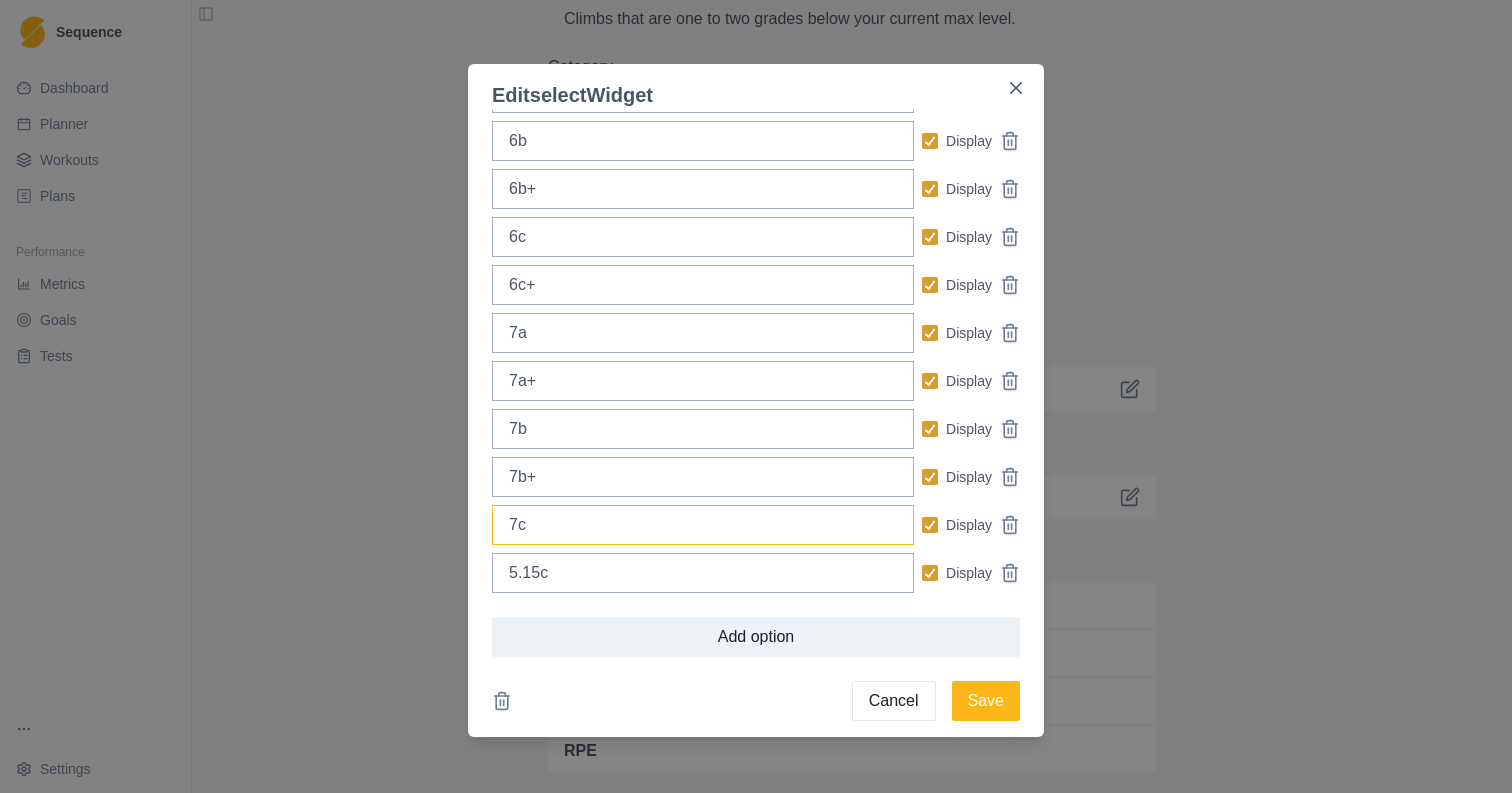 type on "7c" 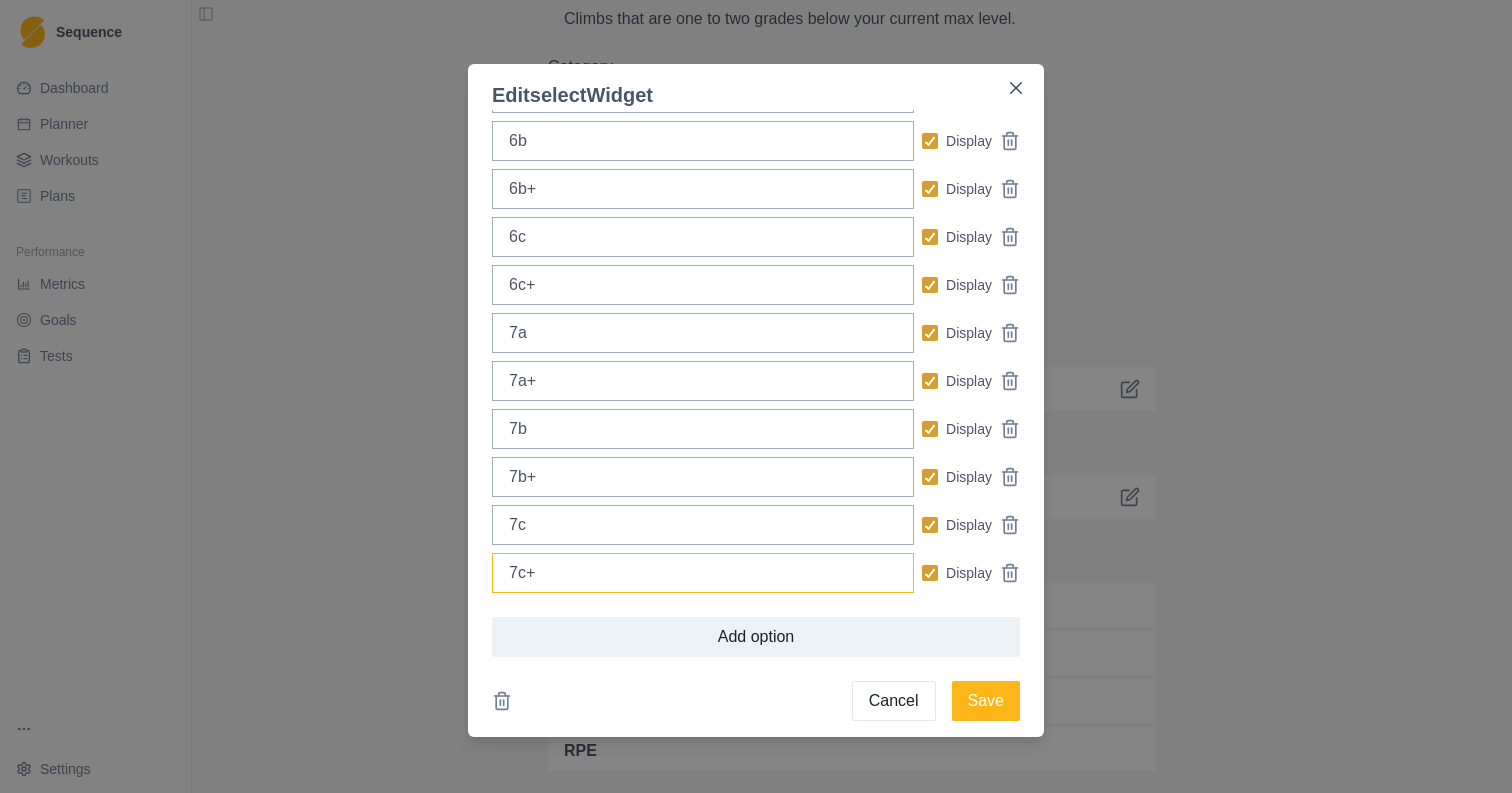 scroll, scrollTop: 183, scrollLeft: 0, axis: vertical 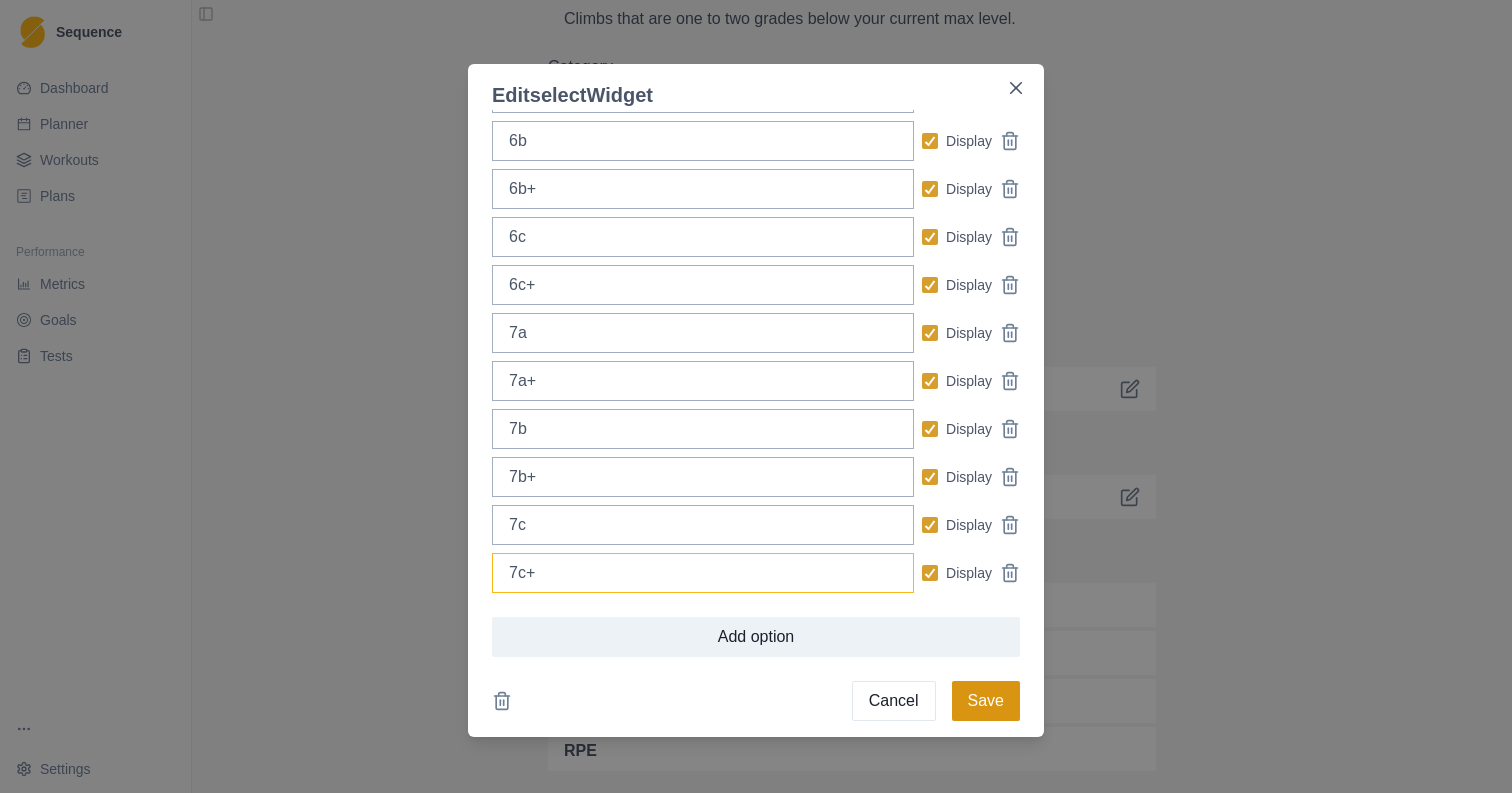 type on "7c+" 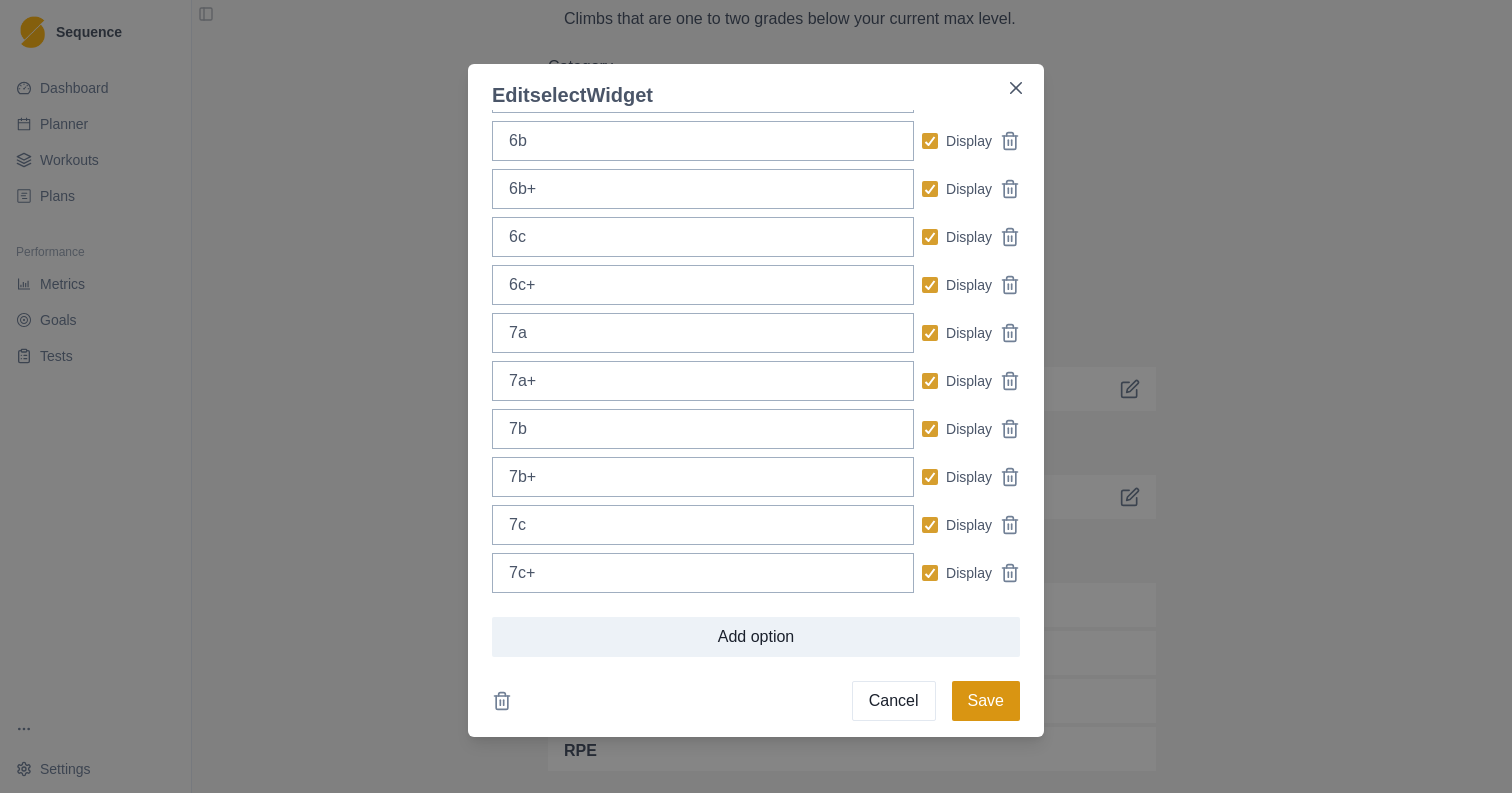 click on "Save" at bounding box center (986, 701) 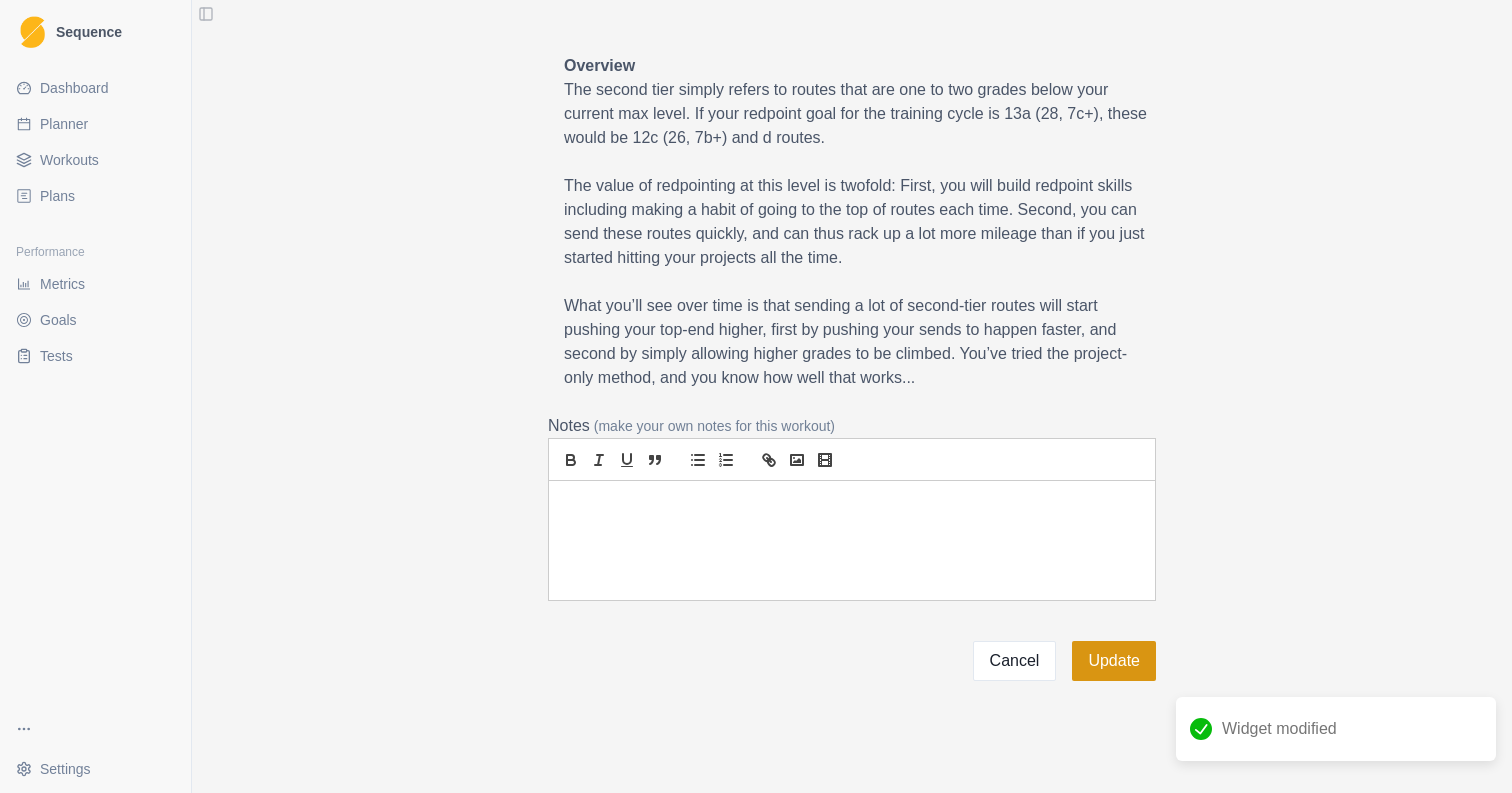 scroll, scrollTop: 1598, scrollLeft: 0, axis: vertical 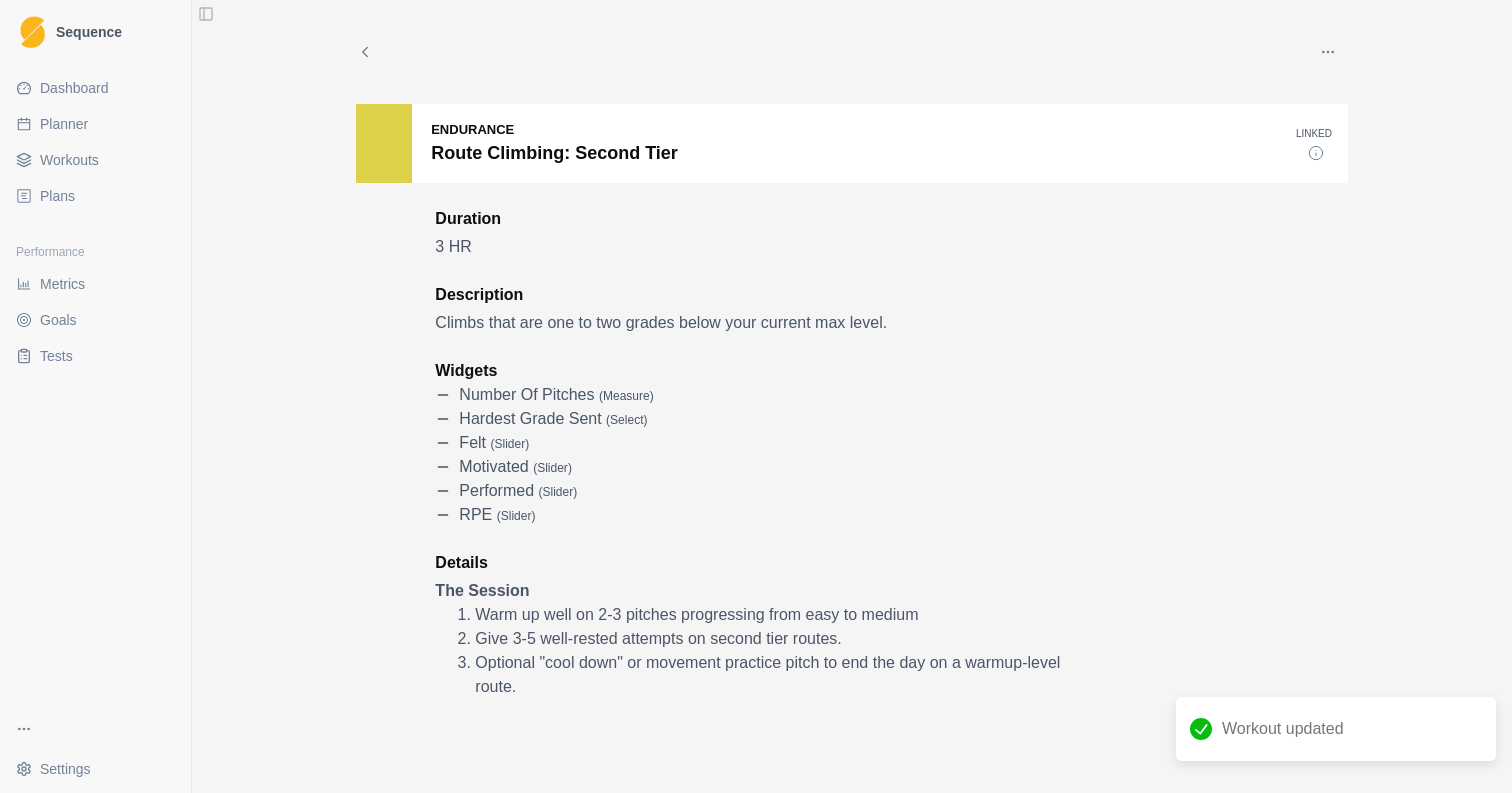 click on "Planner" at bounding box center (64, 124) 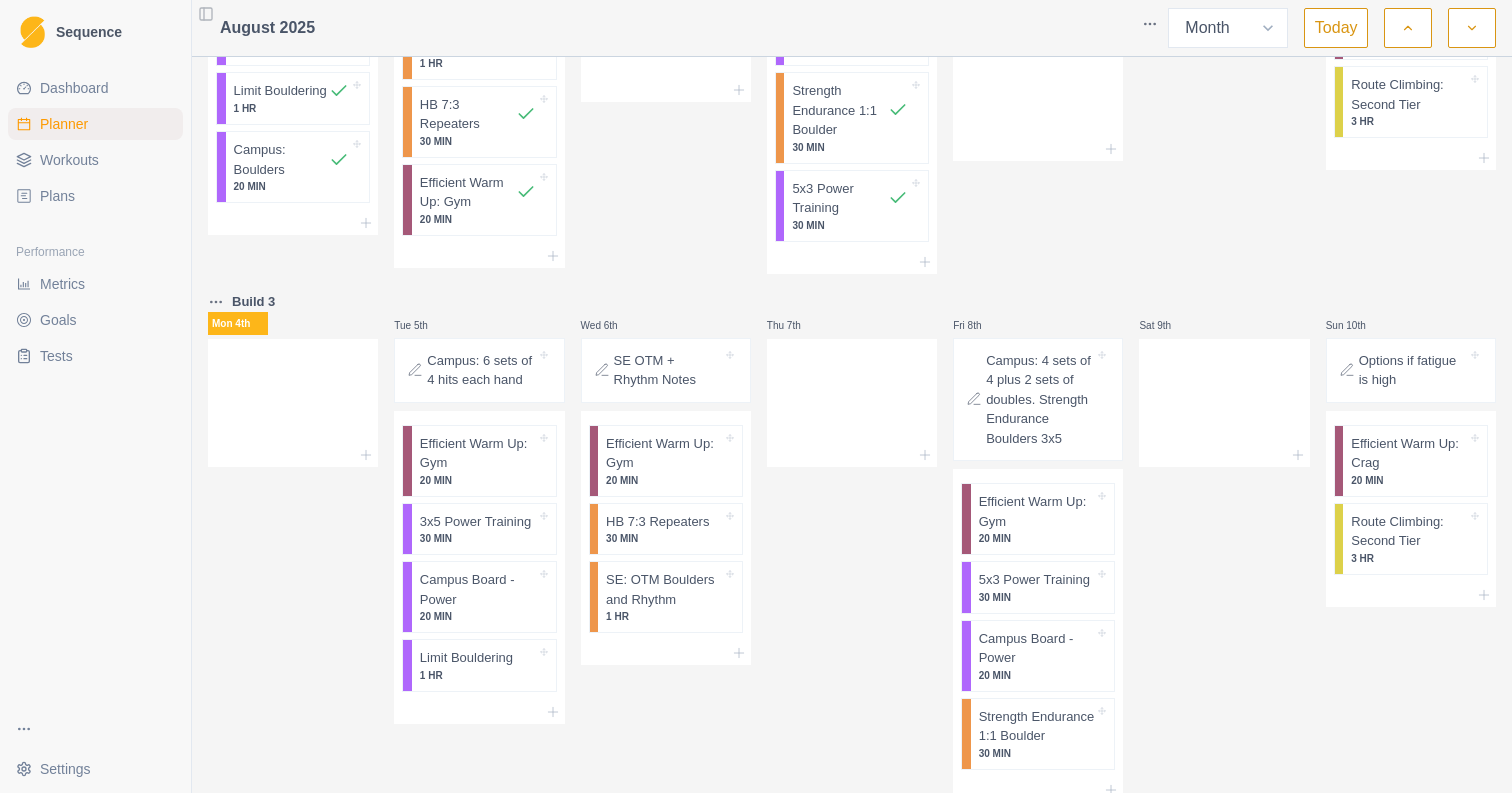 scroll, scrollTop: 245, scrollLeft: 0, axis: vertical 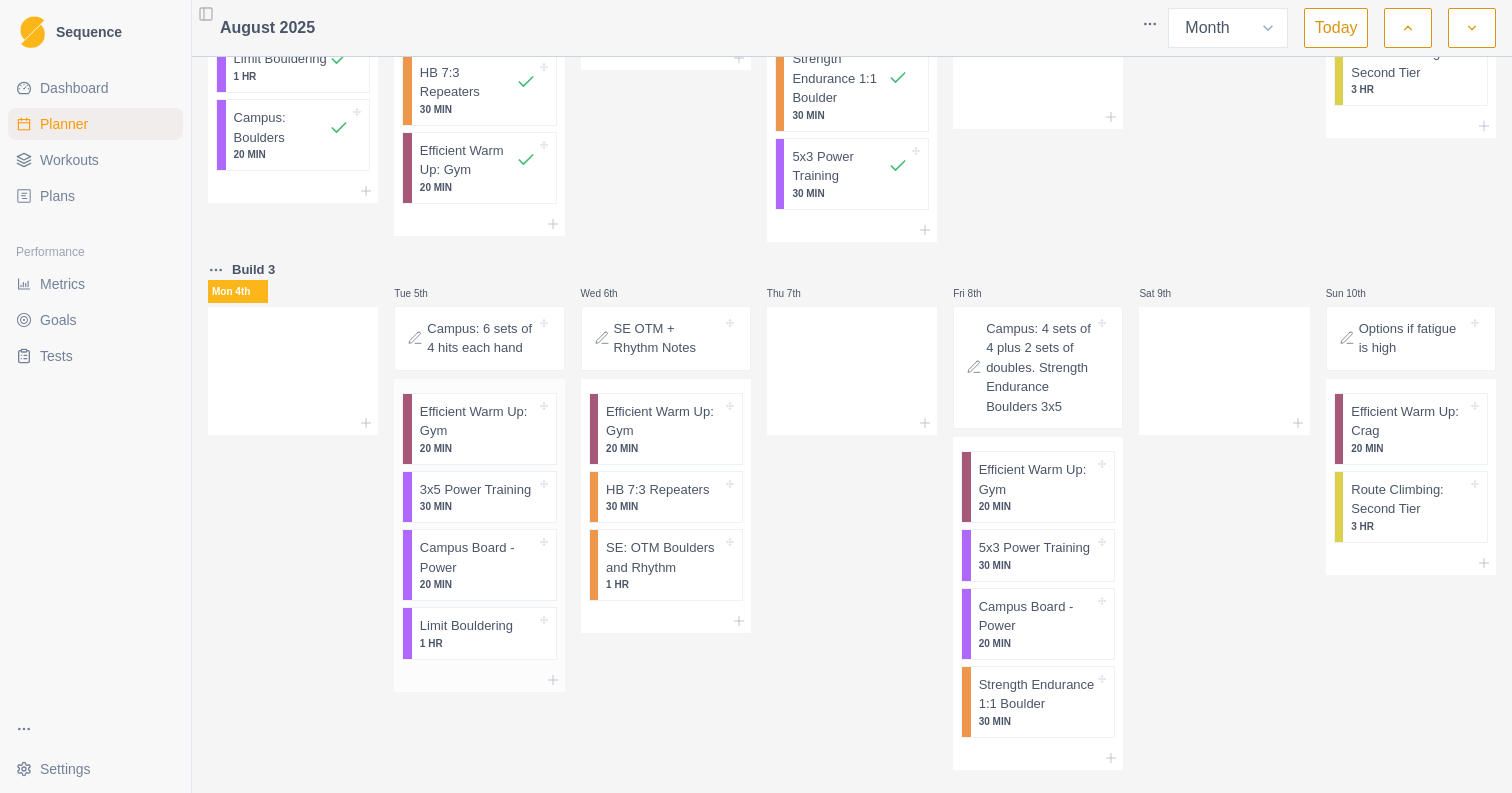 click on "Efficient Warm Up: Gym 20 MIN" at bounding box center [484, 429] 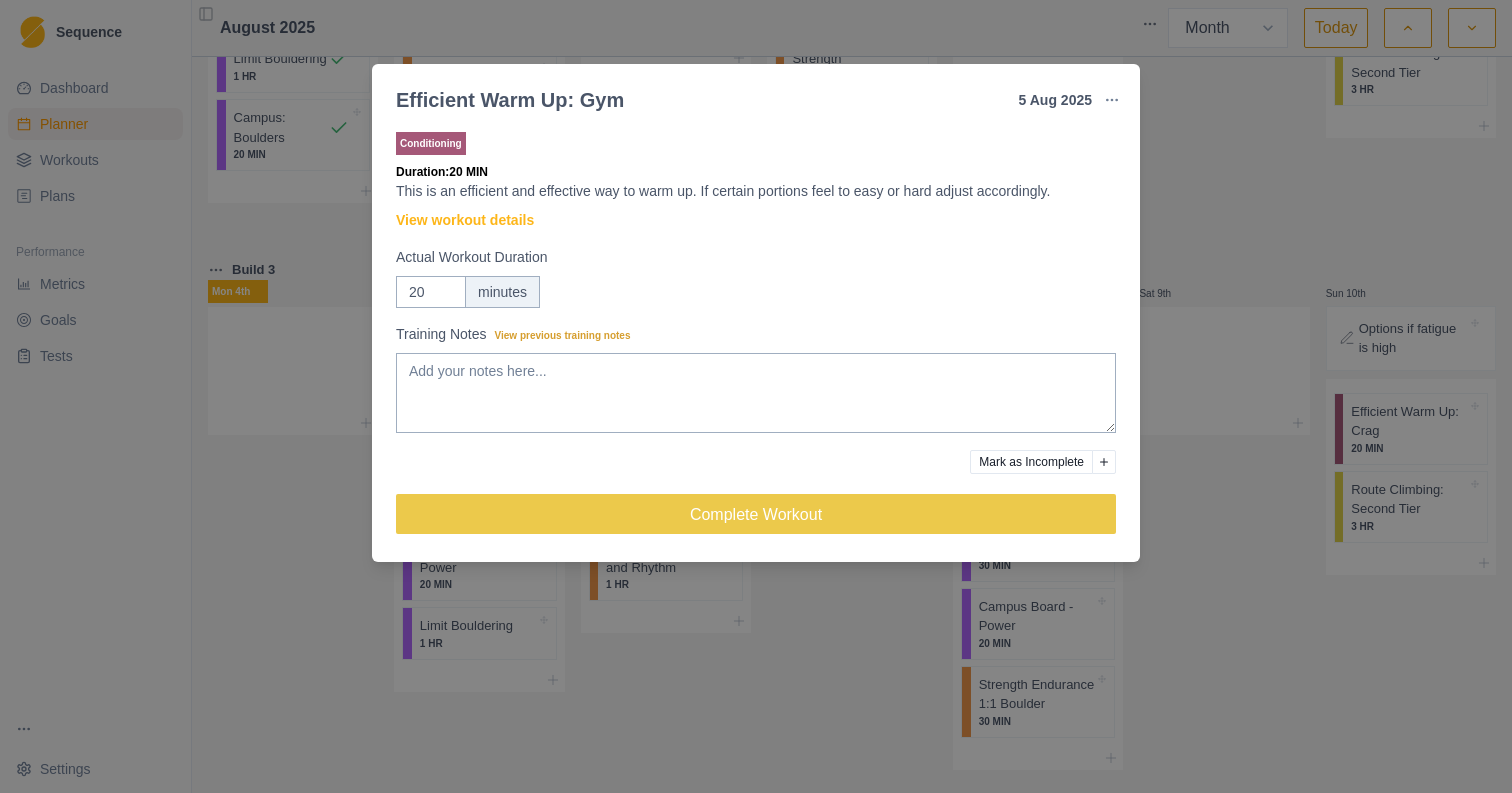 click on "Efficient Warm Up: Gym 5 Aug 2025 Link To Goal View Workout Metrics Edit Original Workout Reschedule Workout Remove From Schedule Conditioning Duration:  20 MIN This is an efficient and effective way to warm up. If certain portions feel to easy or hard adjust accordingly. View workout details Actual Workout Duration 20 minutes Training Notes View previous training notes Mark as Incomplete Complete Workout" at bounding box center [756, 396] 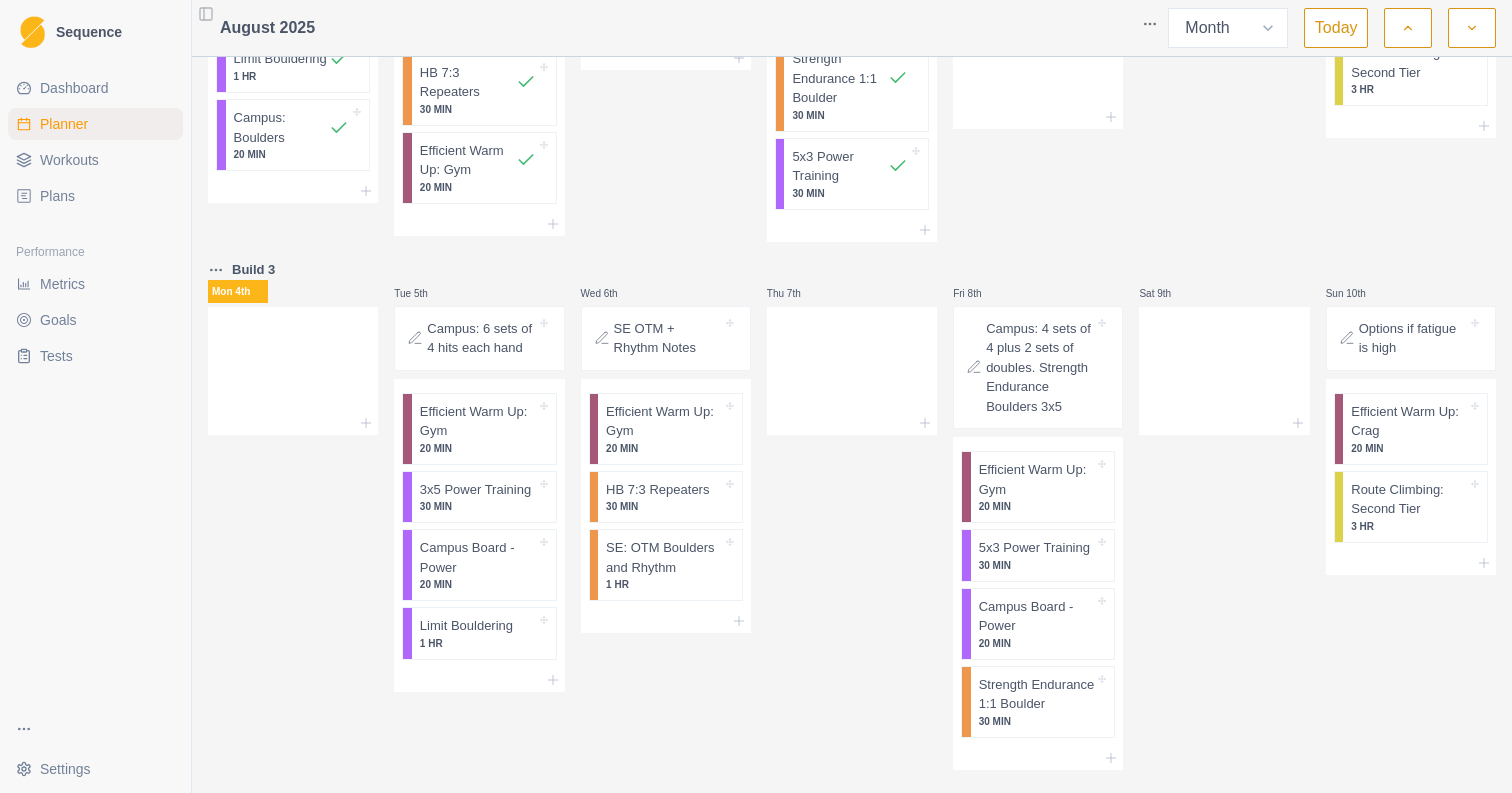 click on "Campus: 6 sets of 4 hits each hand" at bounding box center [481, 338] 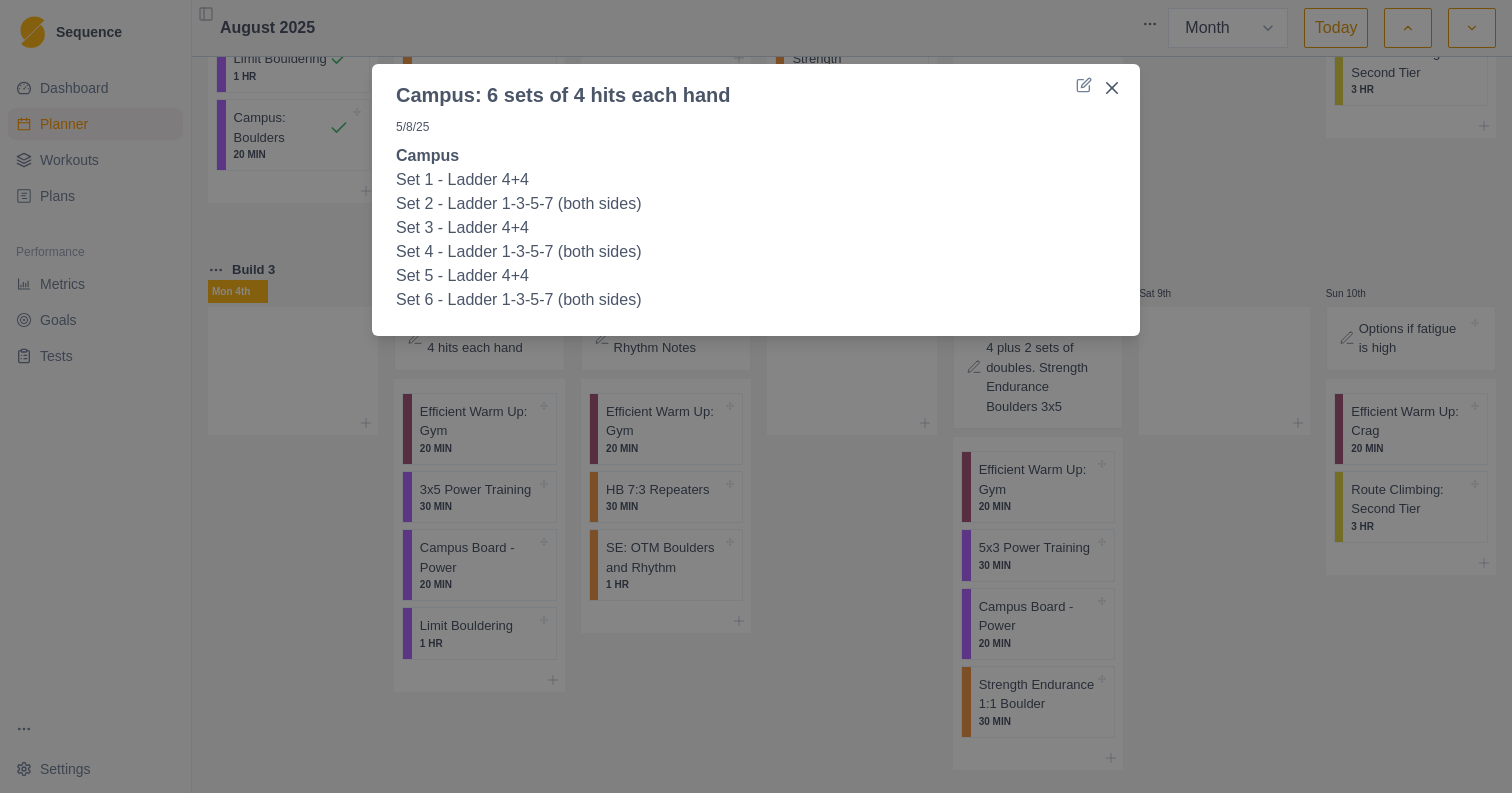 click on "Campus: 6 sets of 4 hits each hand 5/8/25 Campus Set 1 - Ladder 4+4 Set 2 - Ladder 1-3-5-7 (both sides) Set 3 - Ladder 4+4 Set 4 - Ladder 1-3-5-7 (both sides) Set 5 - Ladder 4+4 Set 6 - Ladder 1-3-5-7 (both sides)" at bounding box center (756, 396) 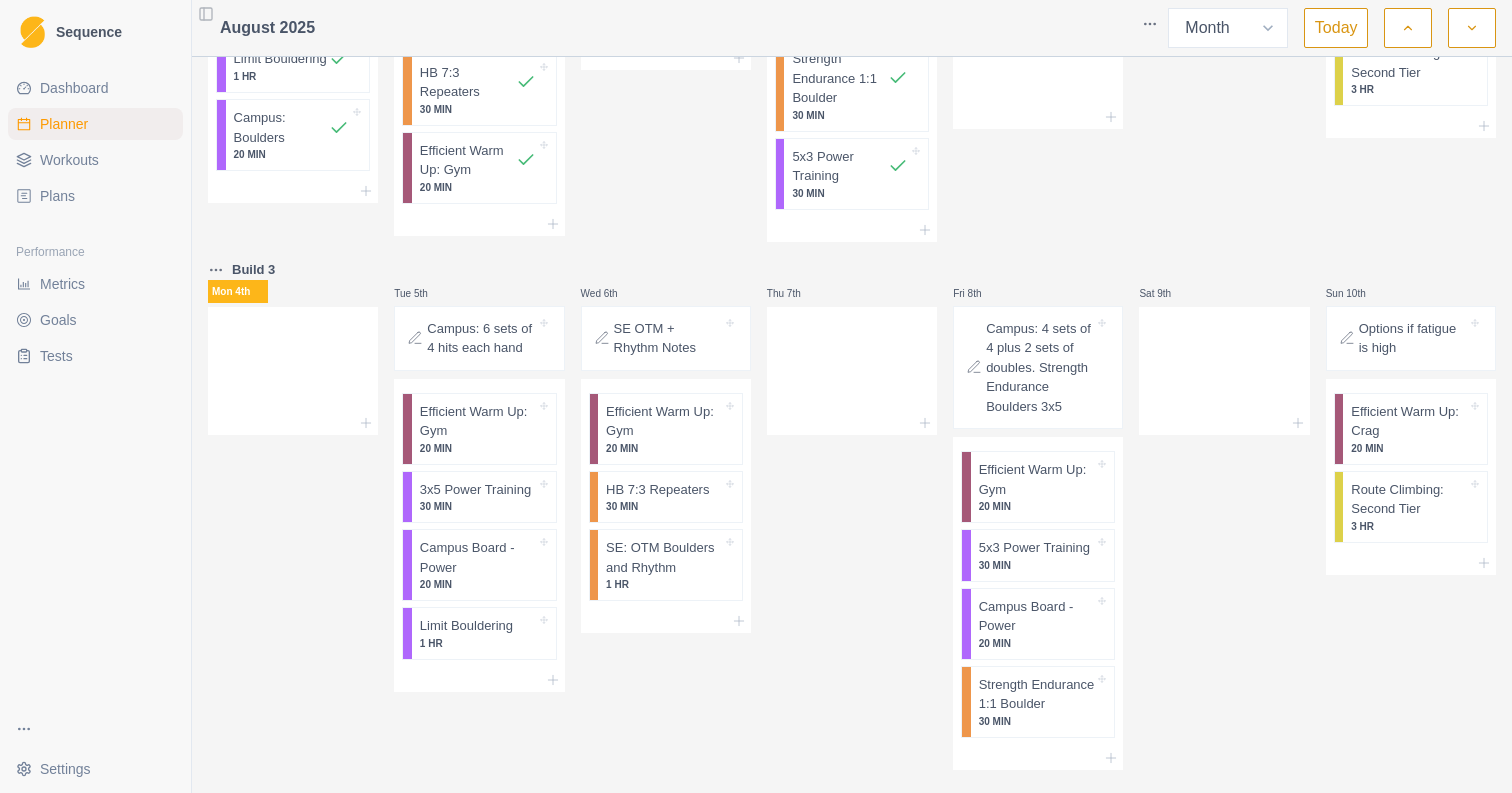 click on "3x5 Power Training" at bounding box center (475, 490) 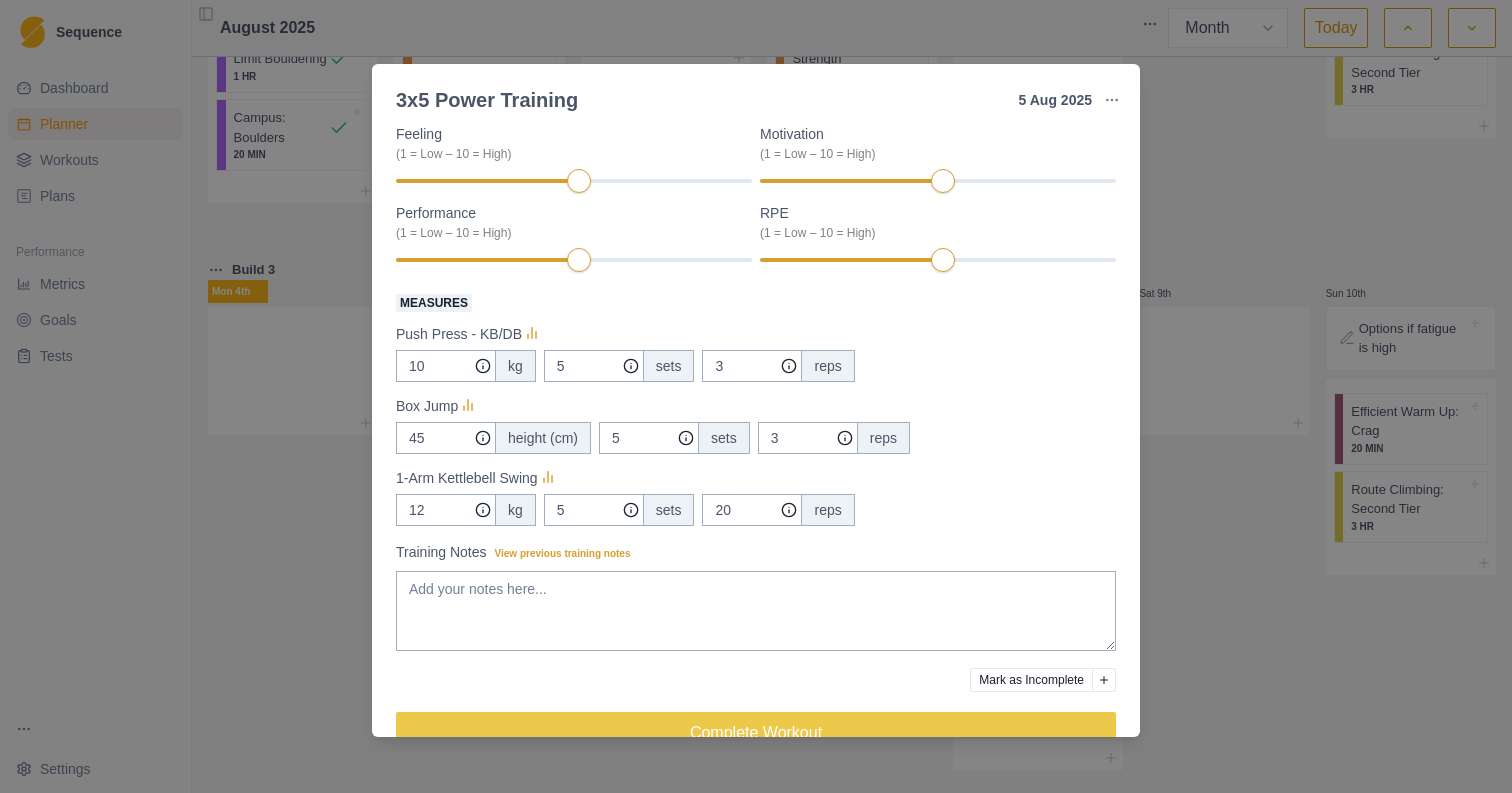 scroll, scrollTop: 222, scrollLeft: 0, axis: vertical 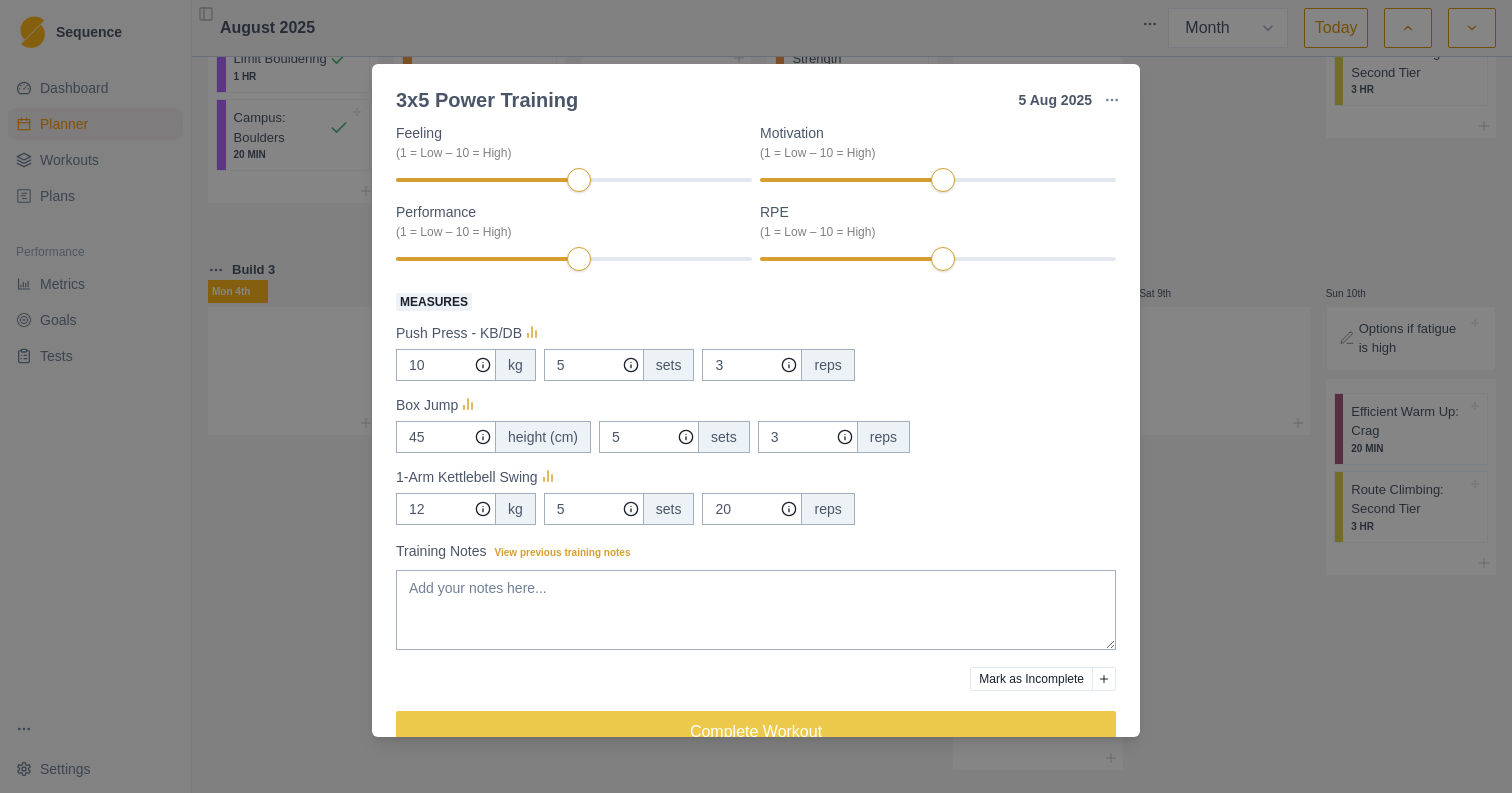 click on "3x5 Power Training 5 Aug 2025 Link To Goal View Workout Metrics Edit Original Workout Reschedule Workout Remove From Schedule Strength / Power Duration:  30 MIN This power session will feature a movement-prep warm-up, three main exercises, and mobility exercises done during rest periods. View workout details Actual Workout Duration 30 minutes Feeling (1 = Low – 10 = High) Motivation (1 = Low – 10 = High) Performance (1 = Low – 10 = High) RPE (1 = Low – 10 = High) Measures Push Press - KB/DB 10 kg 5 sets 3 reps Box Jump 45 height (cm) 5 sets 3 reps 1-Arm Kettlebell Swing 12 kg 5 sets 20 reps Training Notes View previous training notes Mark as Incomplete Complete Workout" at bounding box center [756, 396] 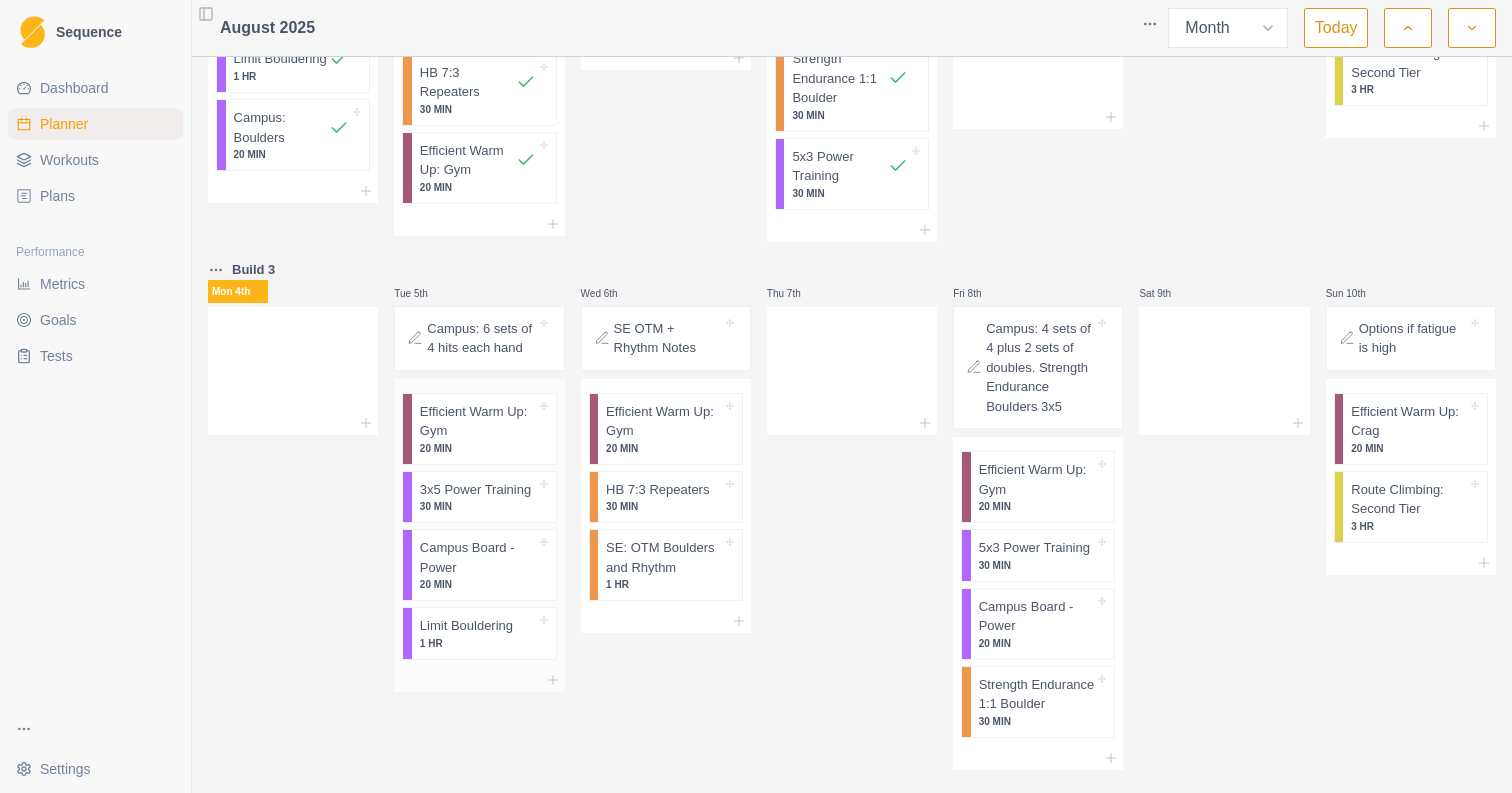 click on "30 MIN" at bounding box center [478, 506] 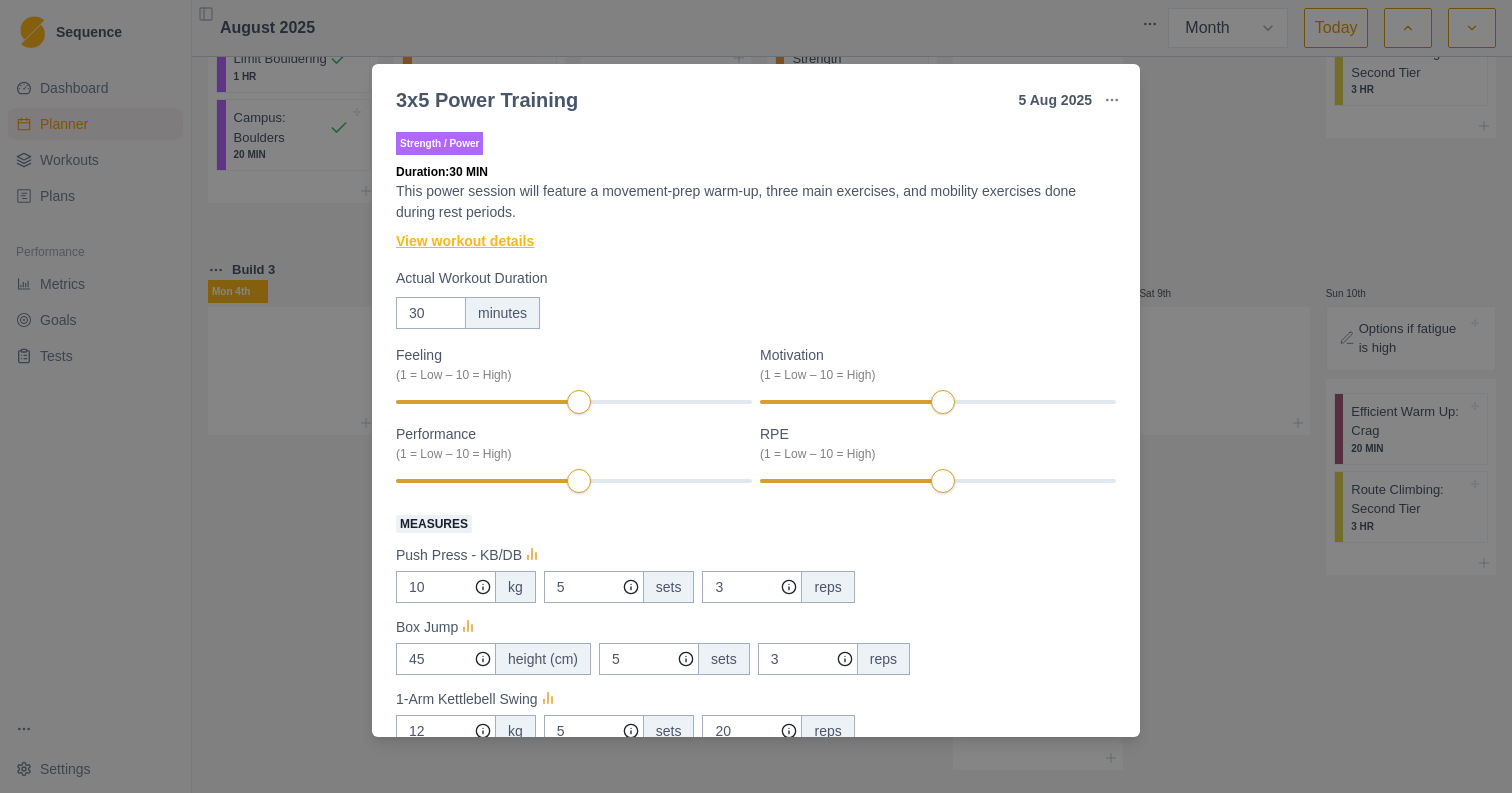 click on "View workout details" at bounding box center (465, 241) 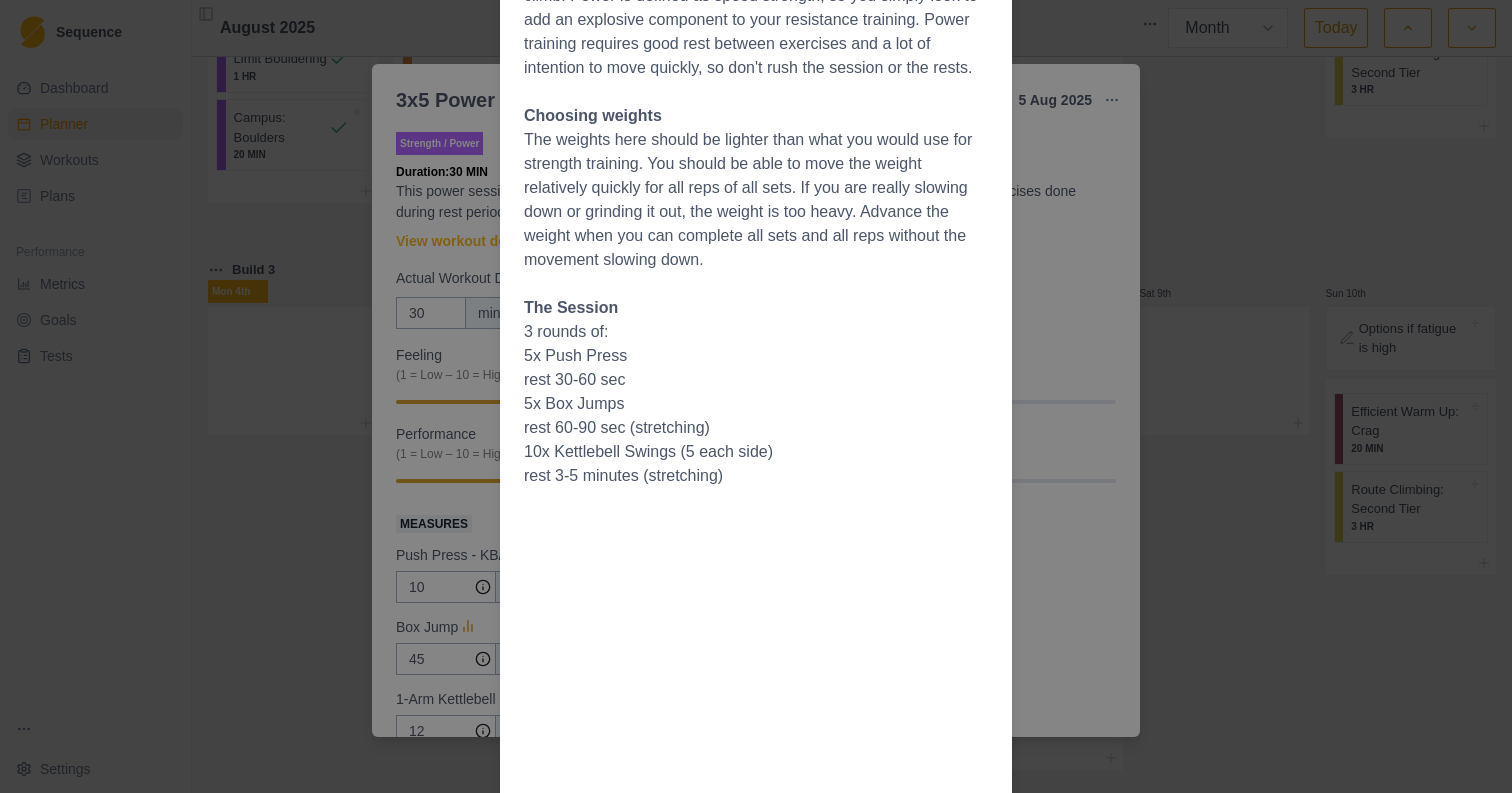 scroll, scrollTop: 317, scrollLeft: 0, axis: vertical 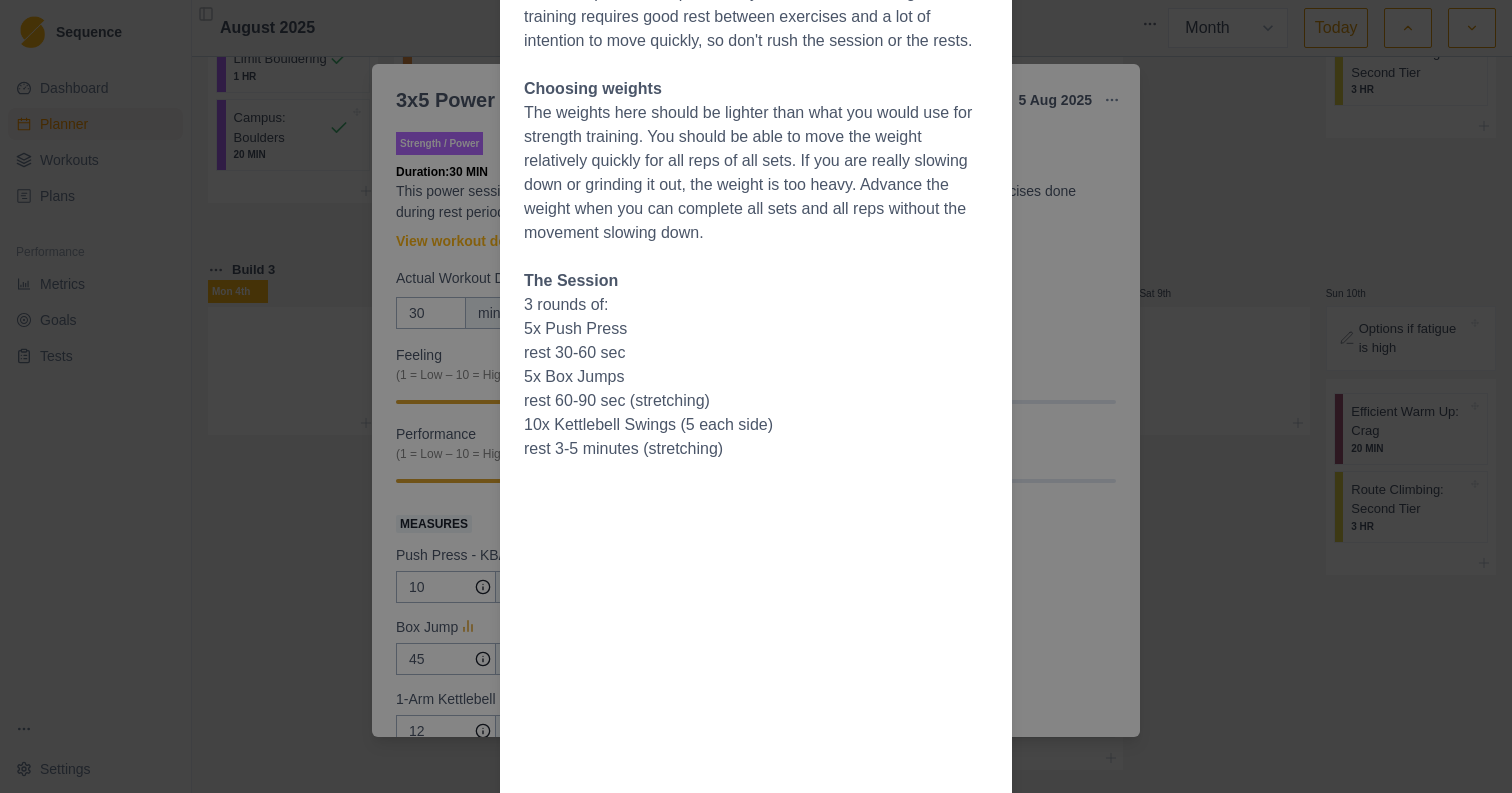 click on "Workout Details Overview Power sessions add a dynamic or explosive facet to your strength. It's the quality that allows you to move dynamically between holds, and it increase the efficiency with which you climb. Power is defined as speed strength, so you simply look to add an explosive component to your resistance training. Power training requires good rest between exercises and a lot of intention to move quickly, so don't rush the session or the rests. Choosing weights The weights here should be lighter than what you would use for strength training. You should be able to move the weight relatively quickly for all reps of all sets. If you are really slowing down or grinding it out, the weight is too heavy. Advance the weight when you can complete all sets and all reps without the movement slowing down. The Session 3 rounds of: 5x Push Press rest 30-60 sec 5x Box Jumps rest 60-90 sec (stretching) 10x Kettlebell Swings (5 each side) rest 3-5 minutes (stretching)" at bounding box center [756, 396] 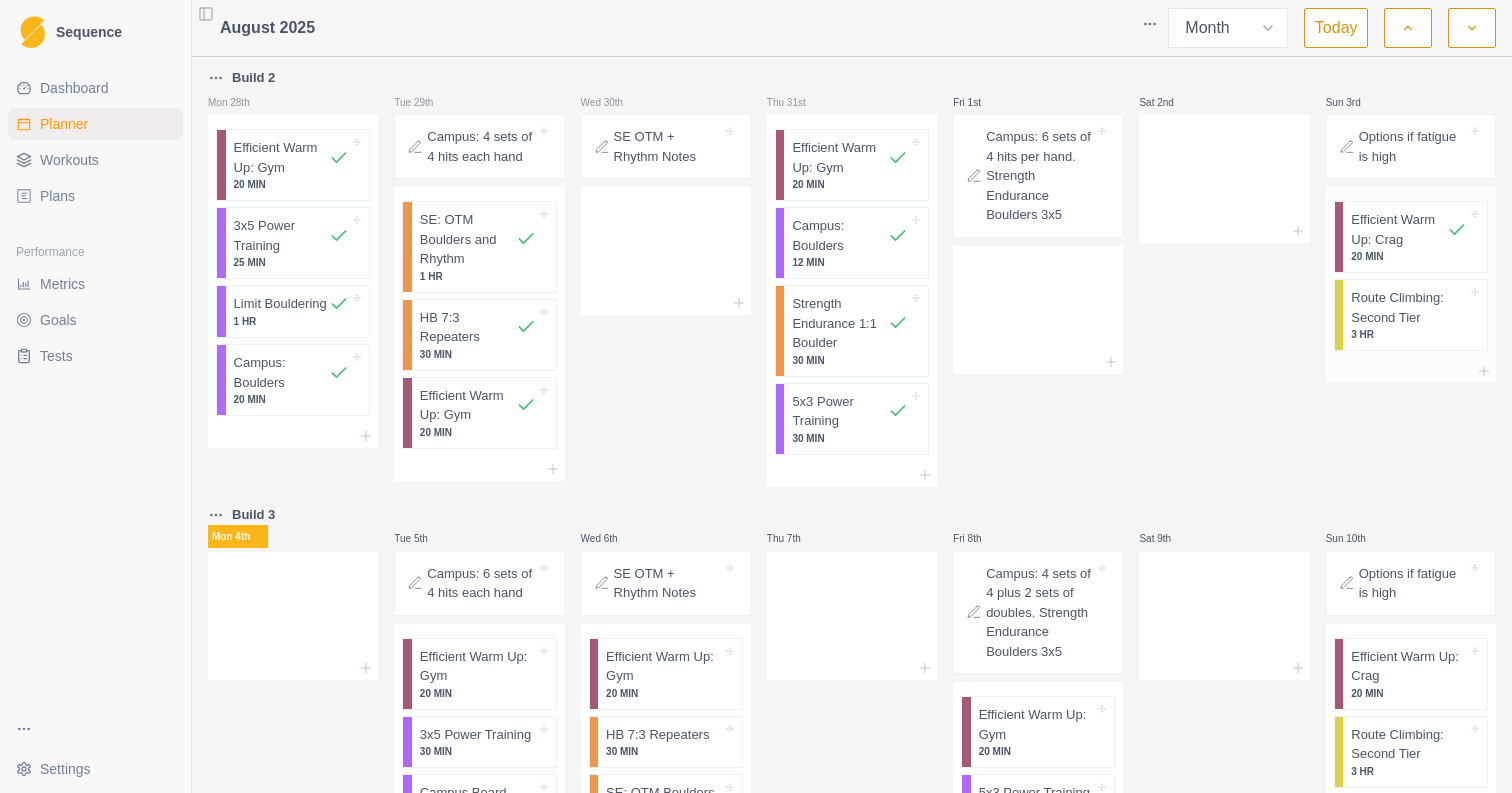 scroll, scrollTop: 0, scrollLeft: 0, axis: both 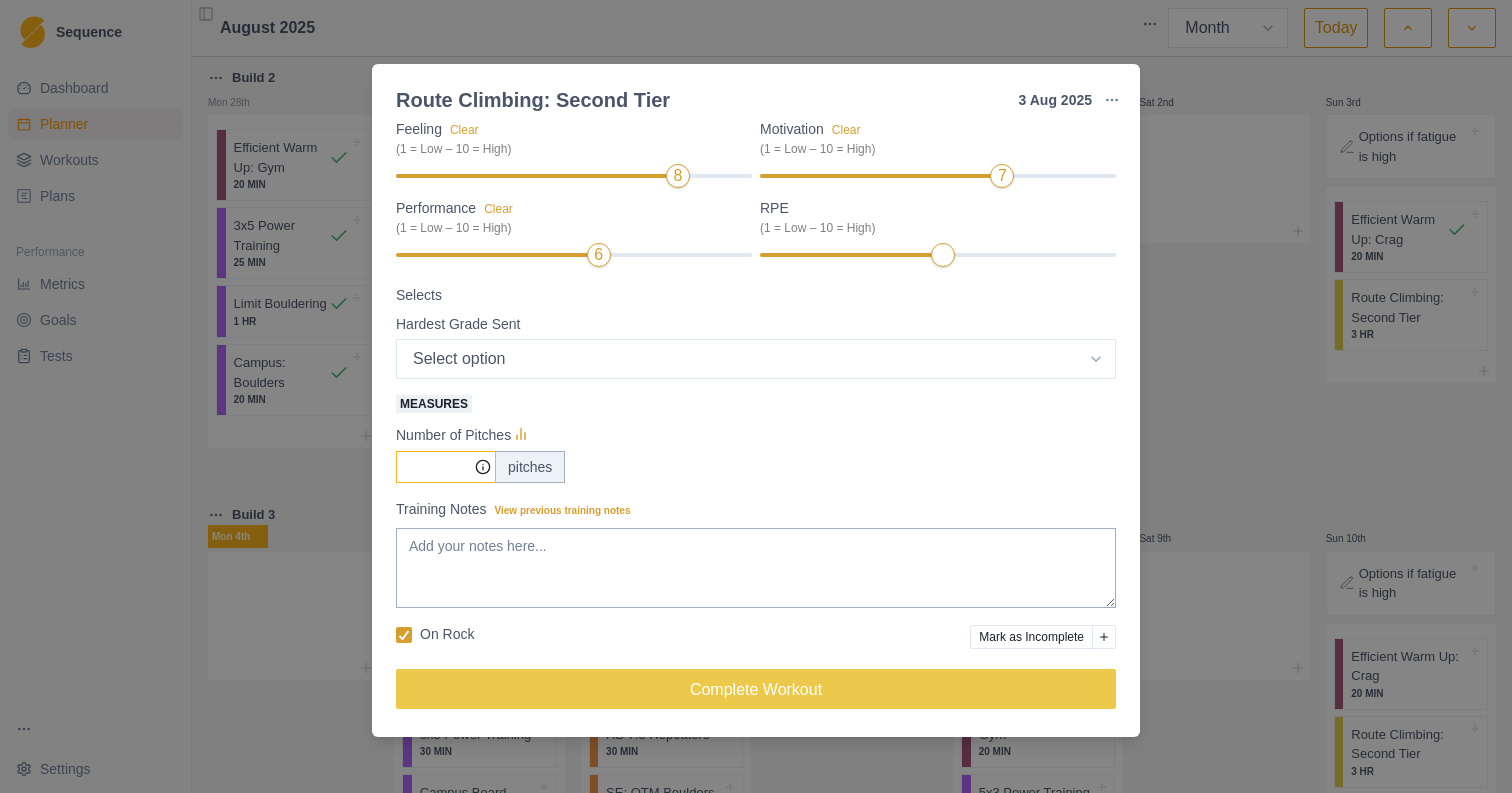 click on "Measures" at bounding box center [446, 467] 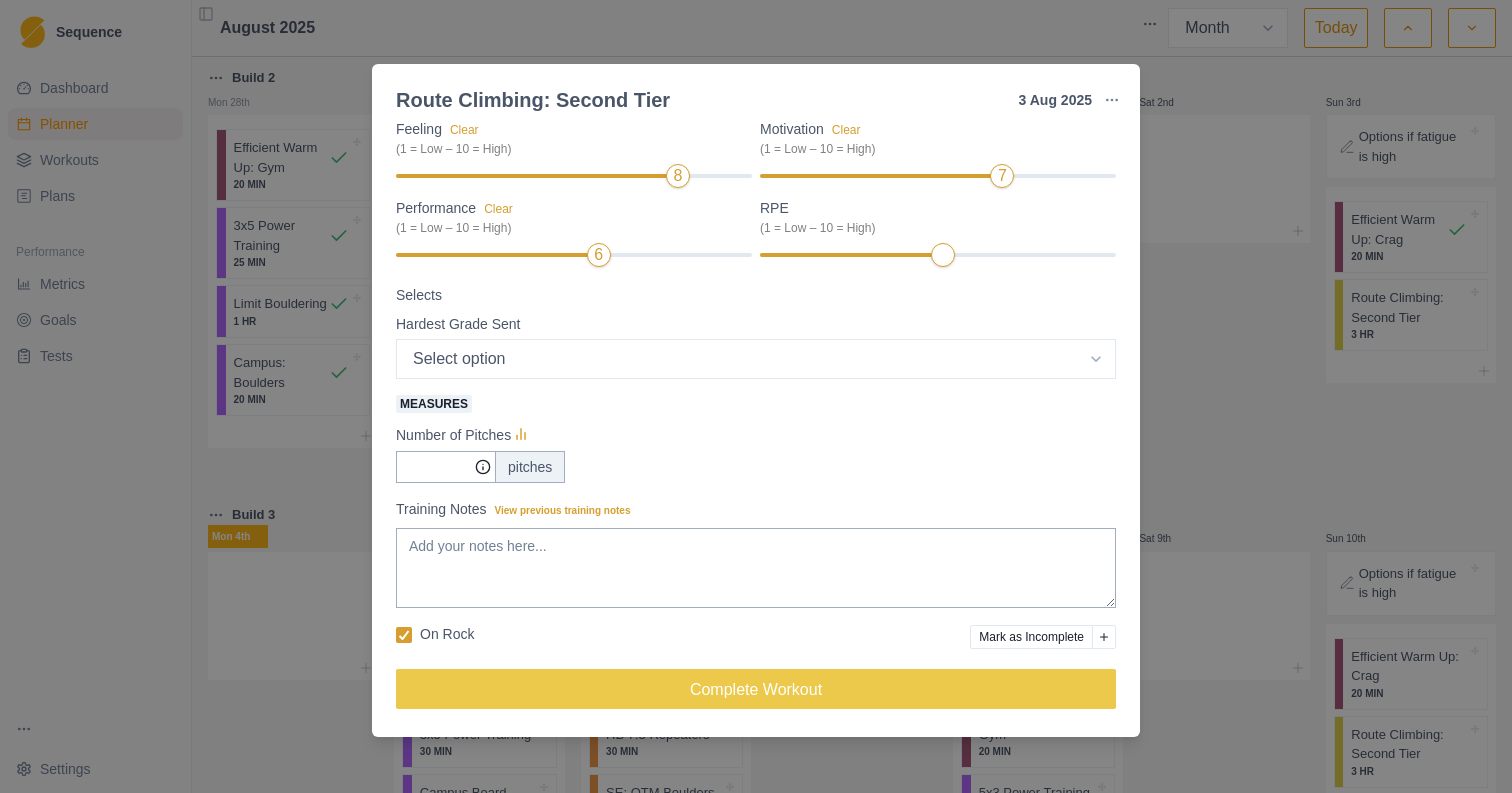 click on "Training Notes View previous training notes" at bounding box center (750, 509) 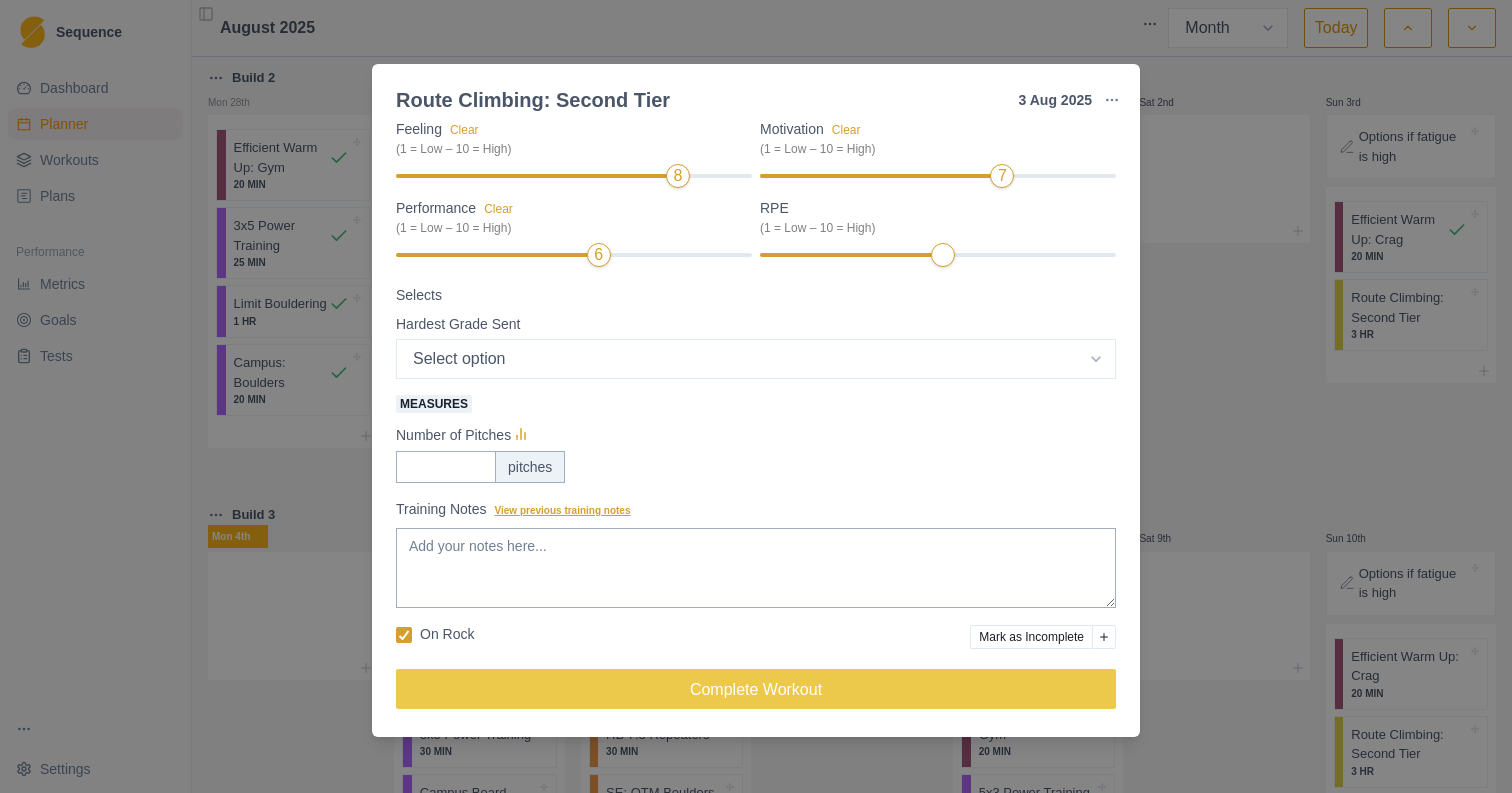 click on "View previous training notes" at bounding box center (563, 510) 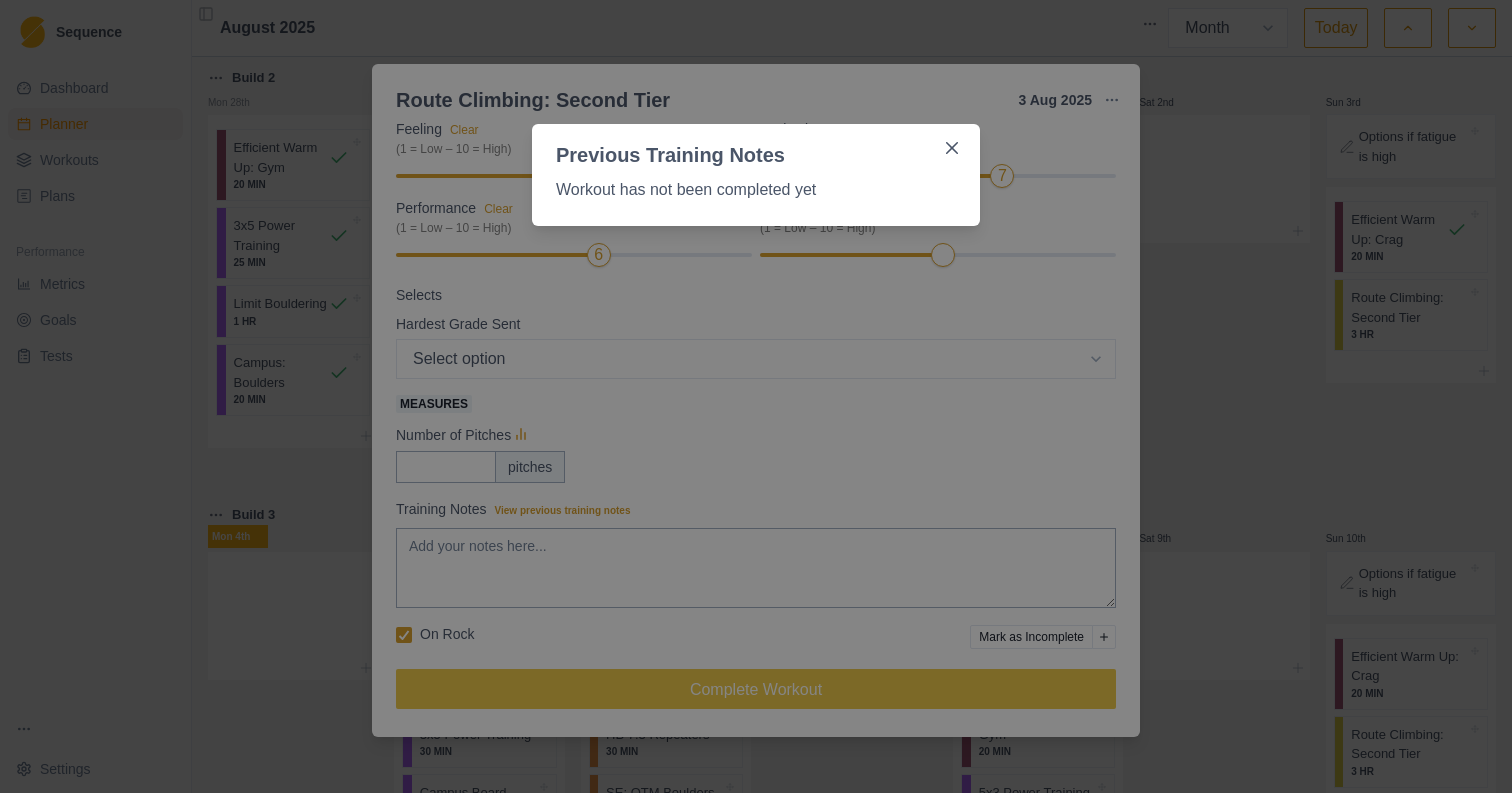 type 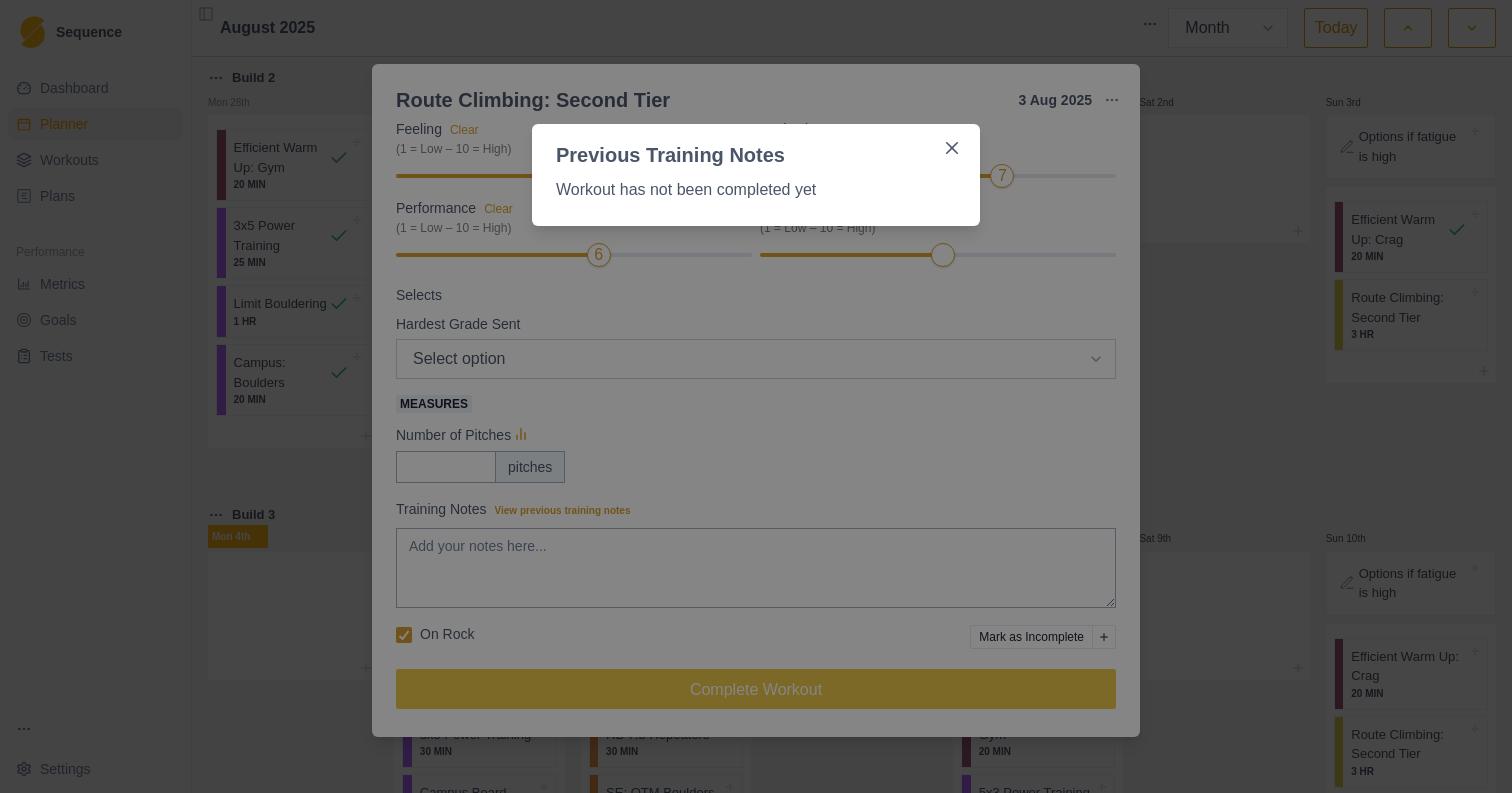 type 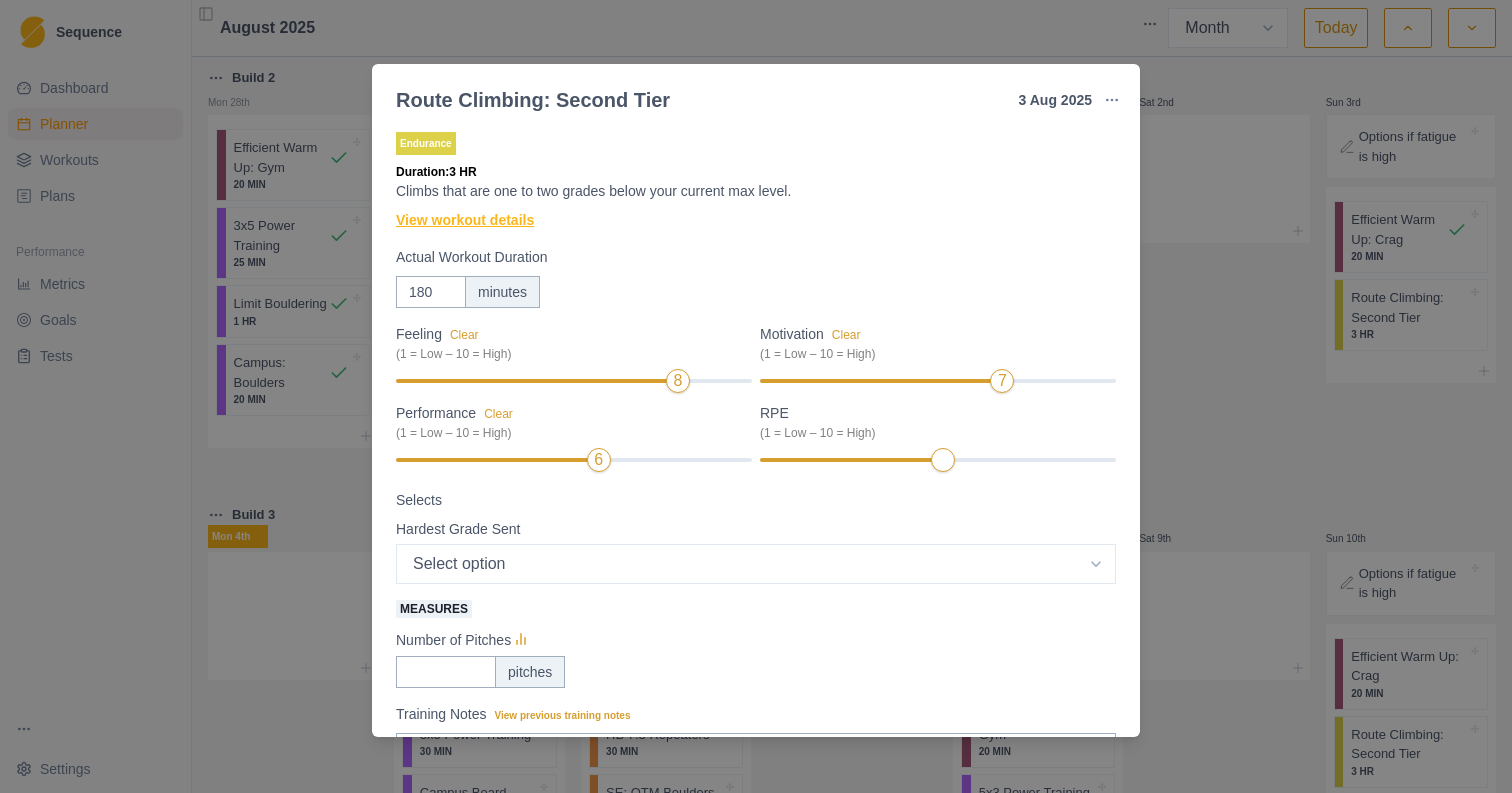 scroll, scrollTop: 0, scrollLeft: 0, axis: both 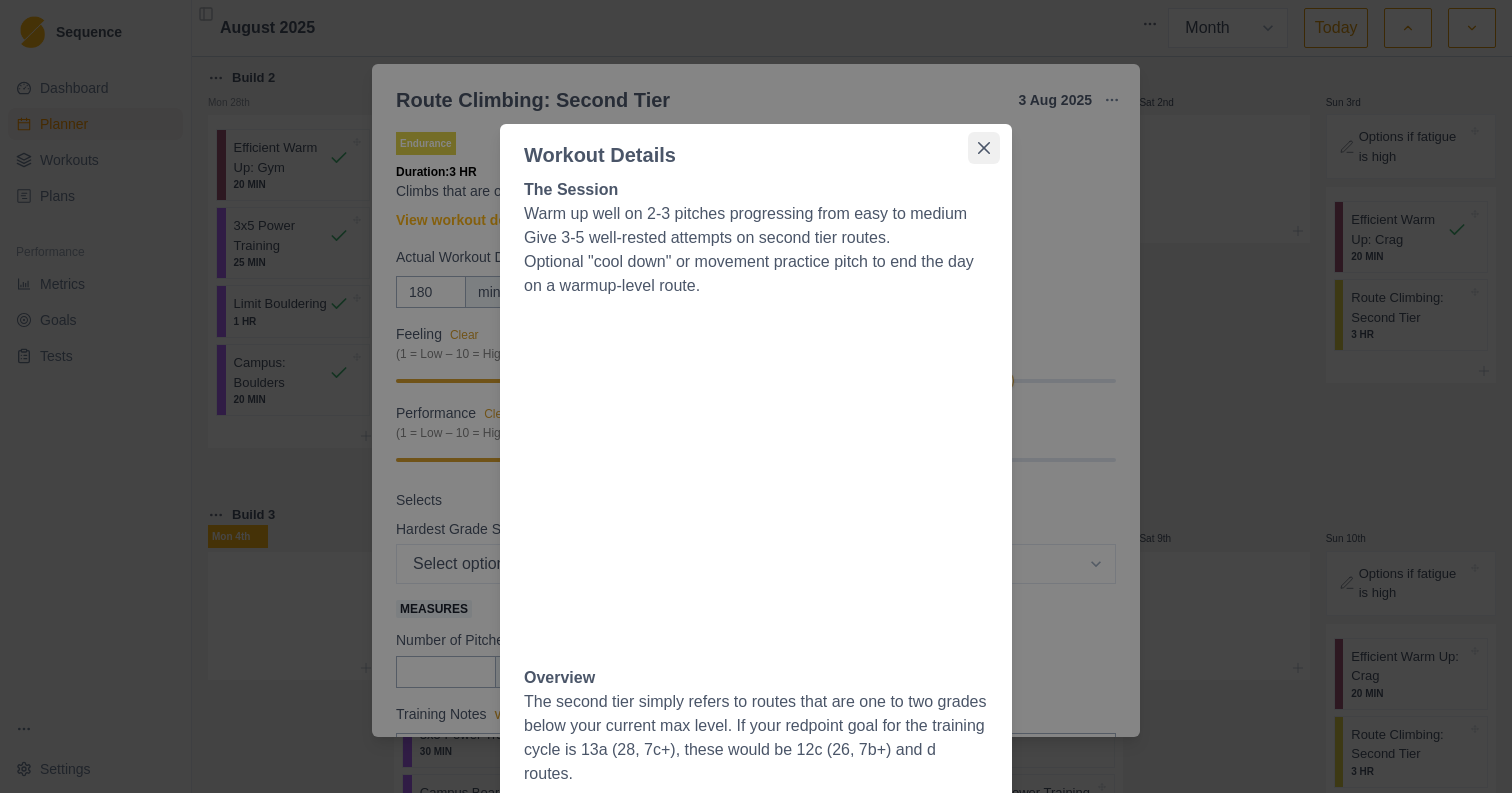 click 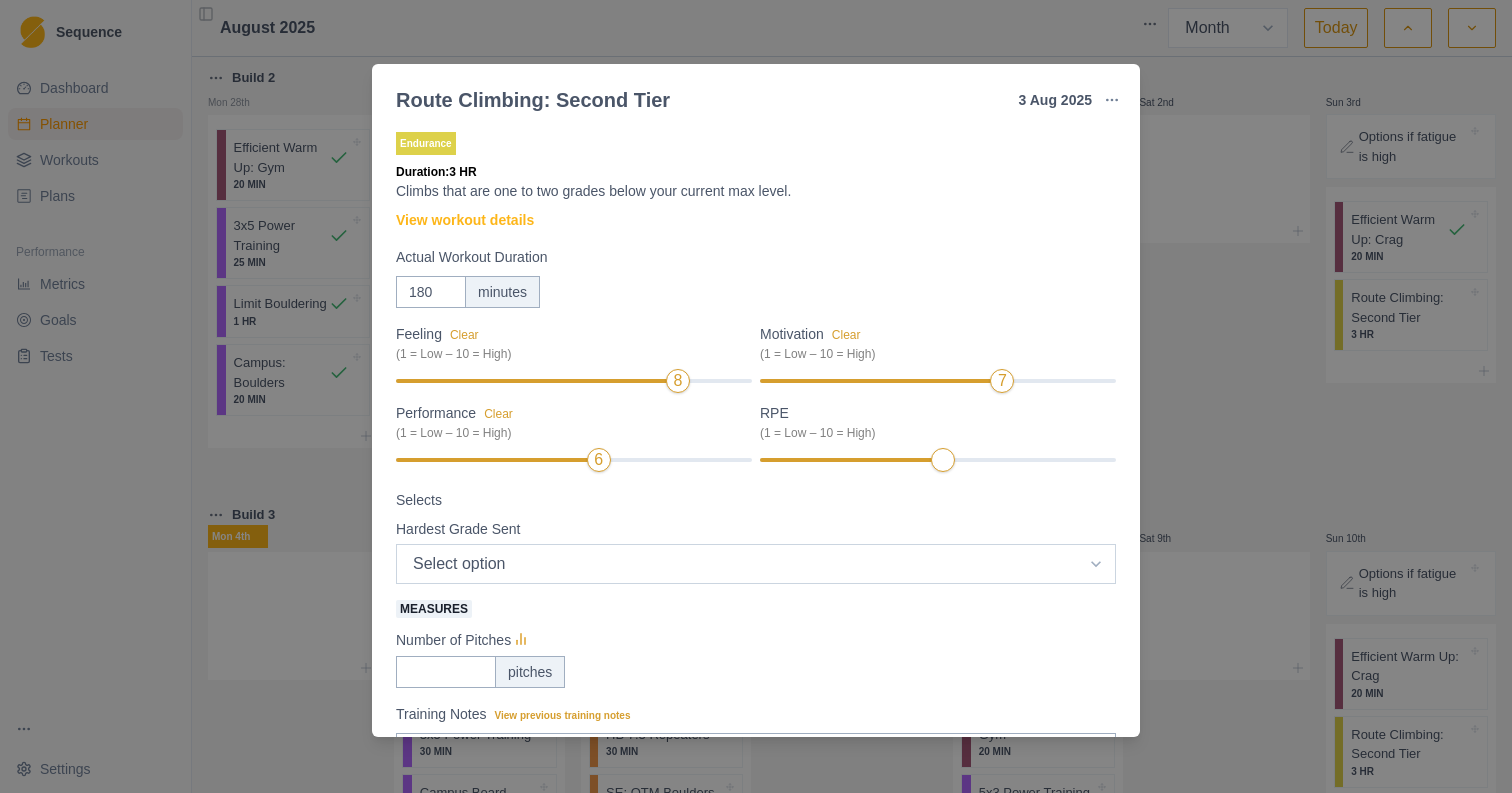 select on "3" 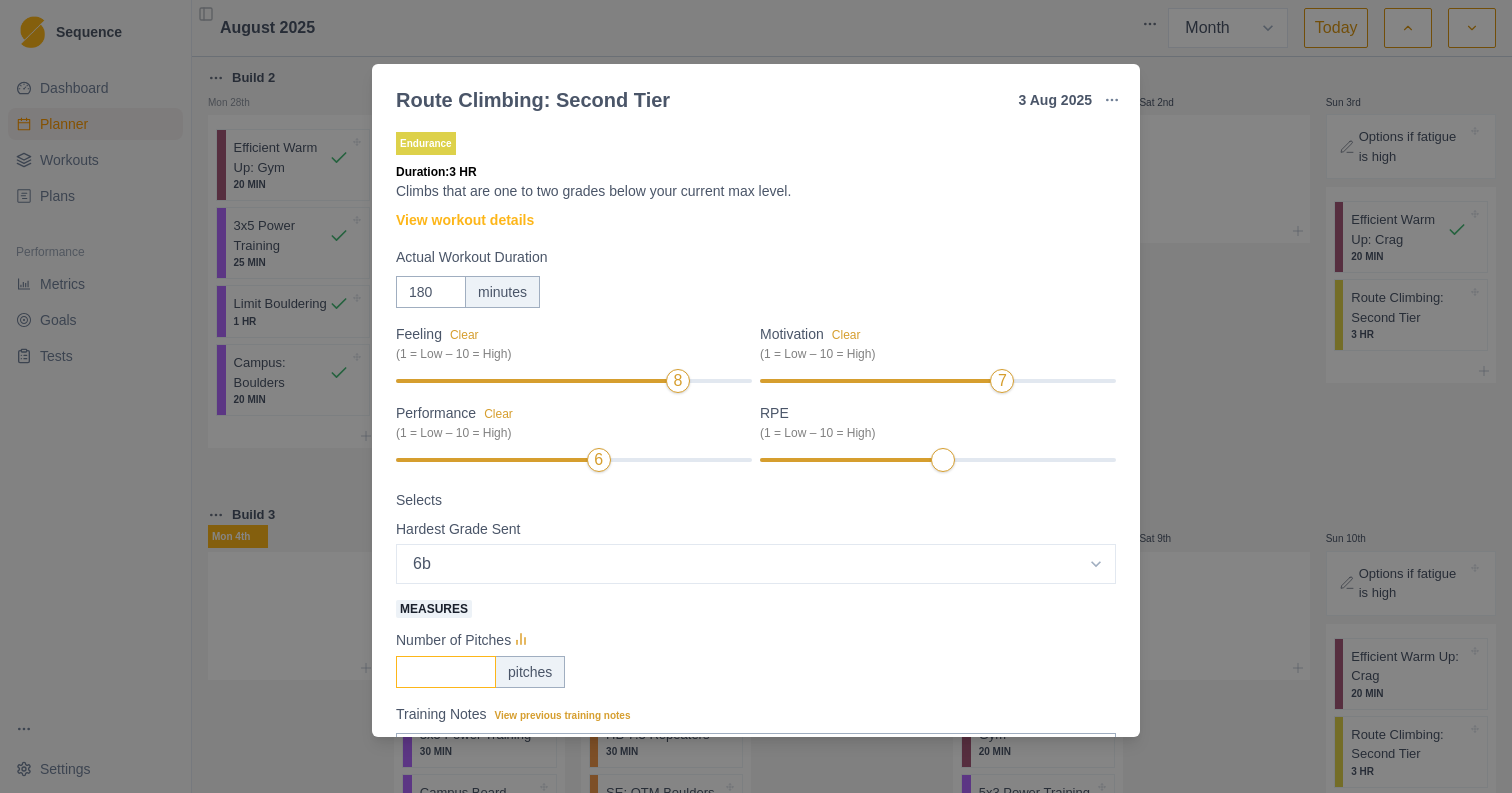 click on "Measures" at bounding box center (446, 672) 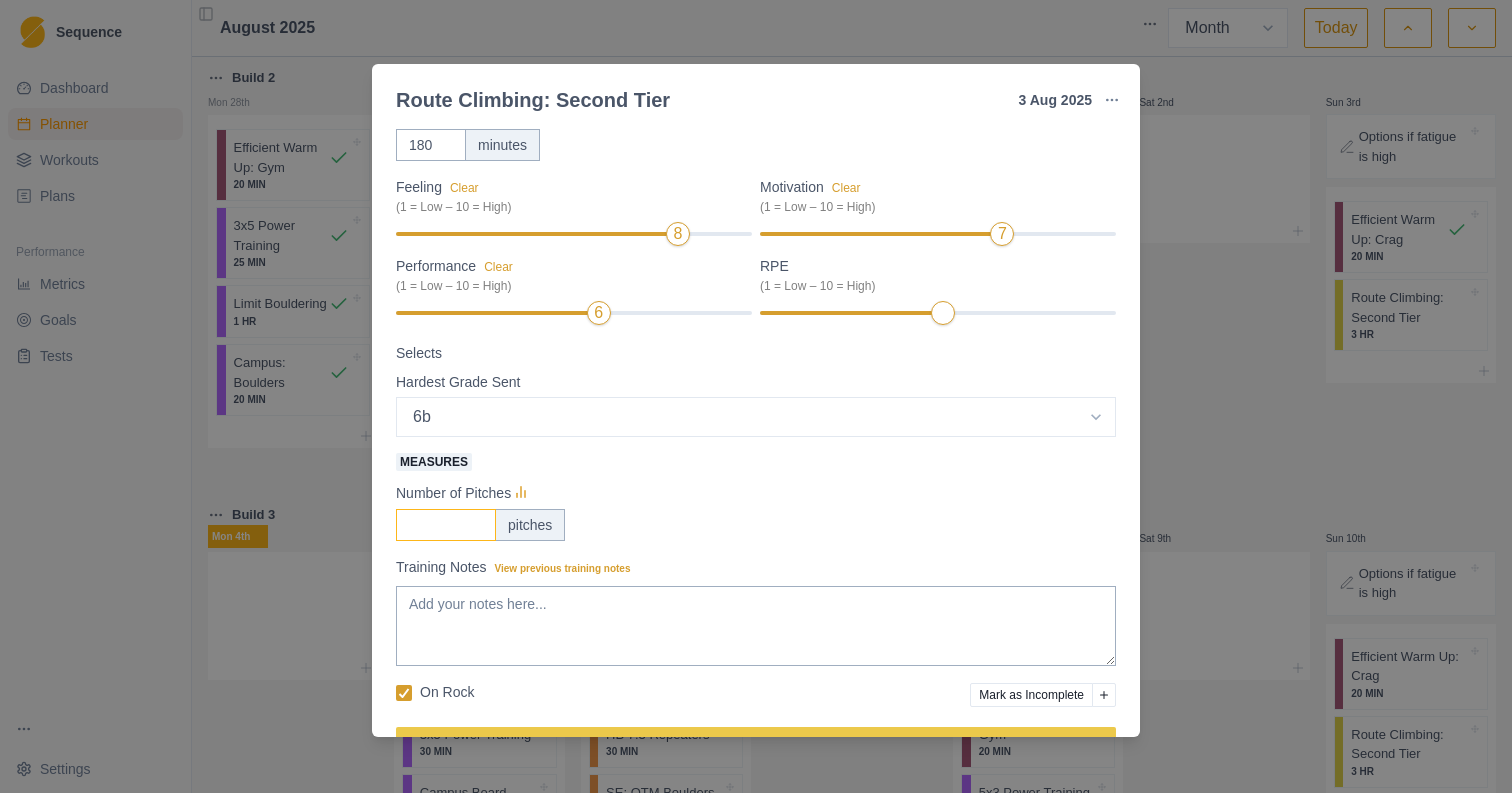 scroll, scrollTop: 148, scrollLeft: 0, axis: vertical 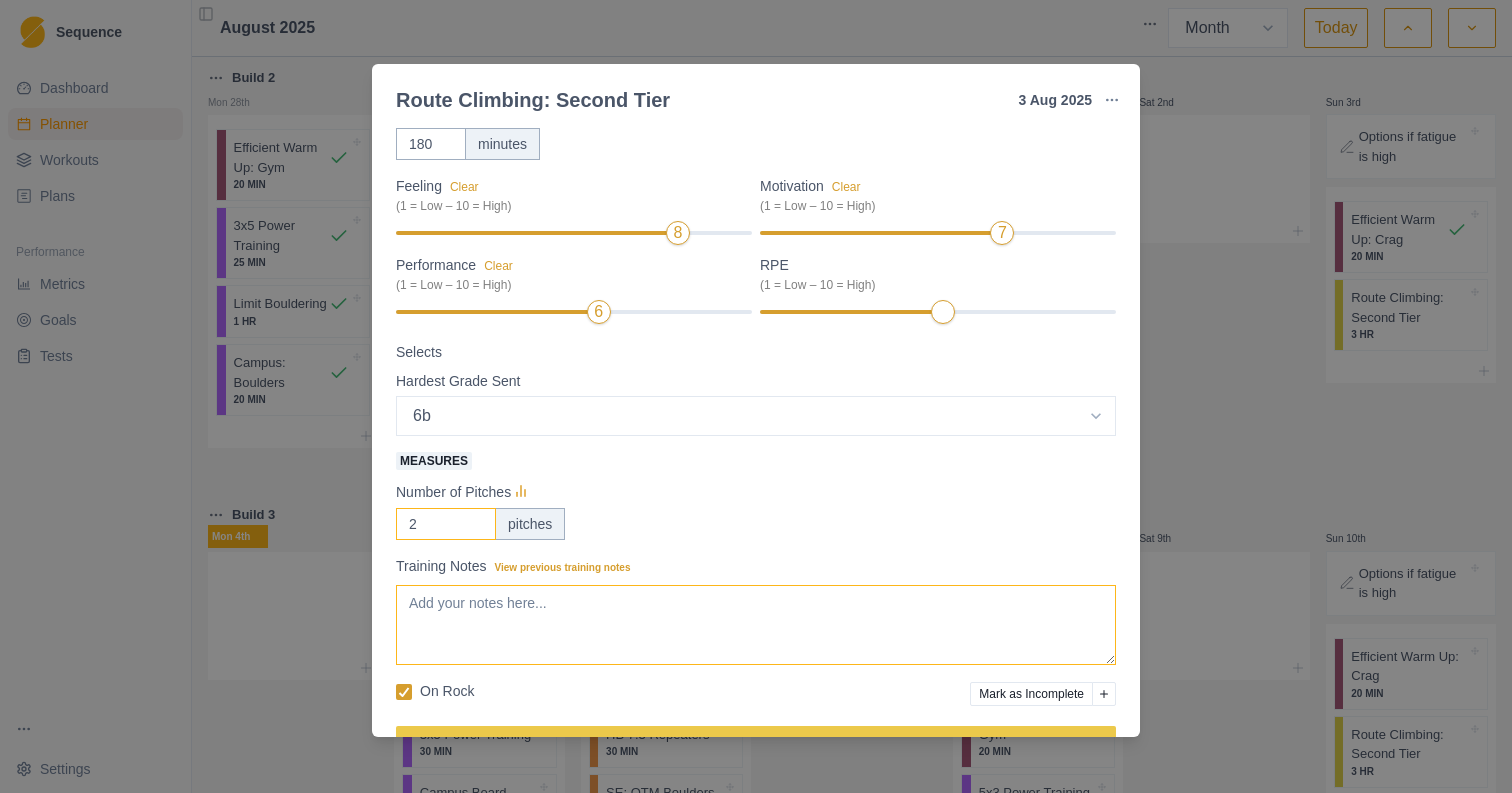 type on "2" 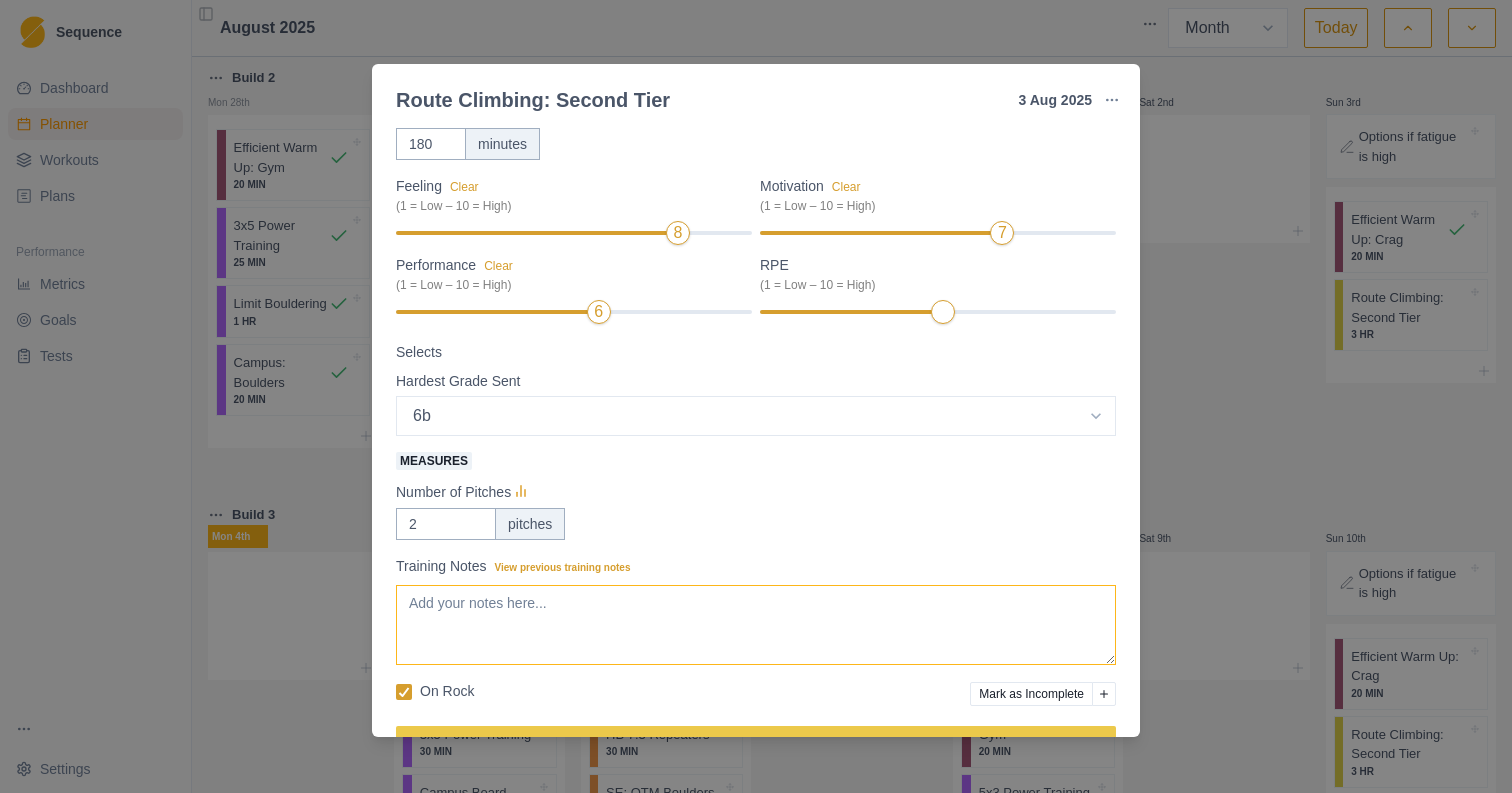 click on "Training Notes View previous training notes" at bounding box center (756, 625) 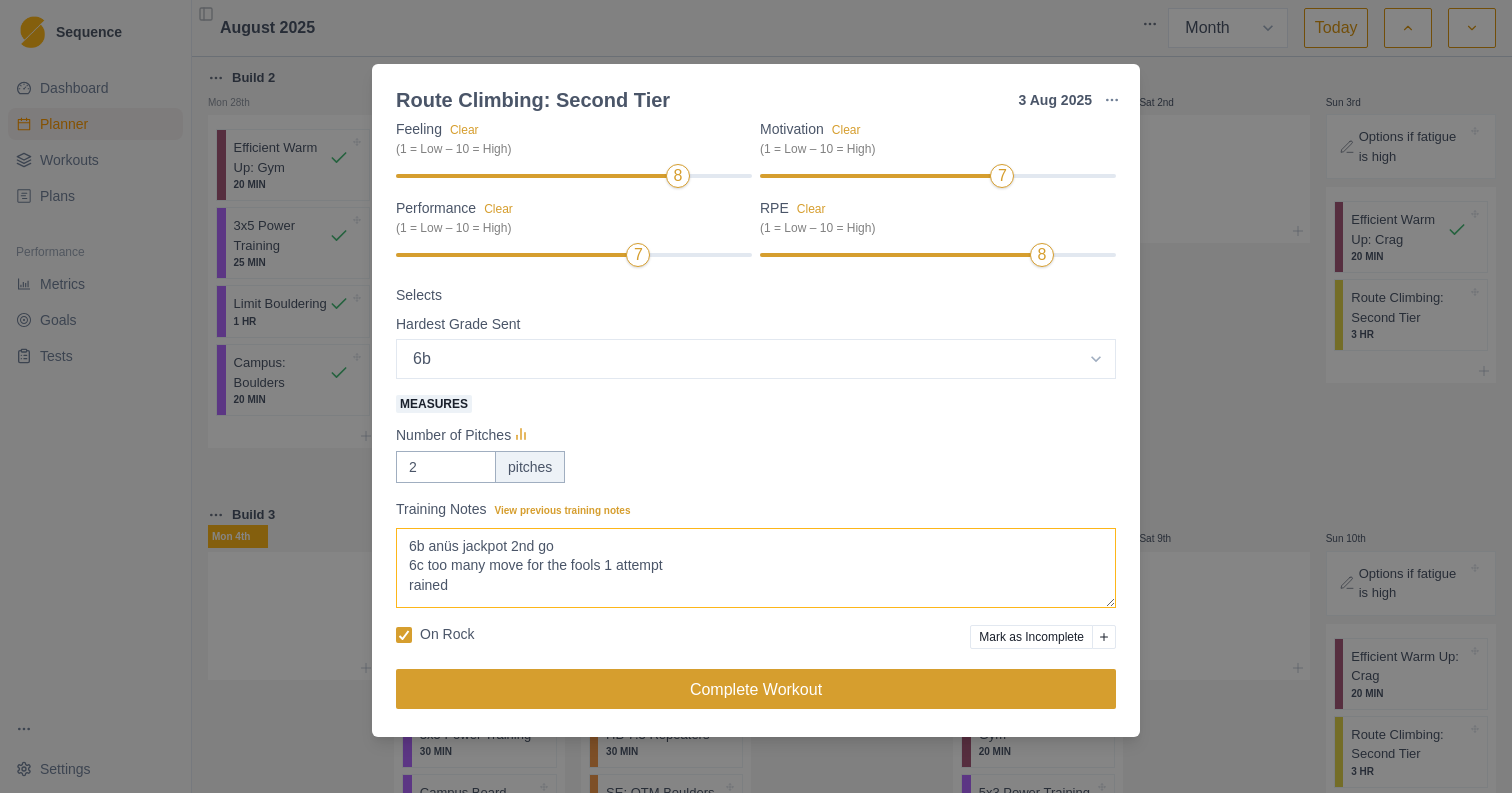scroll, scrollTop: 206, scrollLeft: 0, axis: vertical 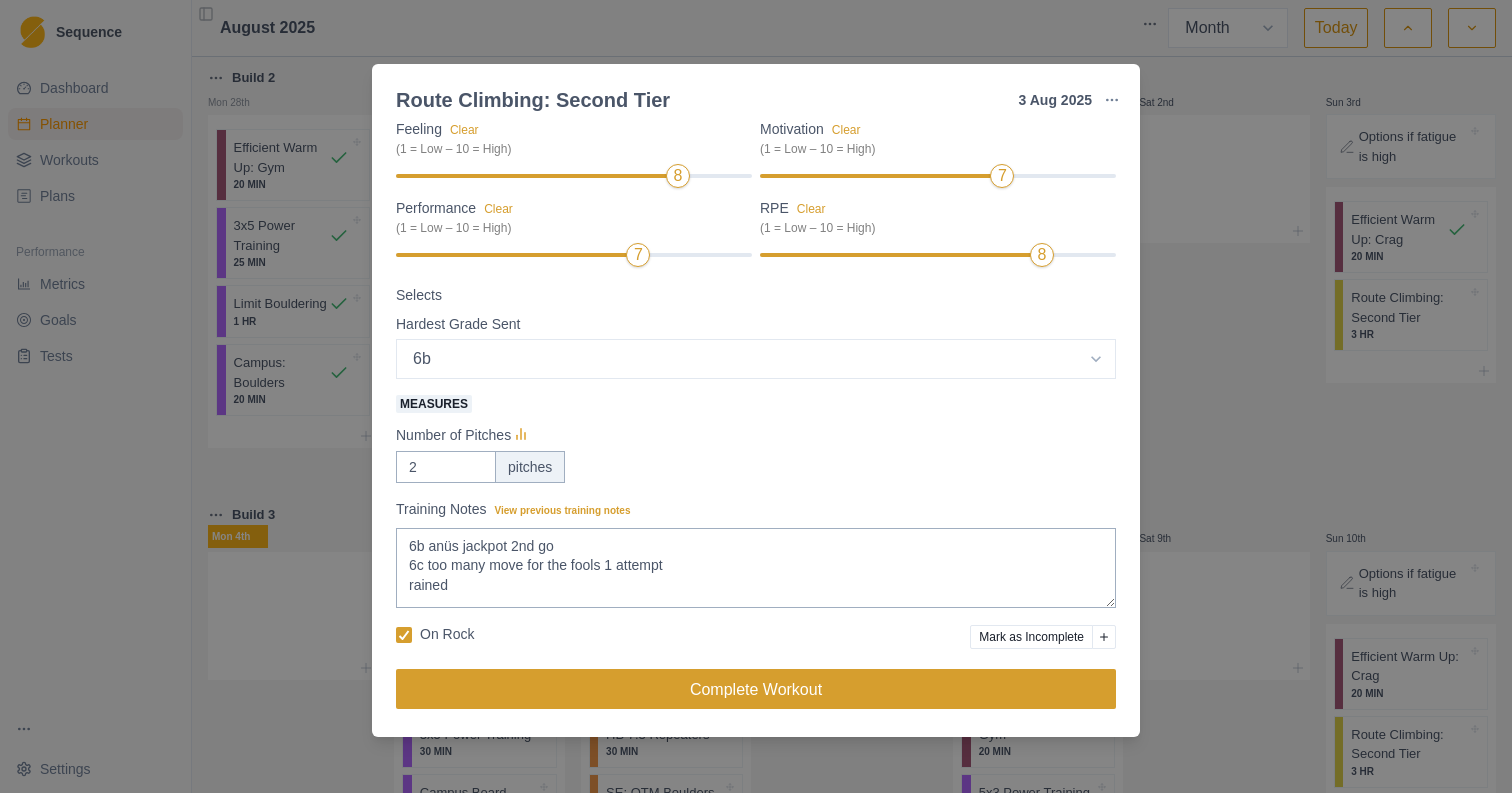 click on "Complete Workout" at bounding box center [756, 689] 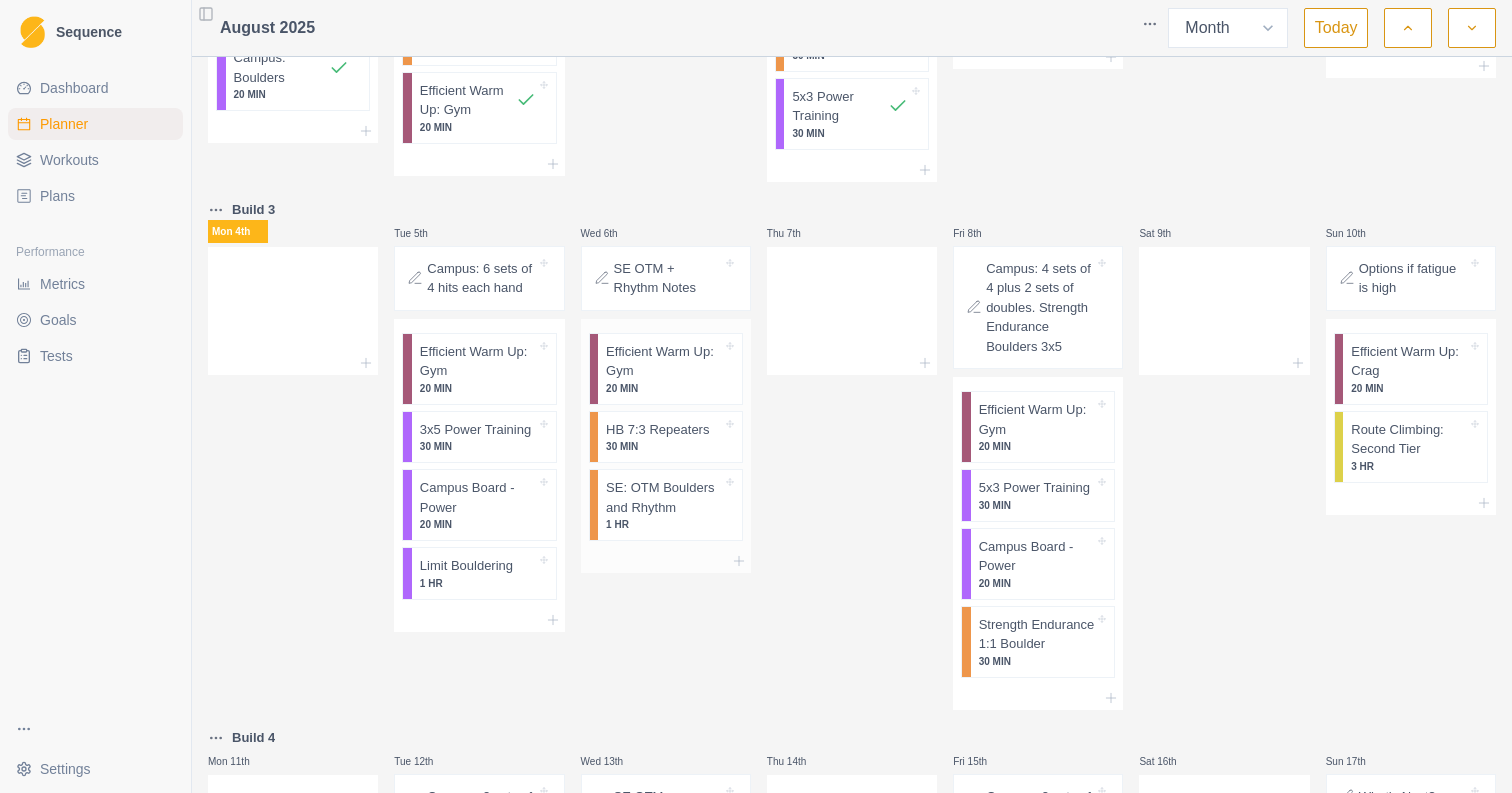 scroll, scrollTop: 311, scrollLeft: 0, axis: vertical 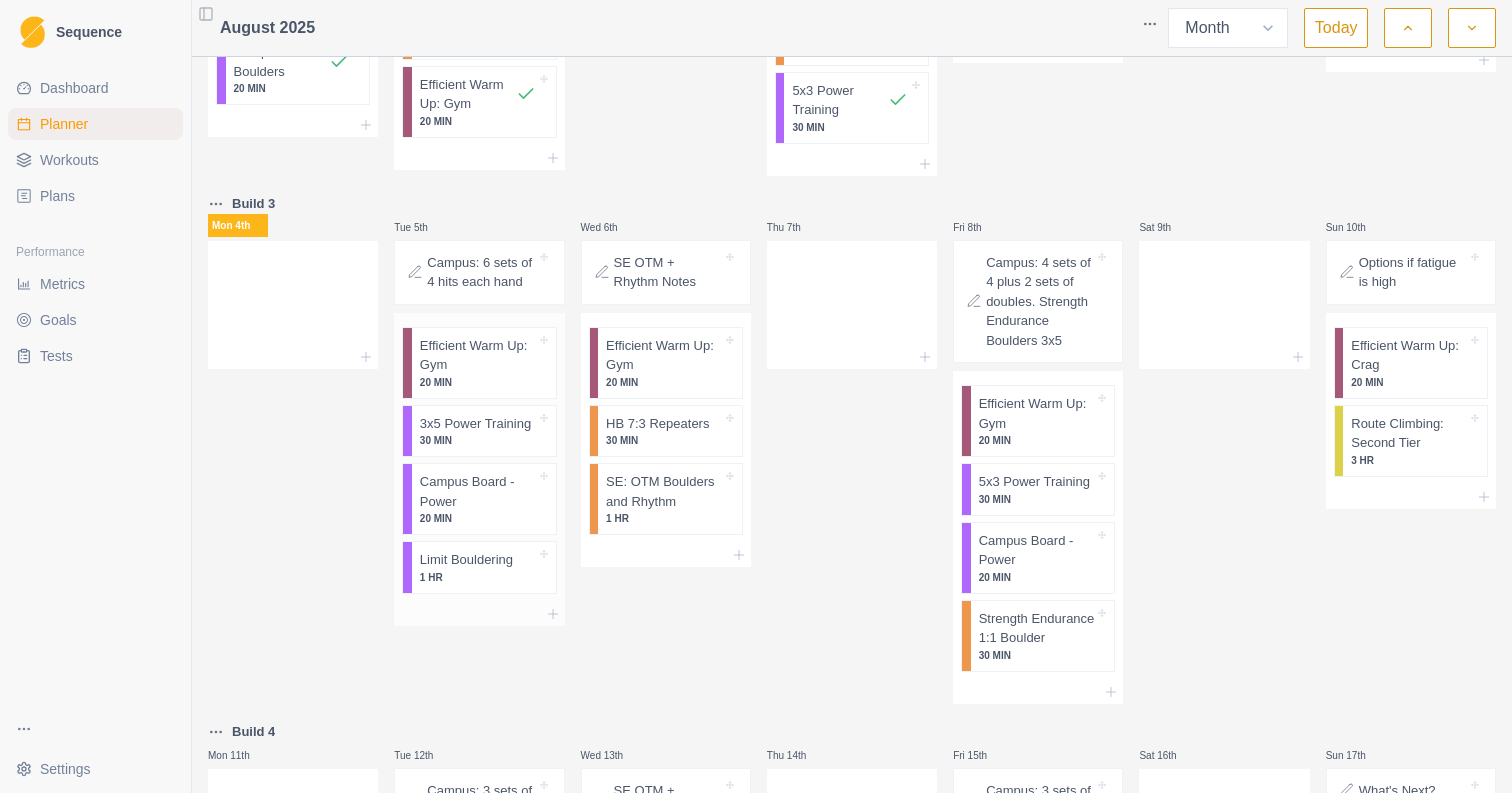 click on "Efficient Warm Up: Gym" at bounding box center (478, 355) 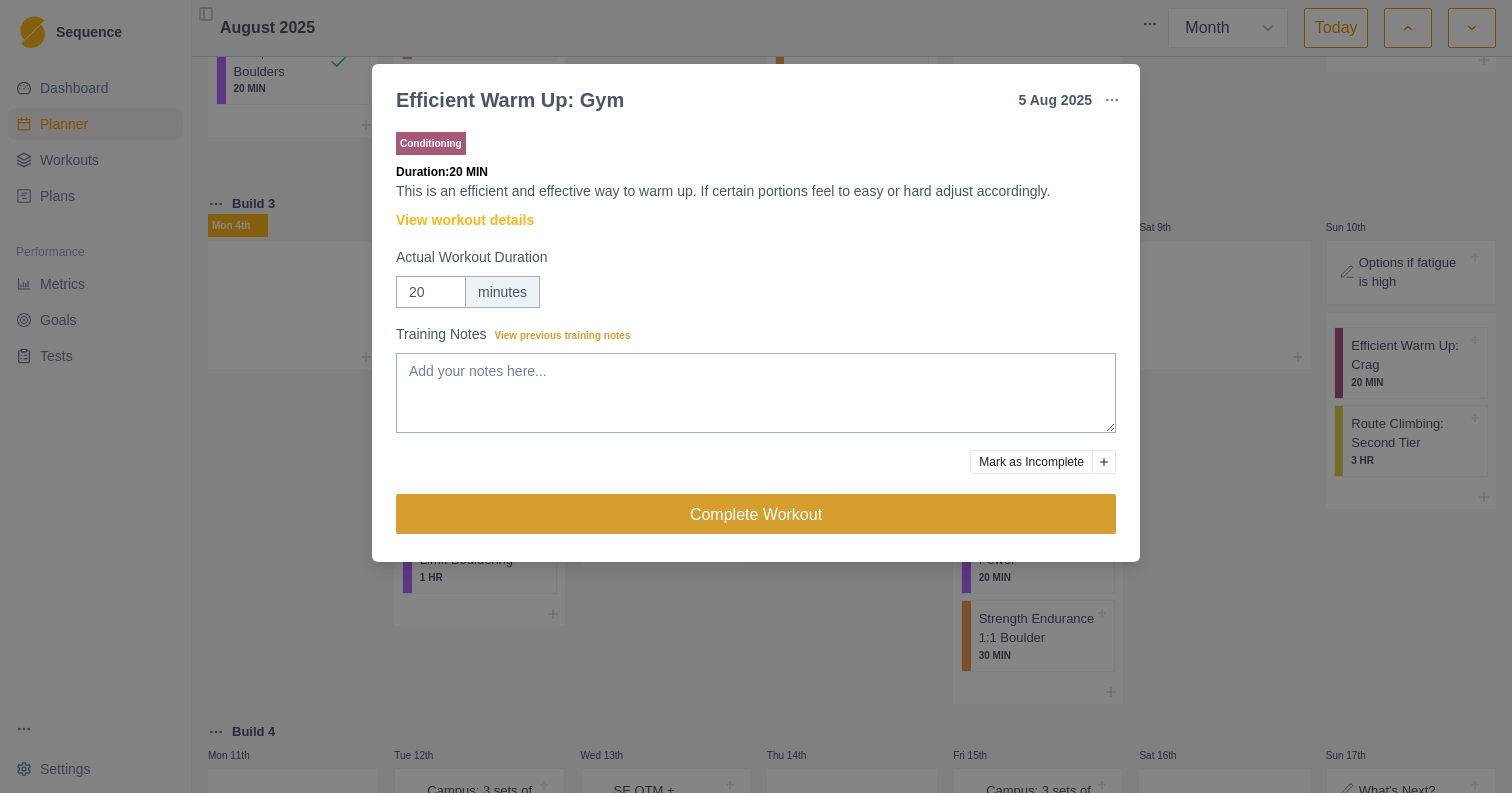 click on "Complete Workout" at bounding box center (756, 514) 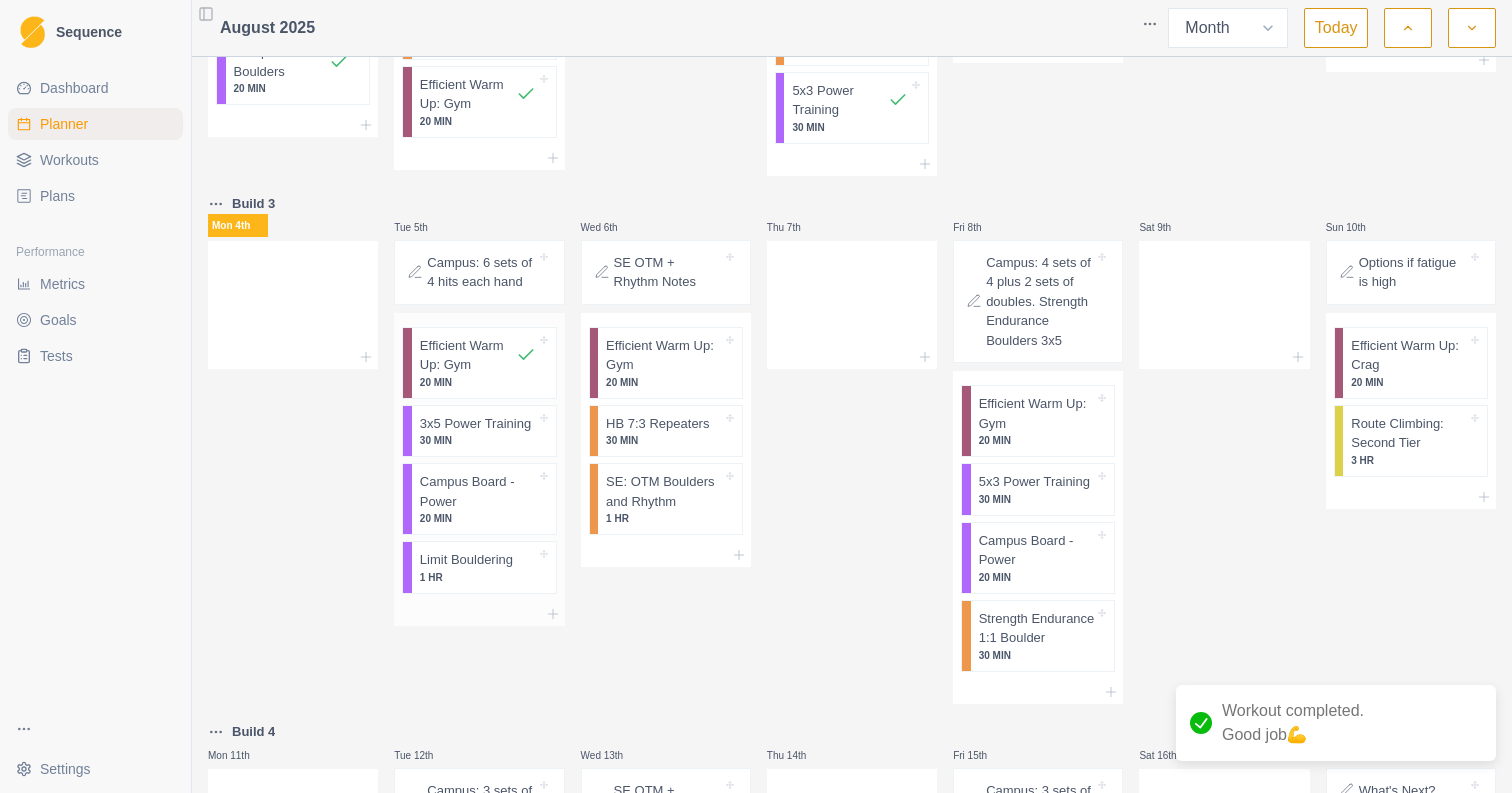 click on "30 MIN" at bounding box center (478, 440) 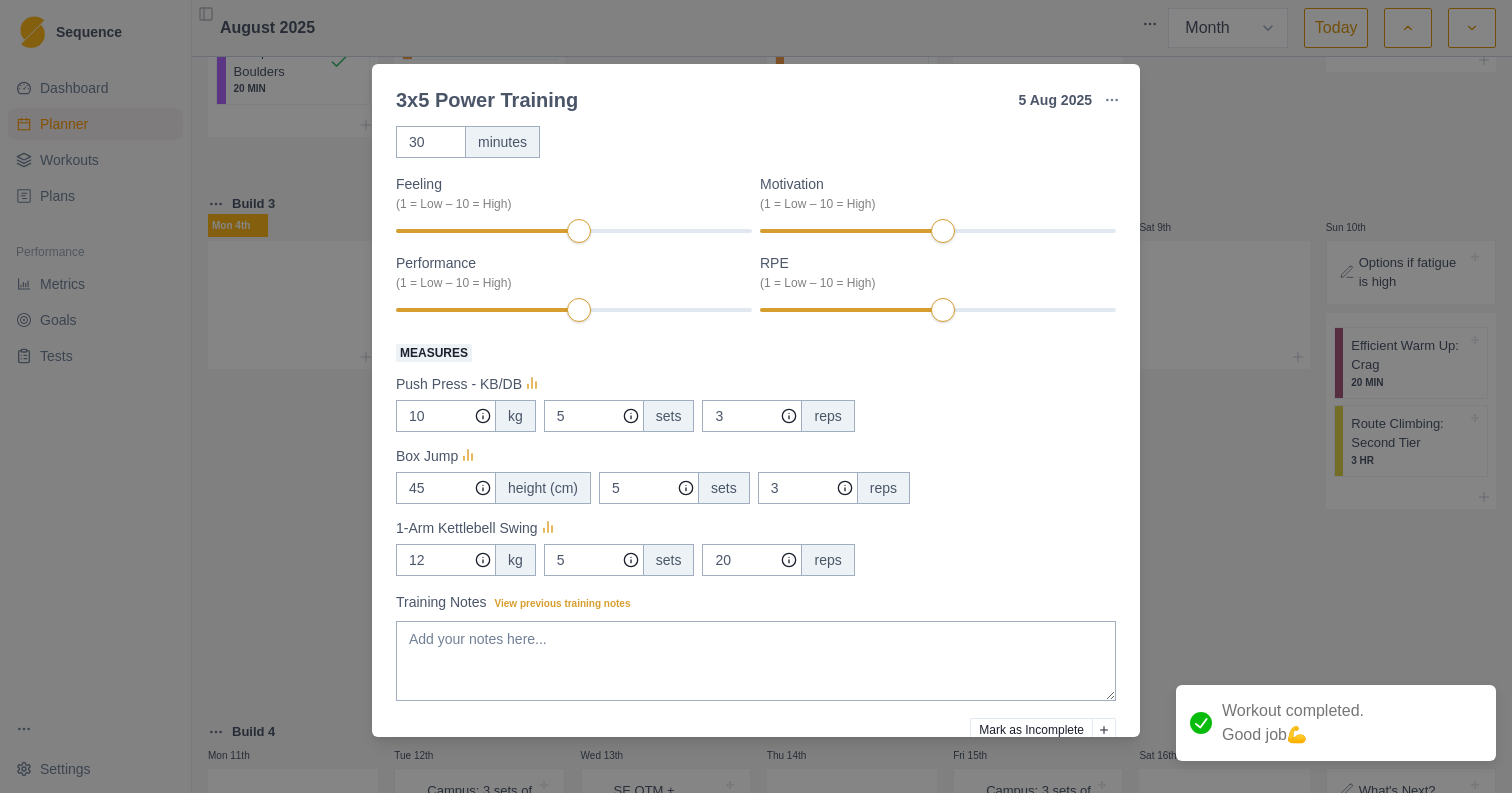 scroll, scrollTop: 176, scrollLeft: 0, axis: vertical 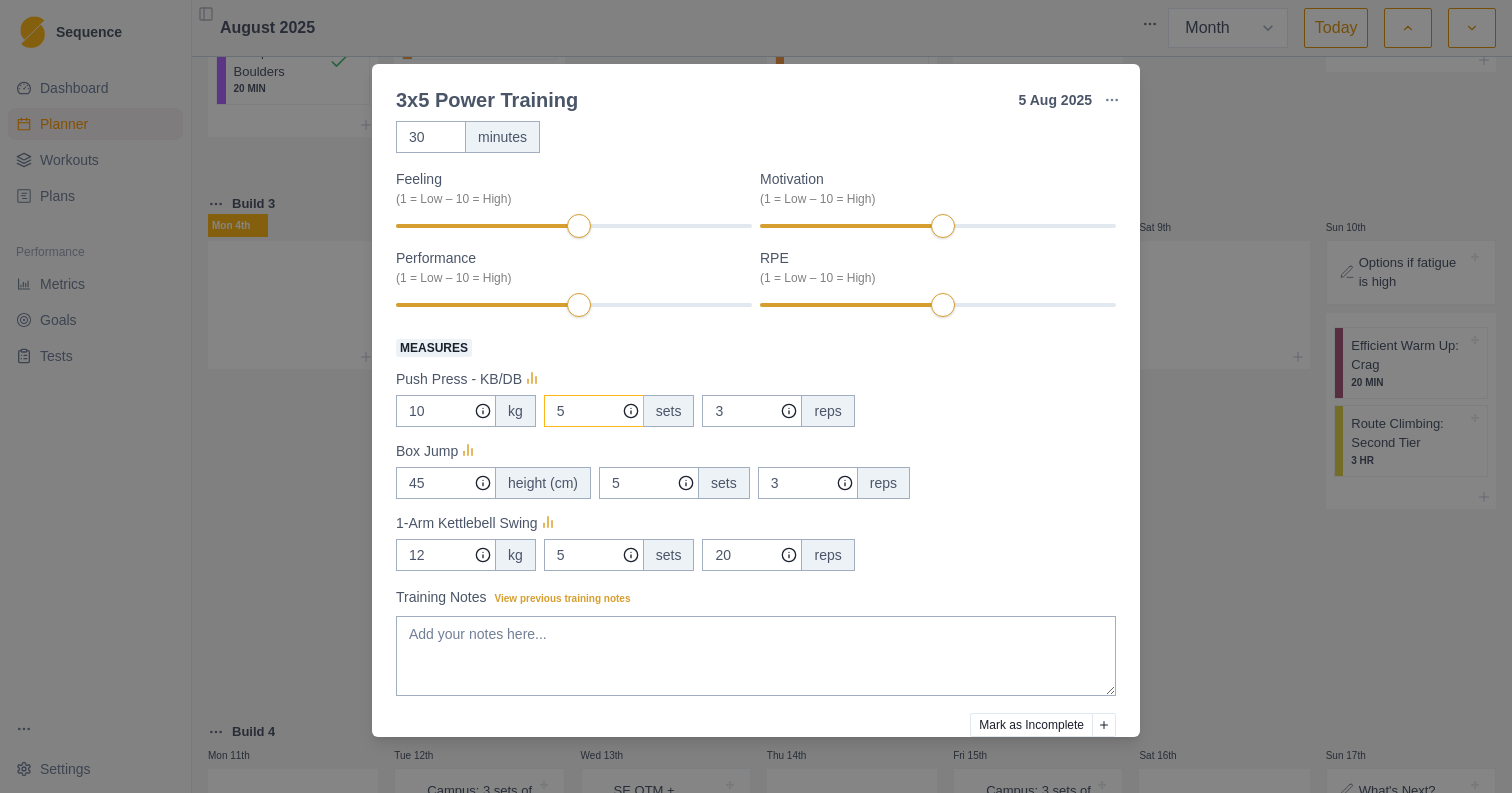 click on "5" at bounding box center (594, 411) 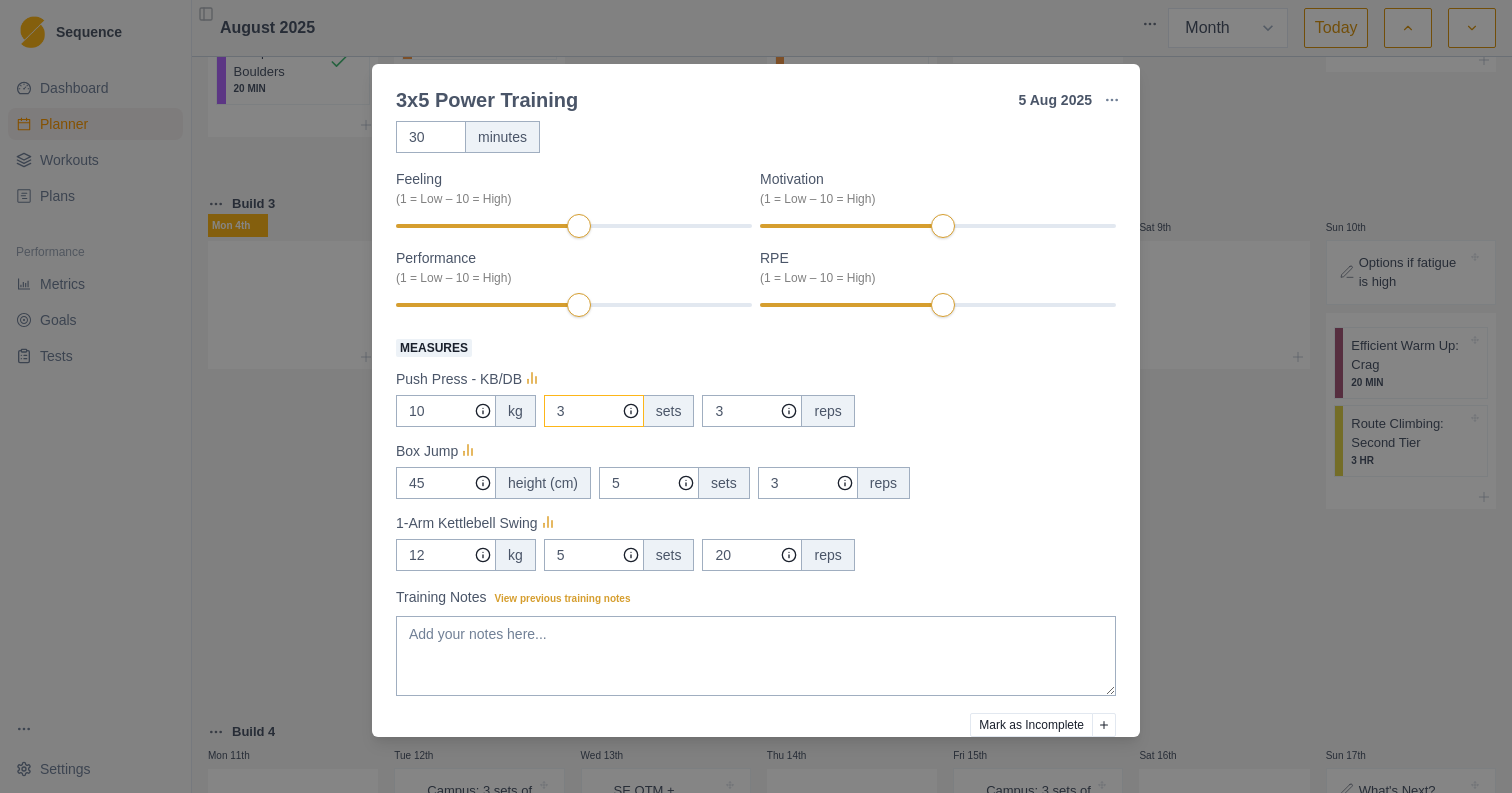 type on "3" 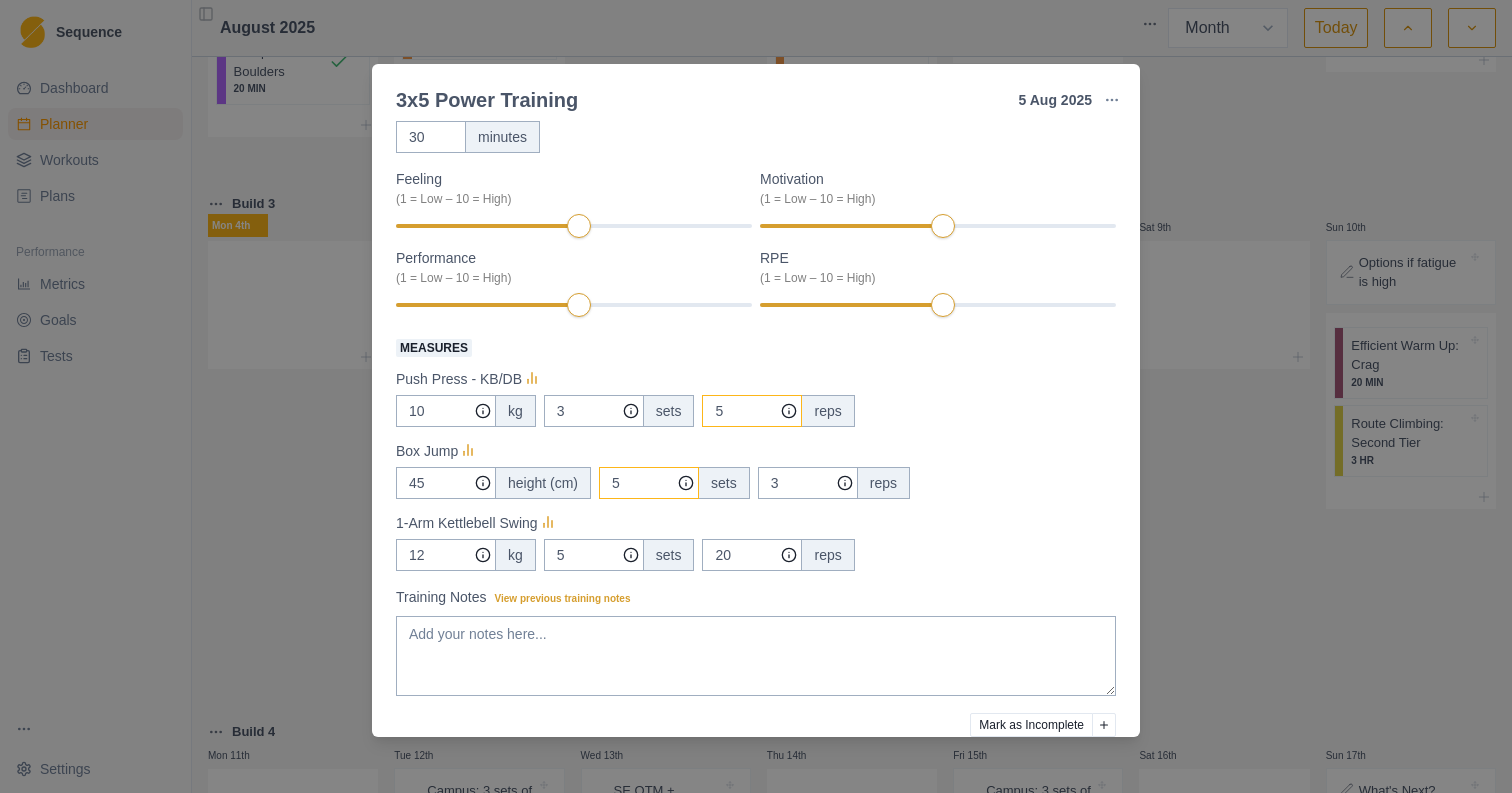 type on "5" 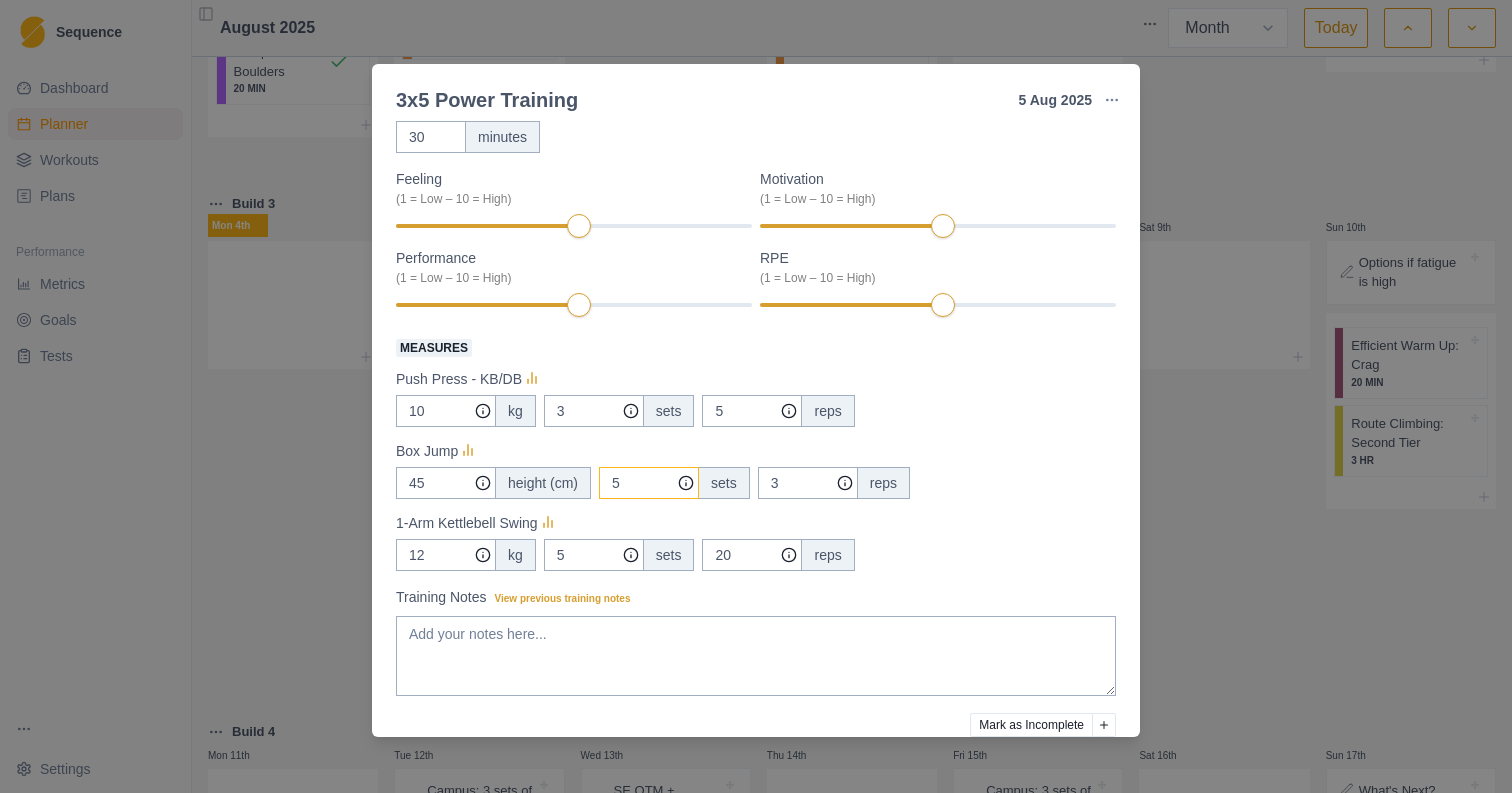 click on "5" at bounding box center (594, 411) 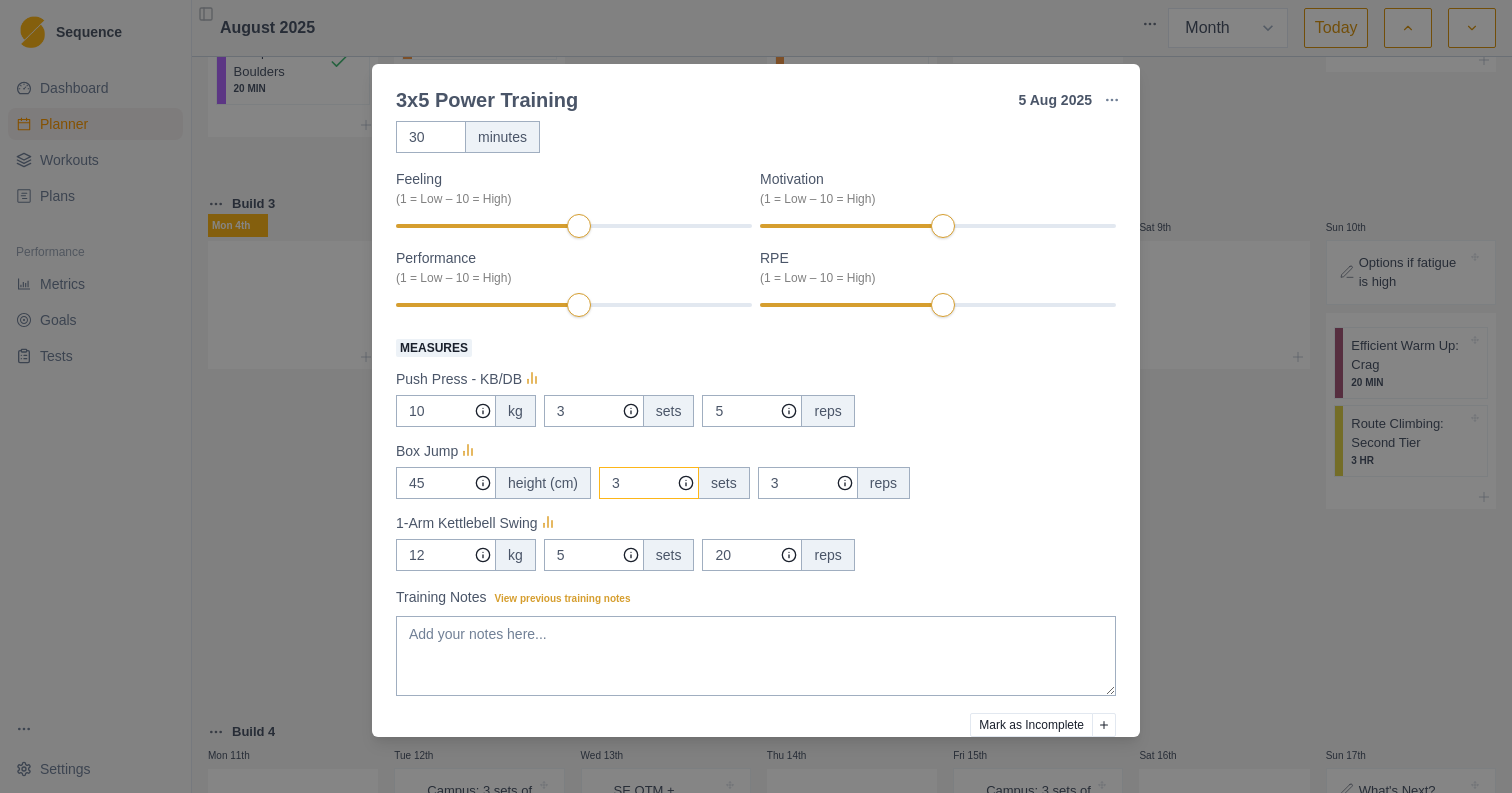 type on "3" 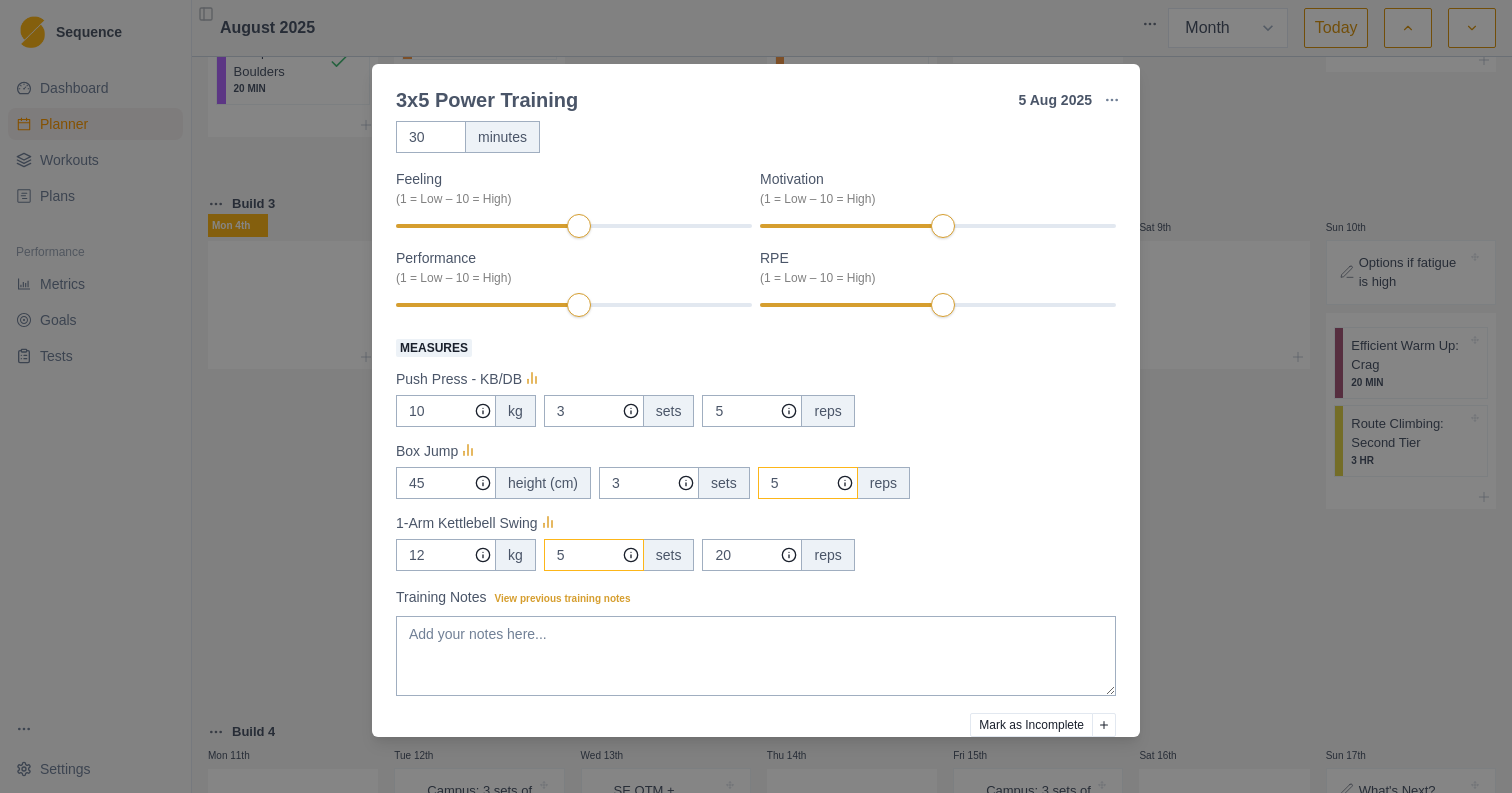 type on "5" 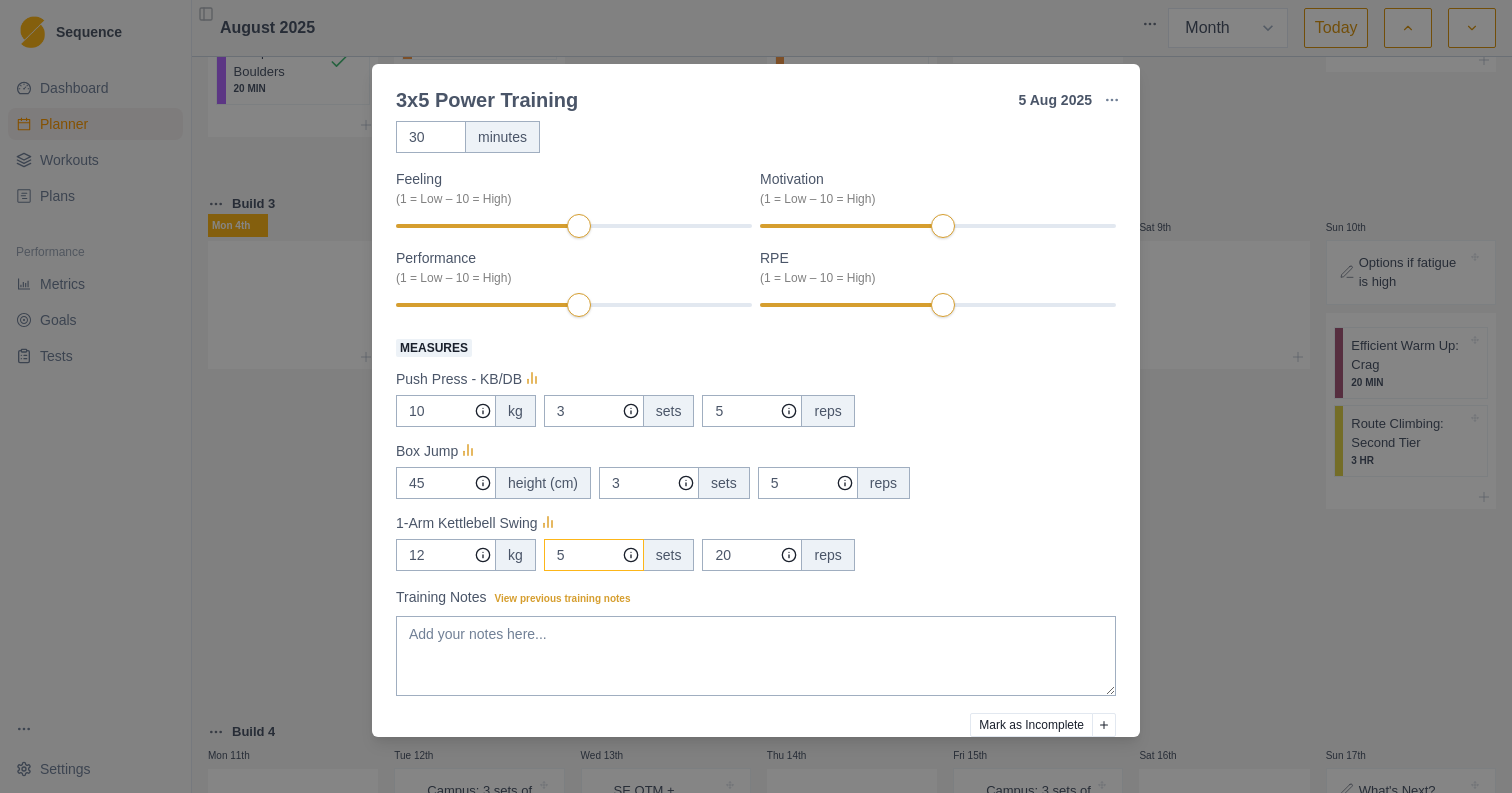 click on "5" at bounding box center [594, 411] 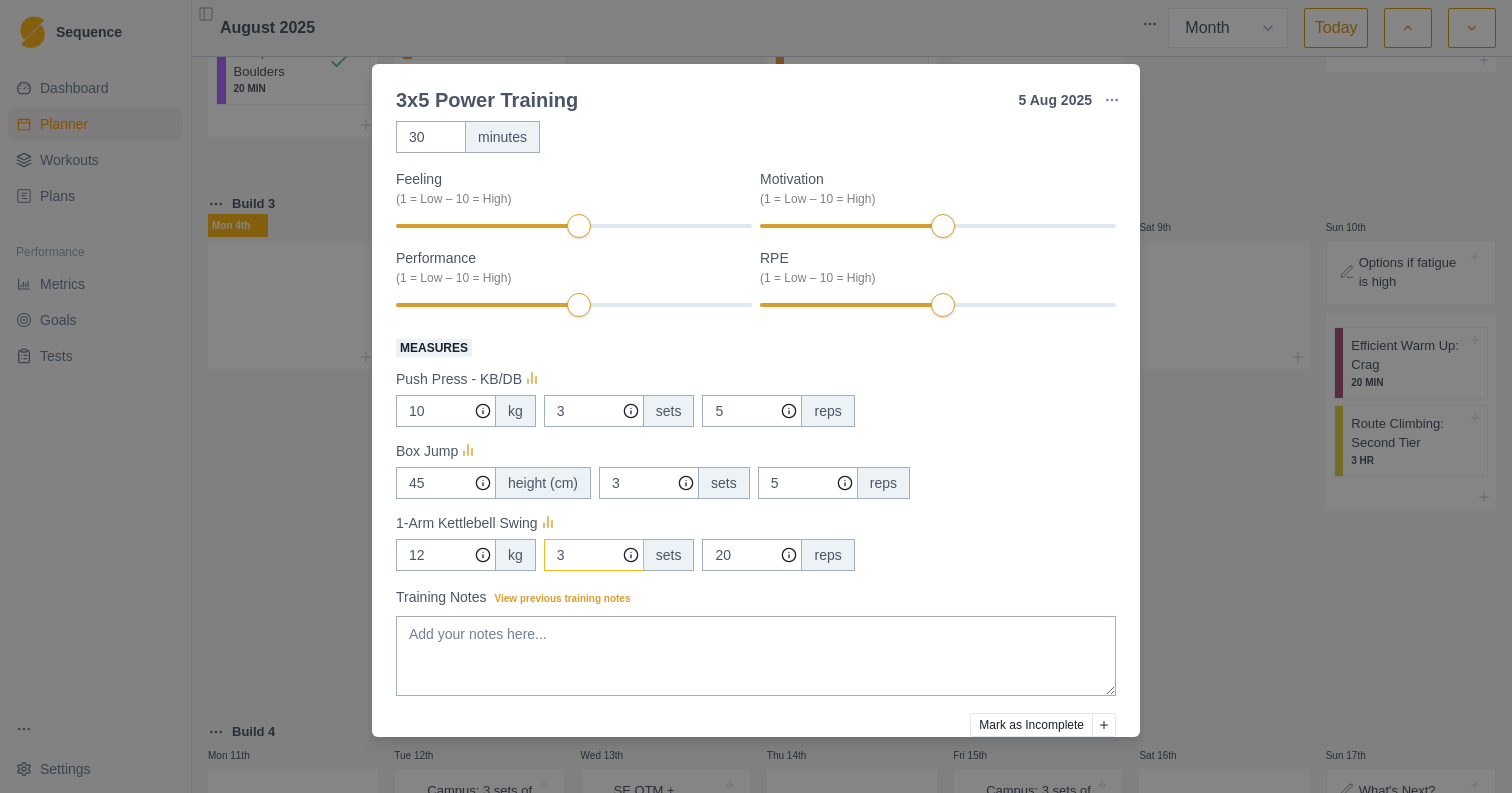 type on "3" 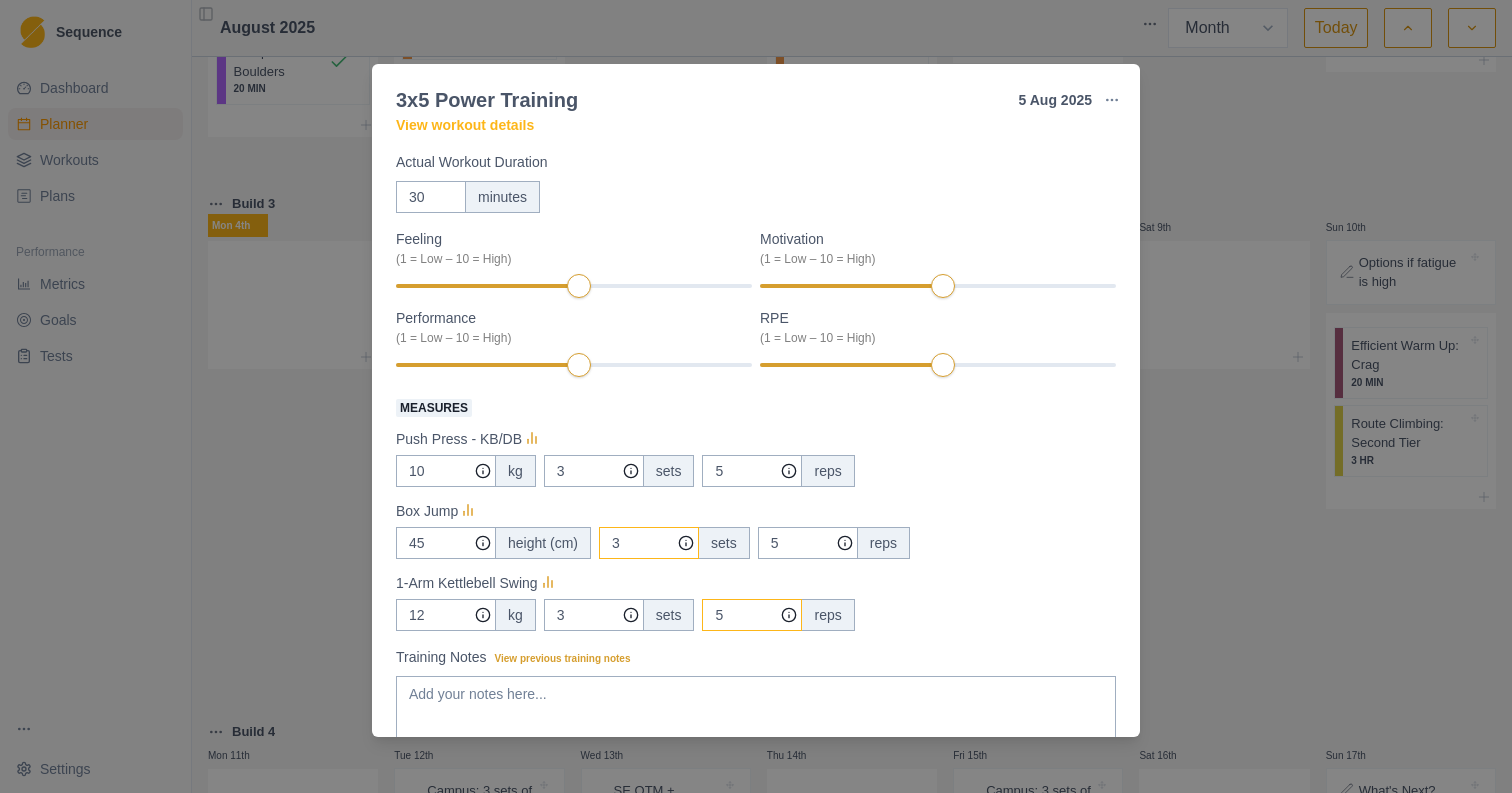 scroll, scrollTop: 111, scrollLeft: 0, axis: vertical 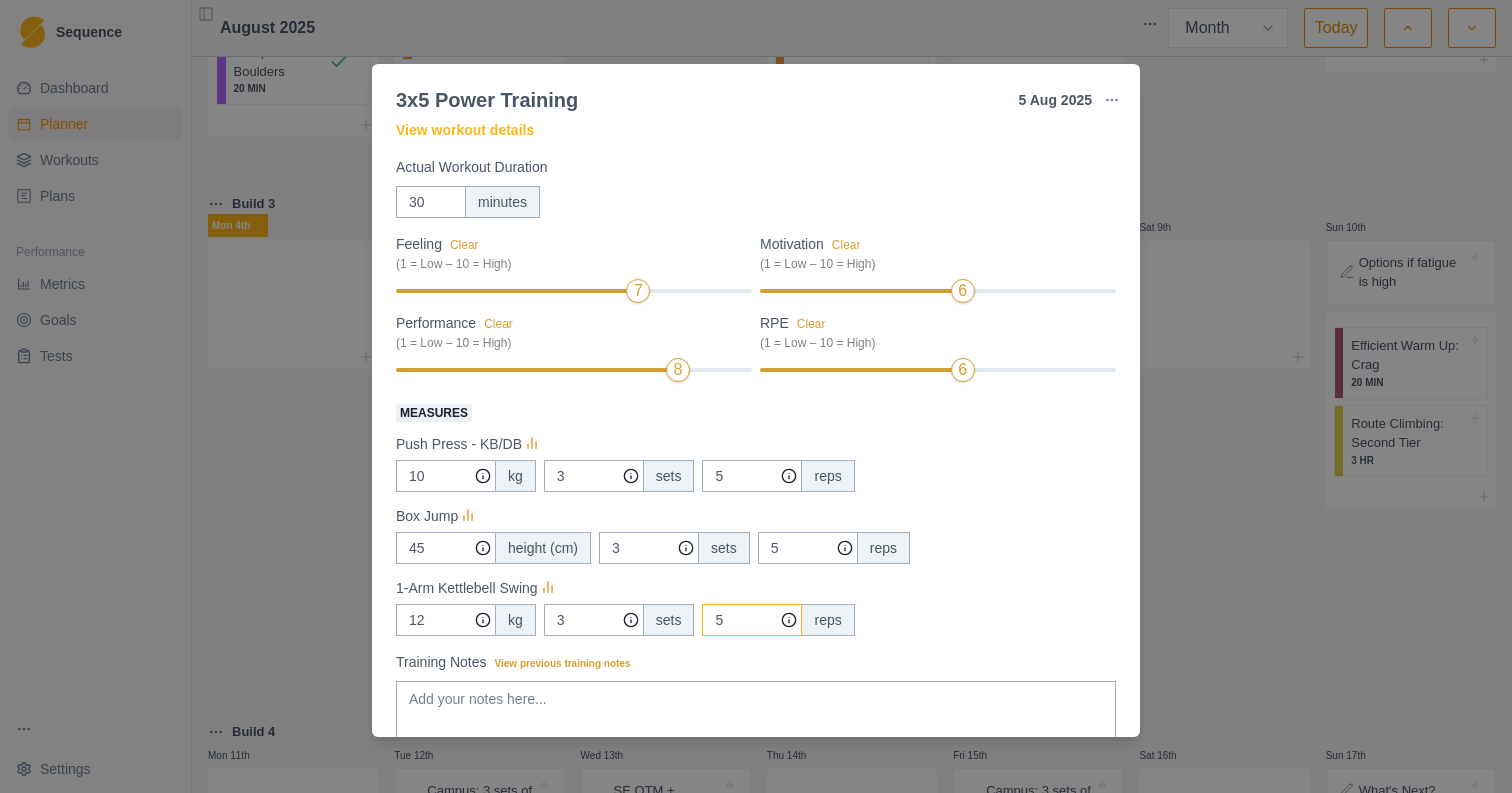type on "5" 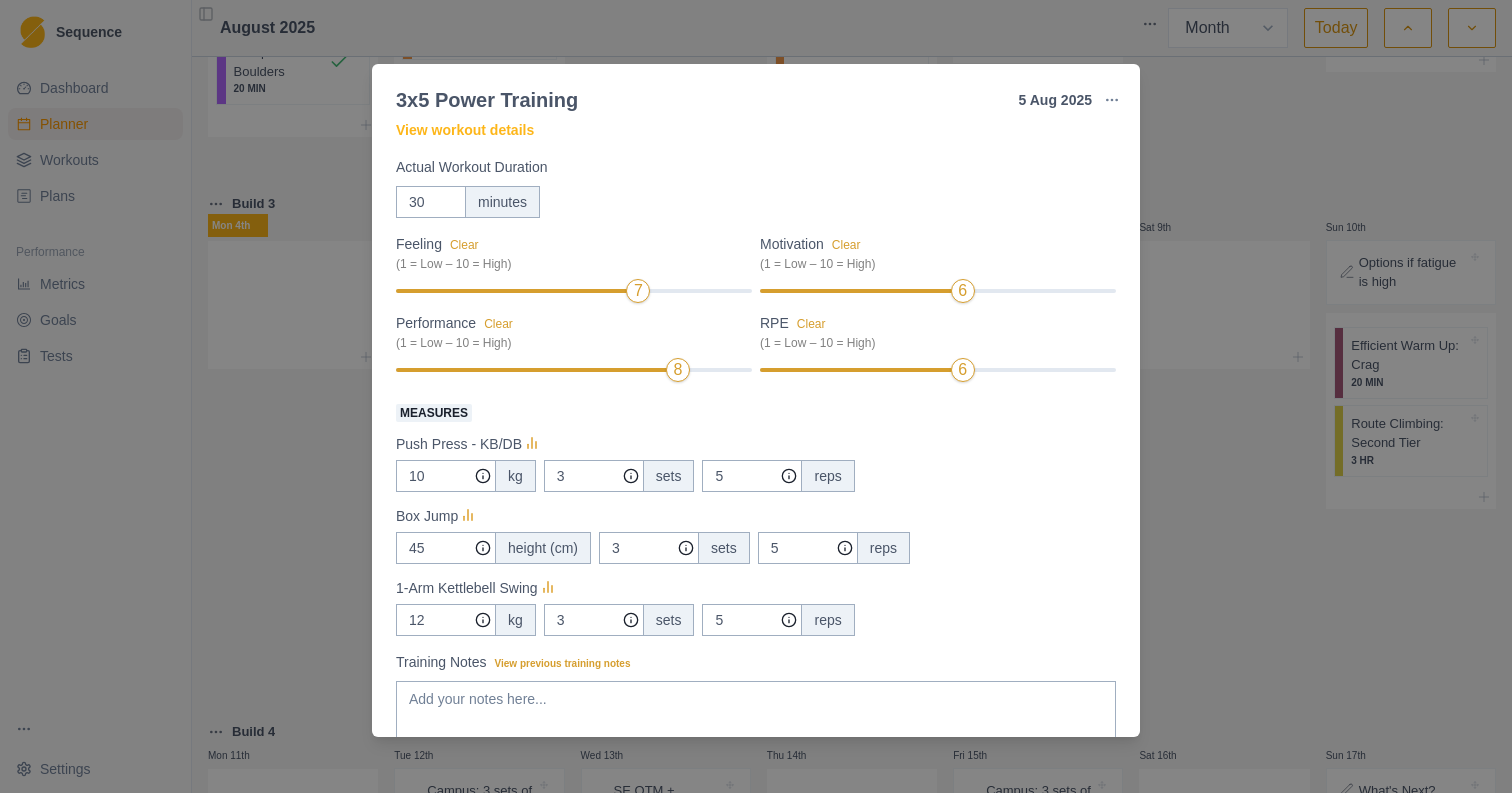 click on "Performance Clear (1 = Low – 10 = High) 8" at bounding box center [574, 348] 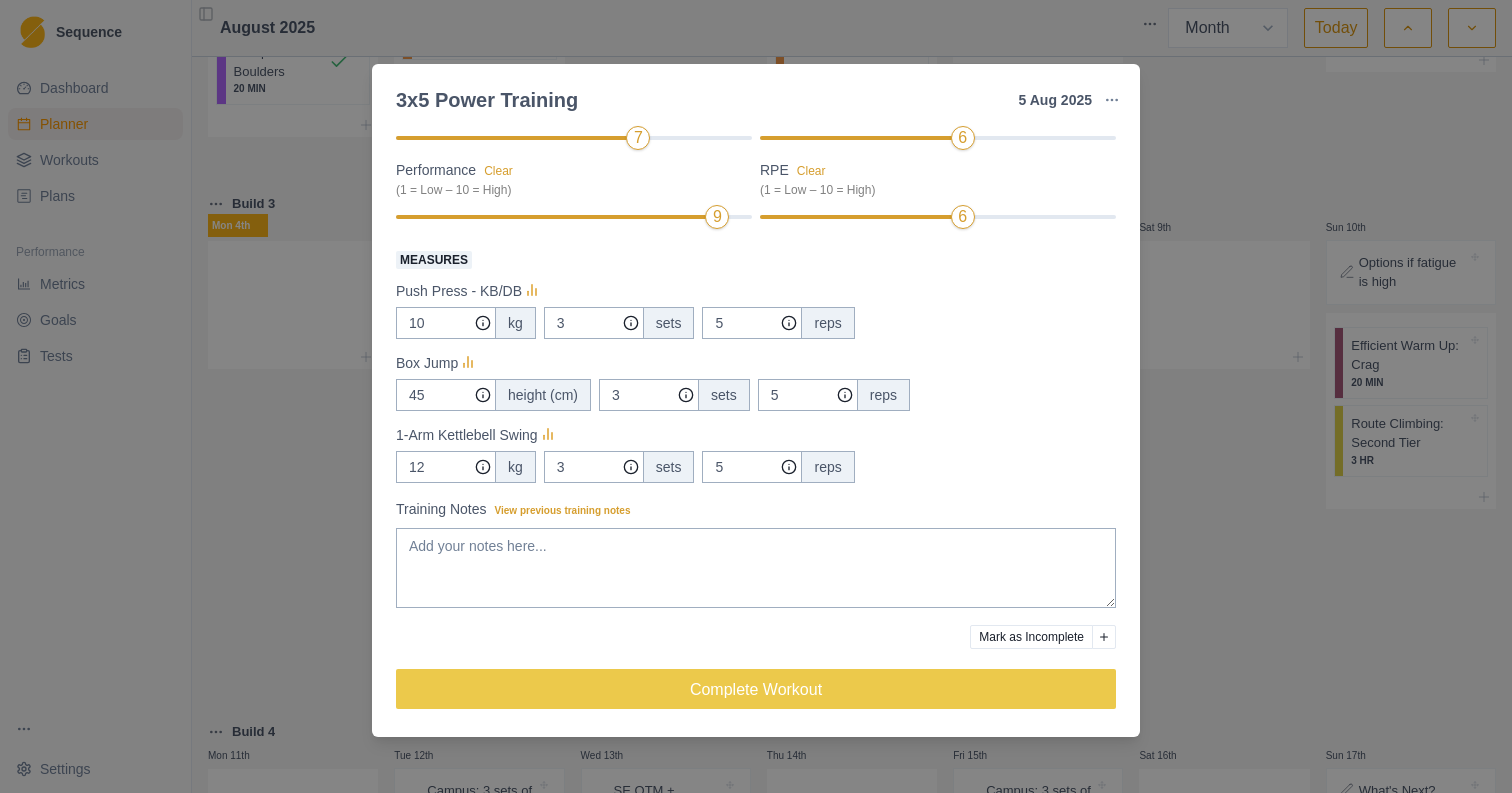 scroll, scrollTop: 265, scrollLeft: 0, axis: vertical 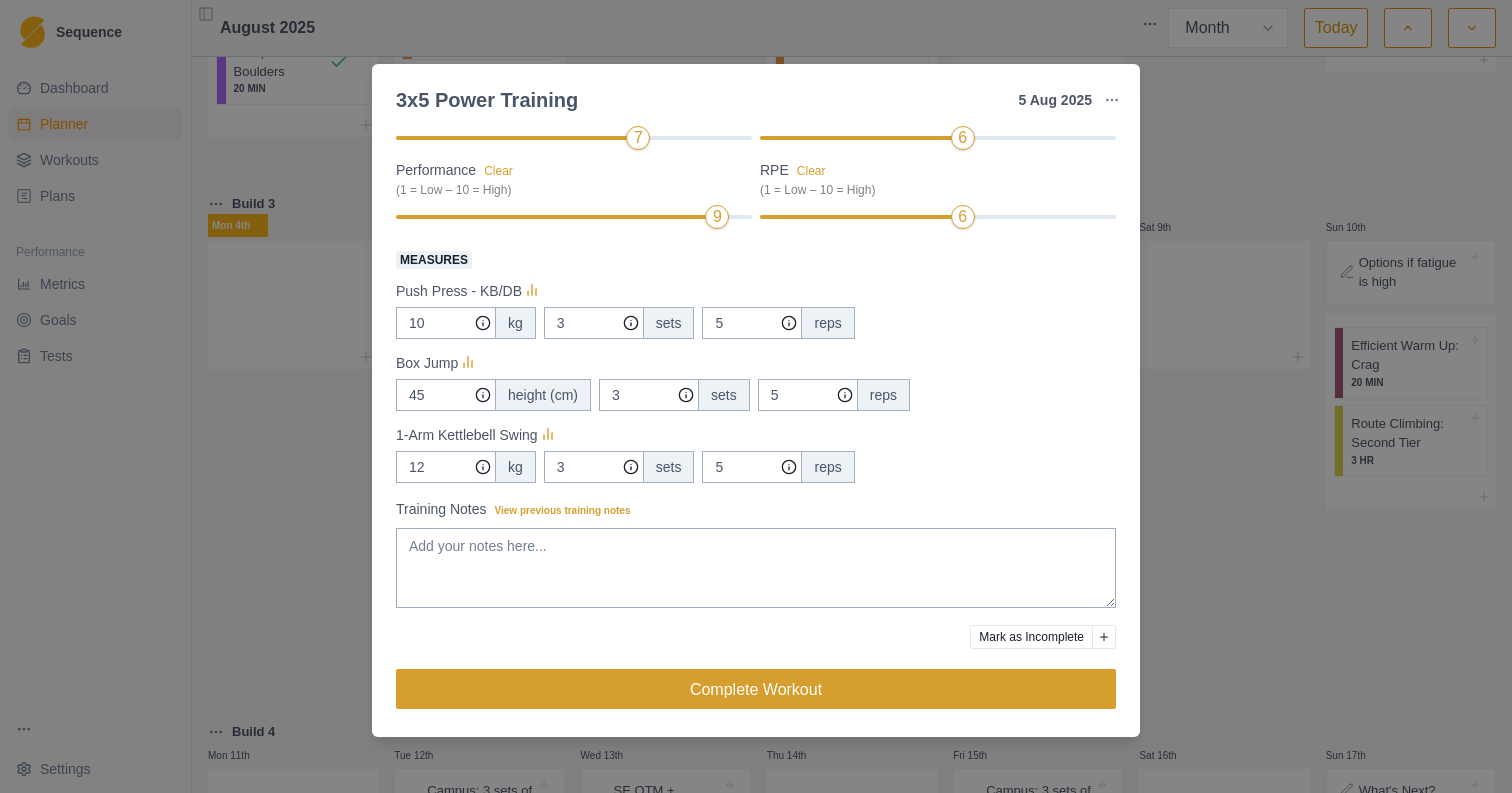 click on "Complete Workout" at bounding box center [756, 689] 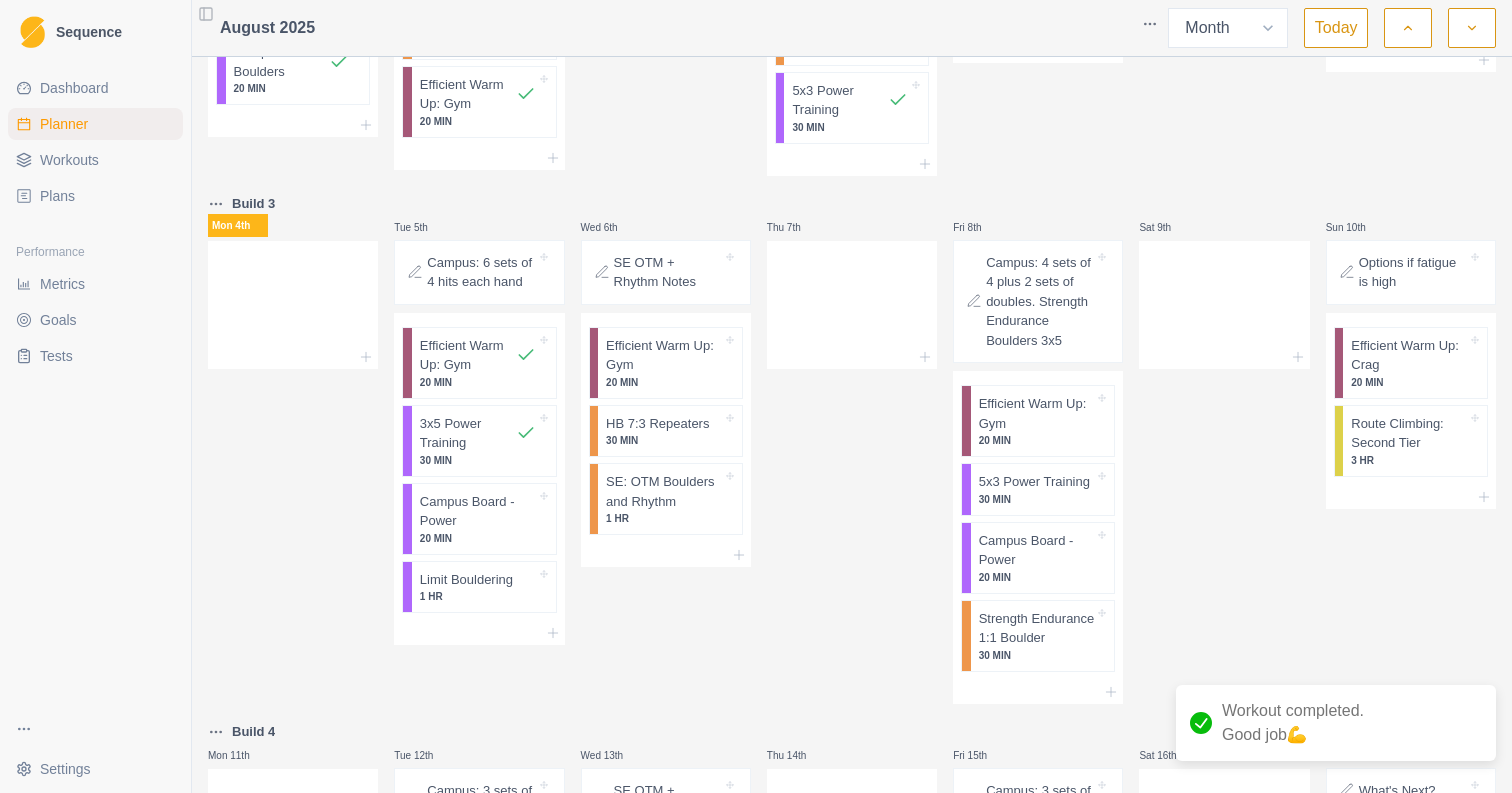 click on "August 2025 Week Month Today" at bounding box center [852, 28] 